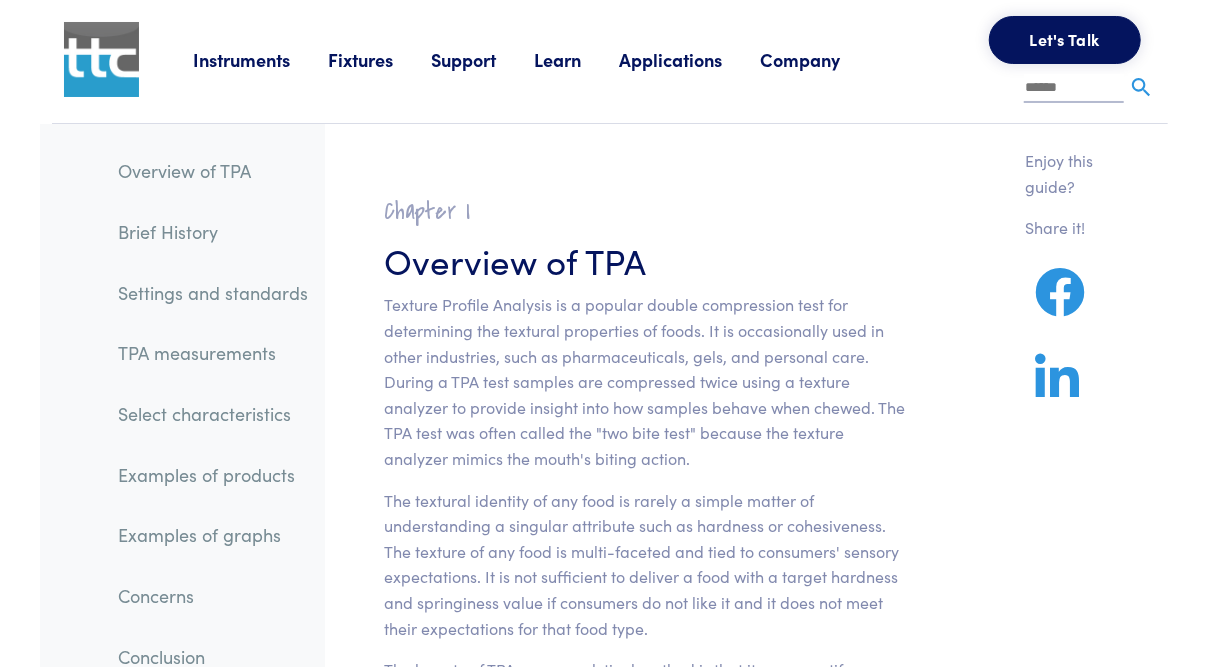 scroll, scrollTop: 6, scrollLeft: 0, axis: vertical 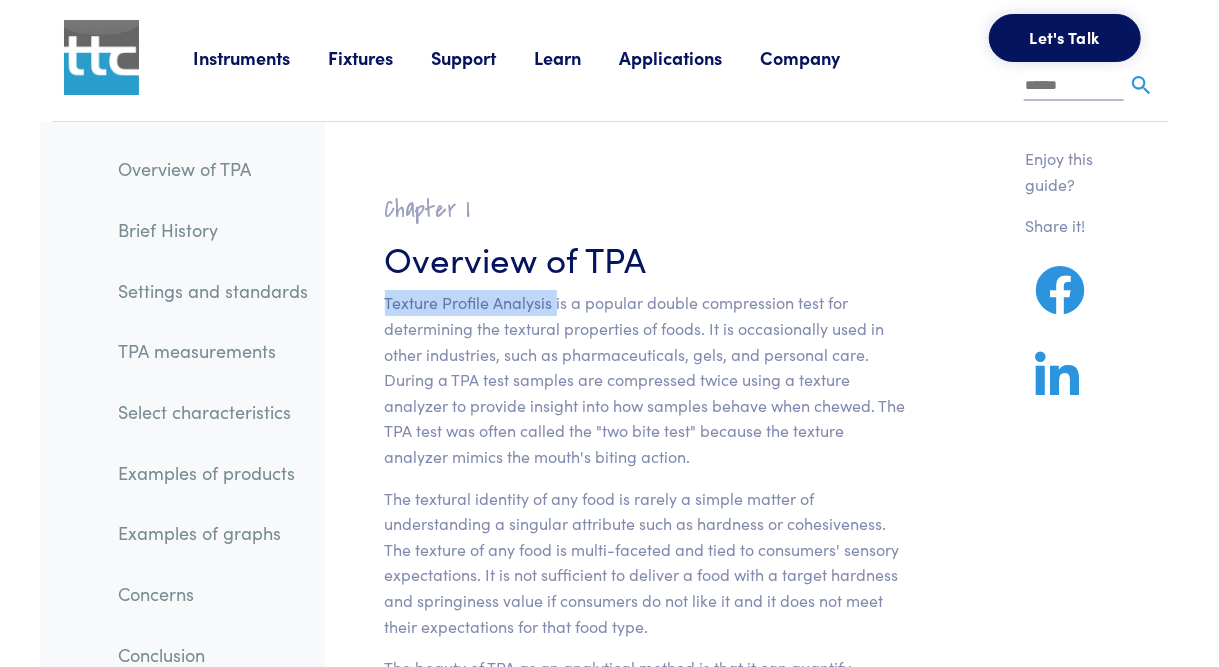 drag, startPoint x: 382, startPoint y: 306, endPoint x: 553, endPoint y: 310, distance: 171.04678 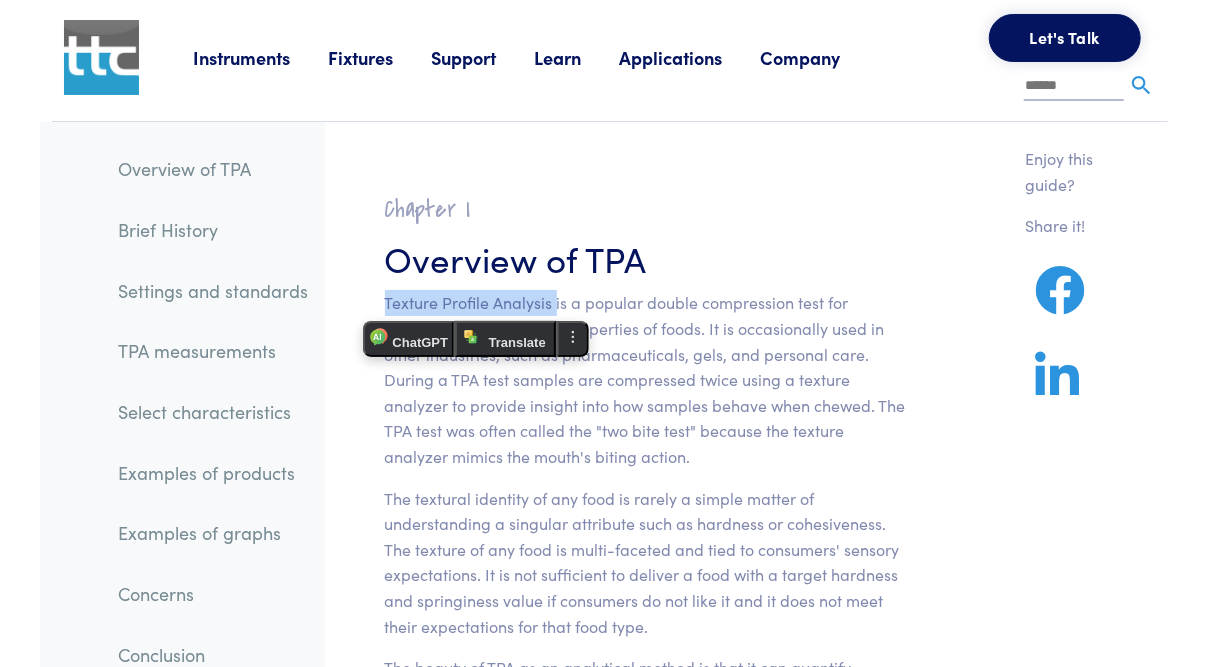 copy on "Texture Profile Analysis" 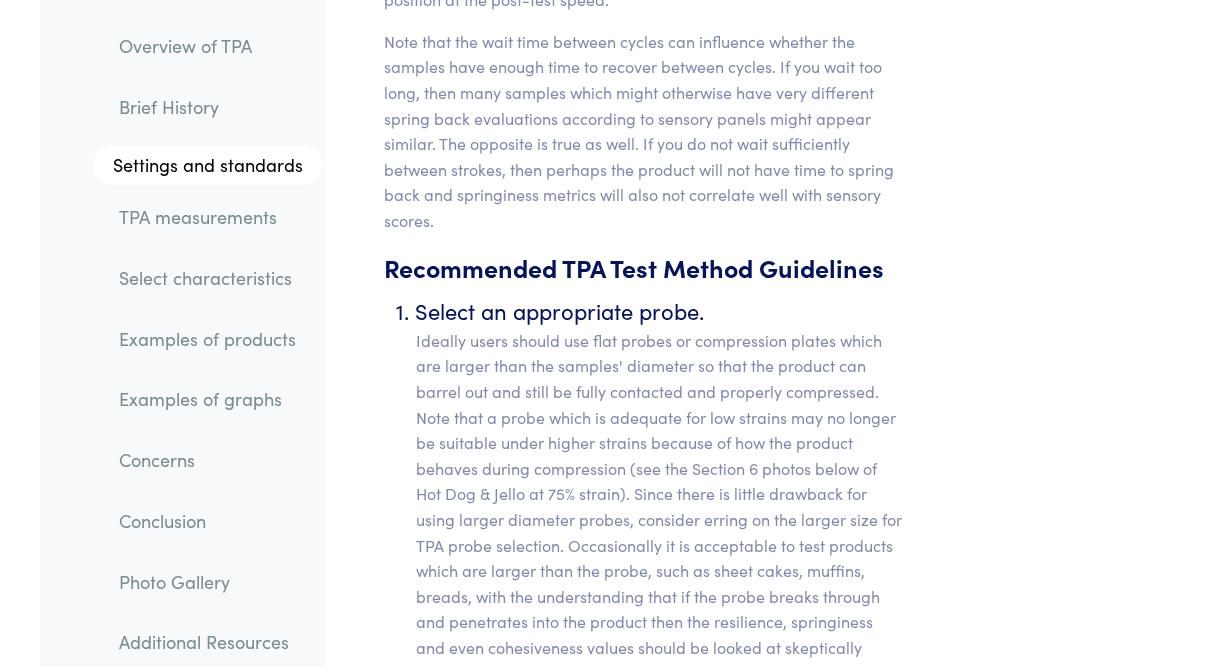 scroll, scrollTop: 9264, scrollLeft: 0, axis: vertical 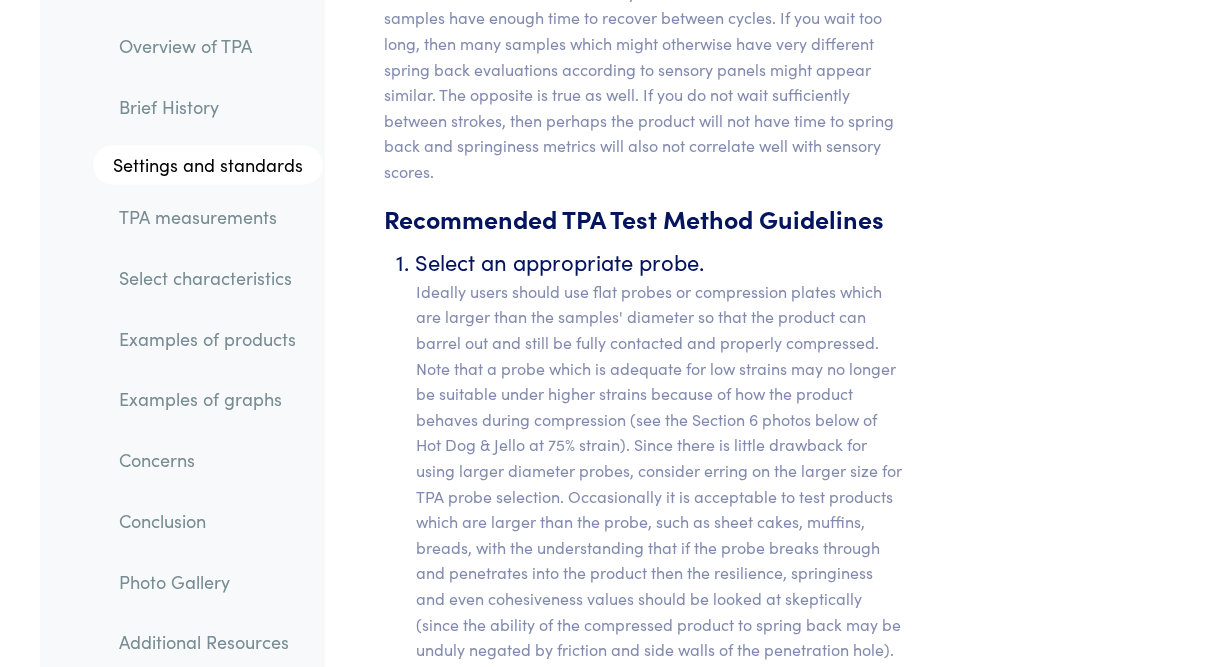 click on "Ideally users should use flat probes or compression plates which are larger than the samples' diameter so that the product can barrel out and still be fully contacted and properly compressed. Note that a probe which is adequate for low strains may no longer be suitable under higher strains because of how the product behaves during compression (see the Section 6 photos below of Hot Dog & Jello at 75% strain). Since there is little drawback for using larger diameter probes, consider erring on the larger size for TPA probe selection. Occasionally it is acceptable to test products which are larger than the probe, such as sheet cakes, muffins, breads, with the understanding that if the probe breaks through and penetrates into the product then the resilience, springiness and even cohesiveness values should be looked at skeptically (since the ability of the compressed product to spring back may be unduly negated by friction and side walls of the penetration hole)." at bounding box center (661, 471) 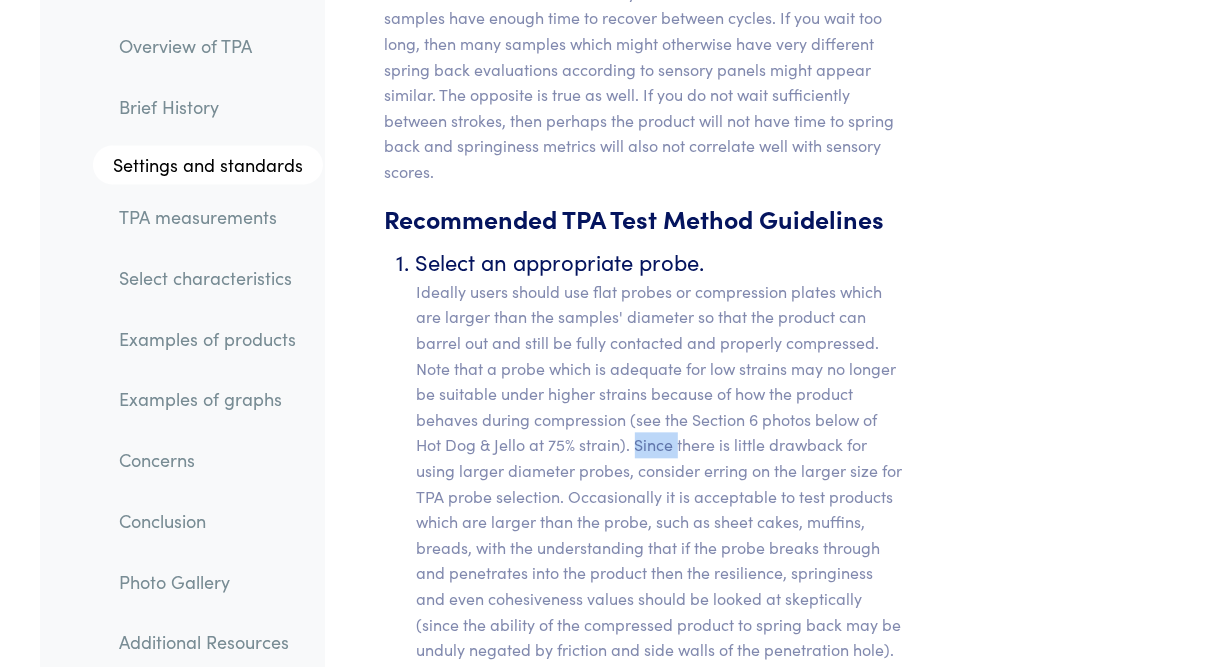 click on "Ideally users should use flat probes or compression plates which are larger than the samples' diameter so that the product can barrel out and still be fully contacted and properly compressed. Note that a probe which is adequate for low strains may no longer be suitable under higher strains because of how the product behaves during compression (see the Section 6 photos below of Hot Dog & Jello at 75% strain). Since there is little drawback for using larger diameter probes, consider erring on the larger size for TPA probe selection. Occasionally it is acceptable to test products which are larger than the probe, such as sheet cakes, muffins, breads, with the understanding that if the probe breaks through and penetrates into the product then the resilience, springiness and even cohesiveness values should be looked at skeptically (since the ability of the compressed product to spring back may be unduly negated by friction and side walls of the penetration hole)." at bounding box center [661, 471] 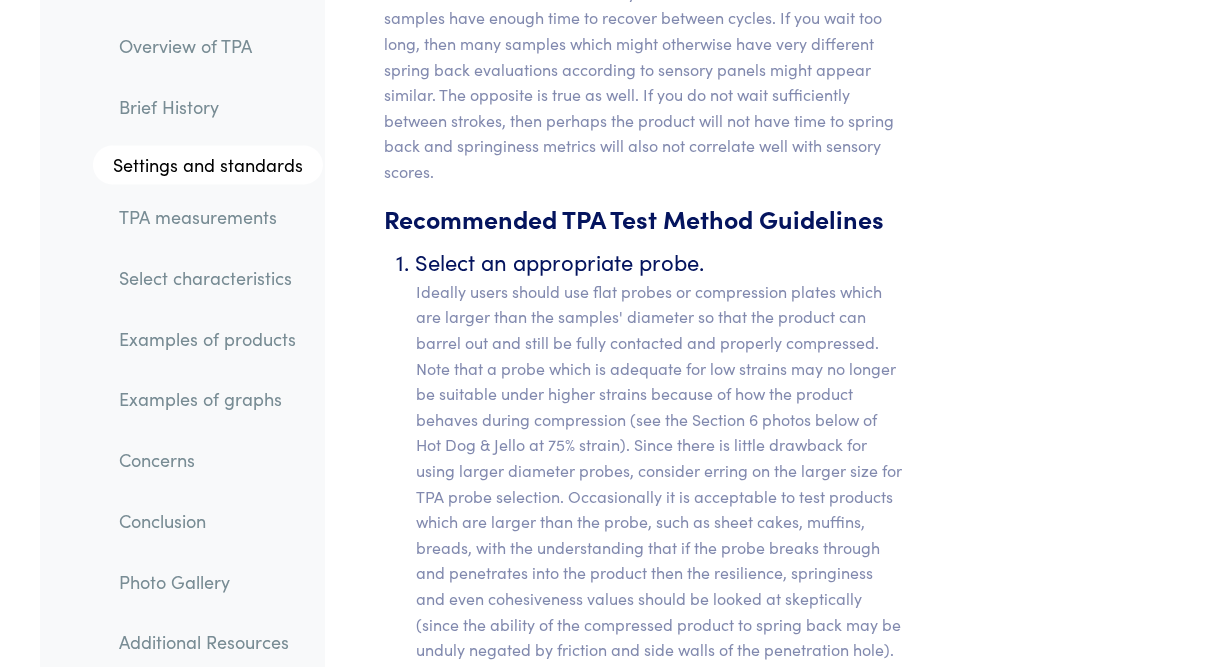 click on "Ideally users should use flat probes or compression plates which are larger than the samples' diameter so that the product can barrel out and still be fully contacted and properly compressed. Note that a probe which is adequate for low strains may no longer be suitable under higher strains because of how the product behaves during compression (see the Section 6 photos below of Hot Dog & Jello at 75% strain). Since there is little drawback for using larger diameter probes, consider erring on the larger size for TPA probe selection. Occasionally it is acceptable to test products which are larger than the probe, such as sheet cakes, muffins, breads, with the understanding that if the probe breaks through and penetrates into the product then the resilience, springiness and even cohesiveness values should be looked at skeptically (since the ability of the compressed product to spring back may be unduly negated by friction and side walls of the penetration hole)." at bounding box center (661, 471) 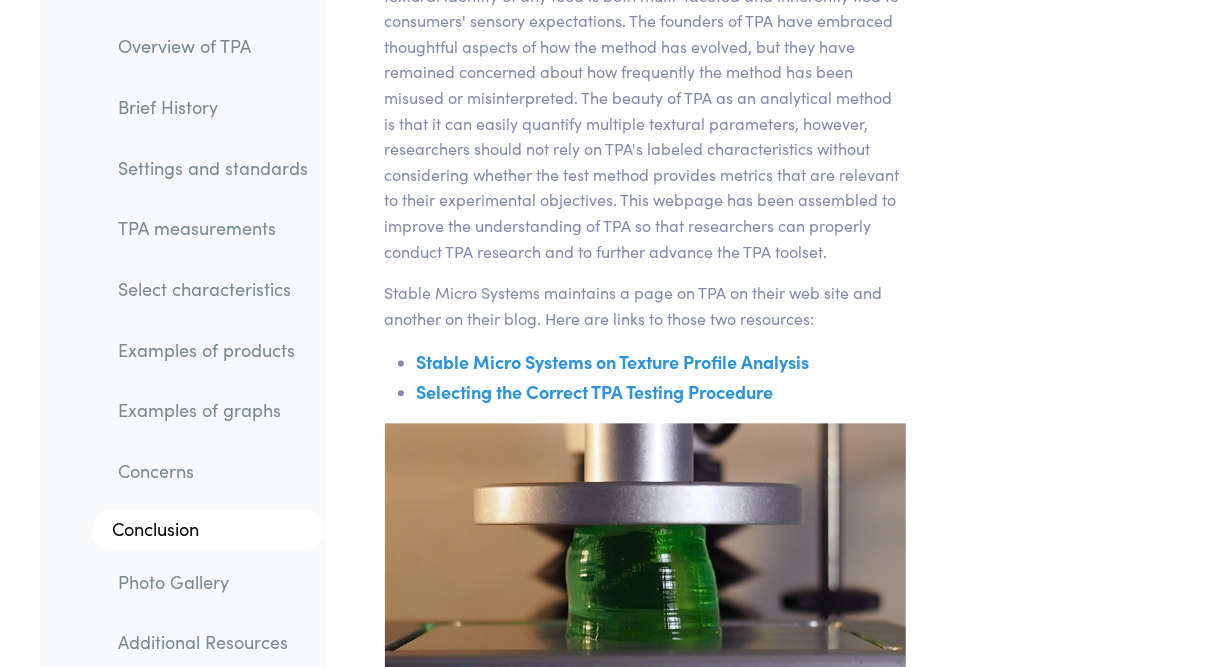 scroll, scrollTop: 34824, scrollLeft: 0, axis: vertical 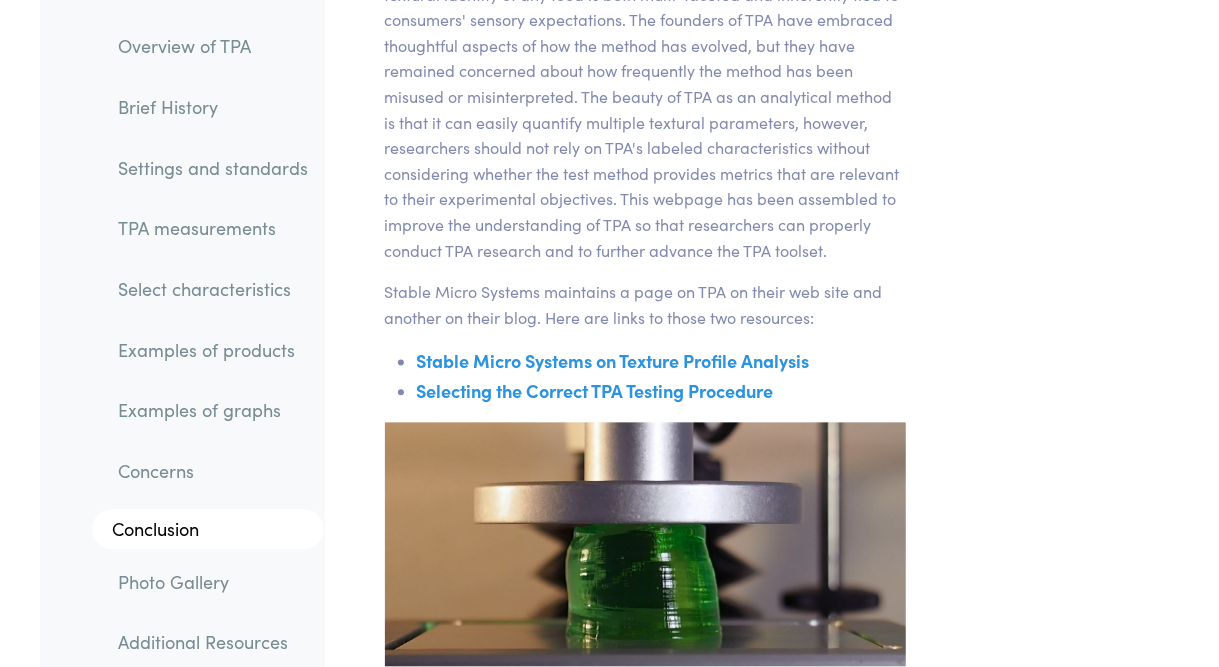 click on "Selecting the Correct TPA Testing Procedure" at bounding box center [595, 390] 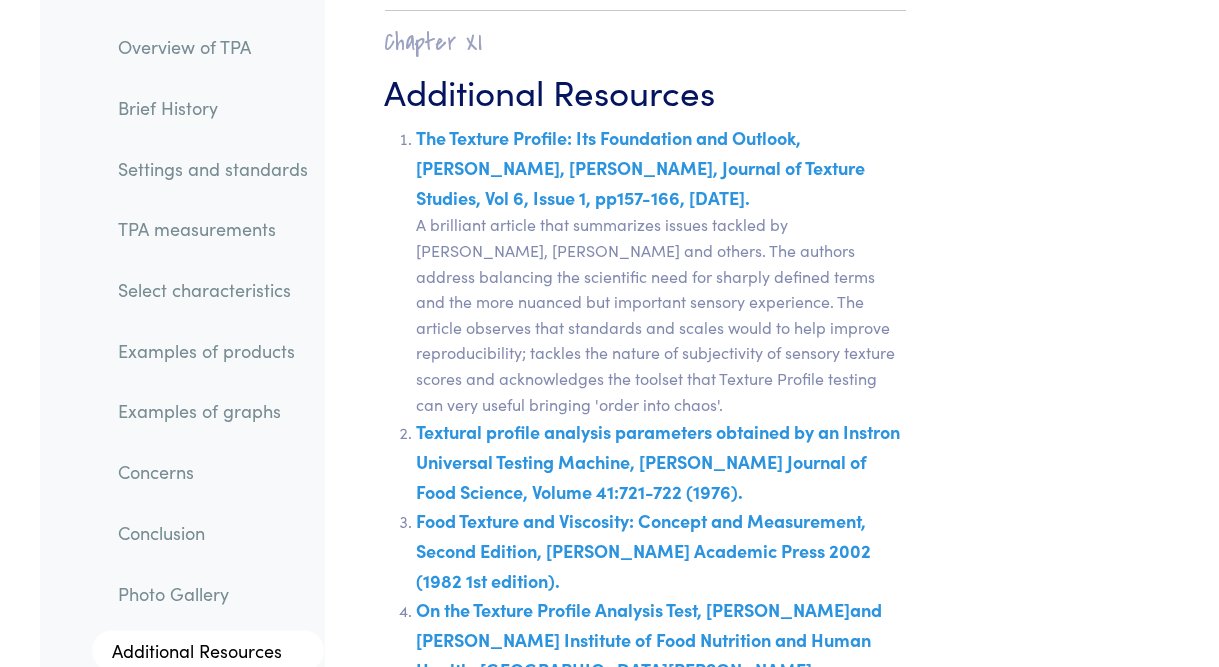 scroll, scrollTop: 37419, scrollLeft: 0, axis: vertical 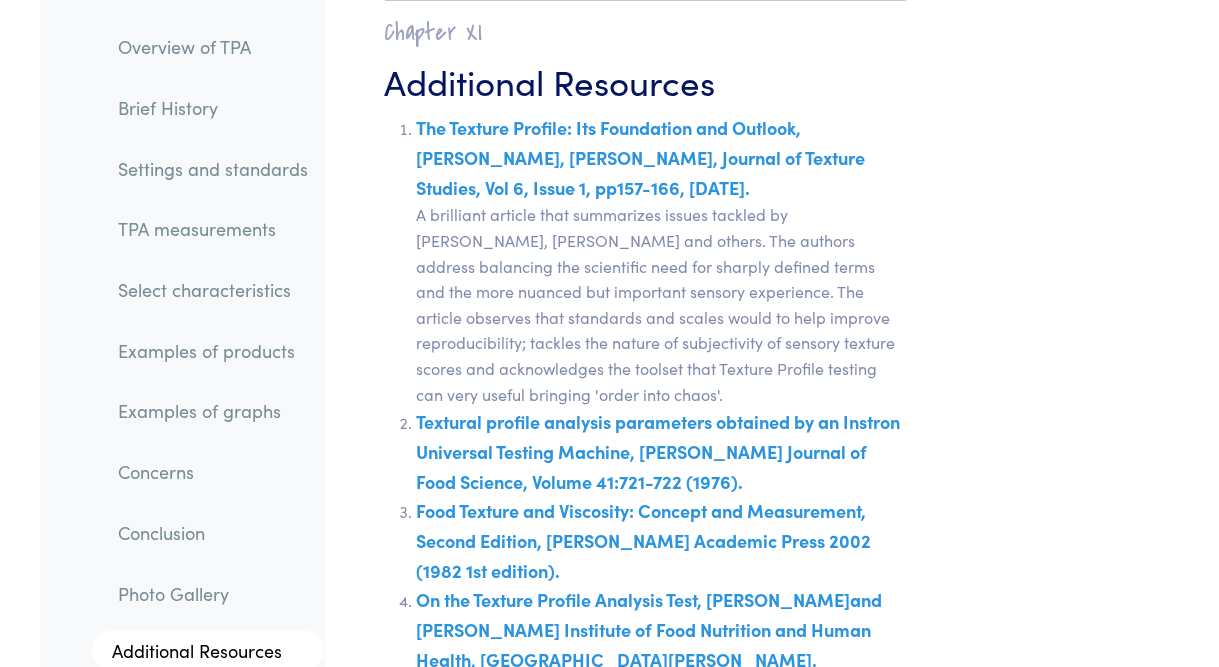click on "Food Texture and Viscosity: Concept and Measurement, Second Edition, [PERSON_NAME] Academic Press 2002 (1982 1st edition)." at bounding box center [644, 540] 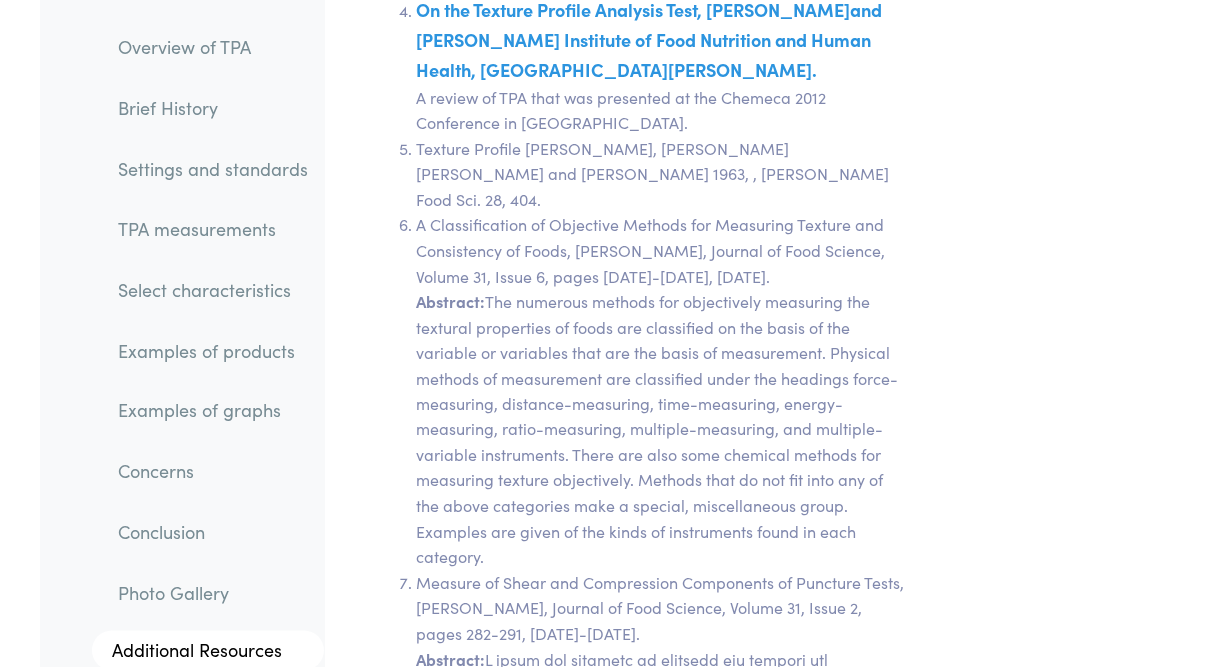 scroll, scrollTop: 38012, scrollLeft: 0, axis: vertical 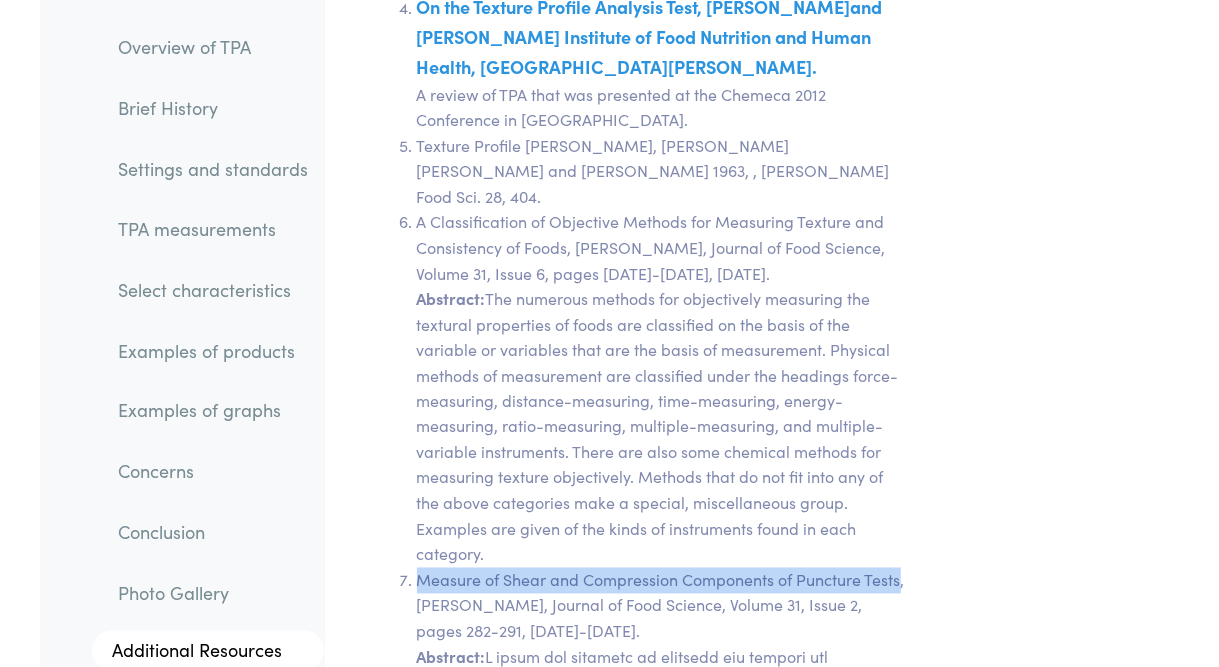 drag, startPoint x: 422, startPoint y: 250, endPoint x: 900, endPoint y: 251, distance: 478.00104 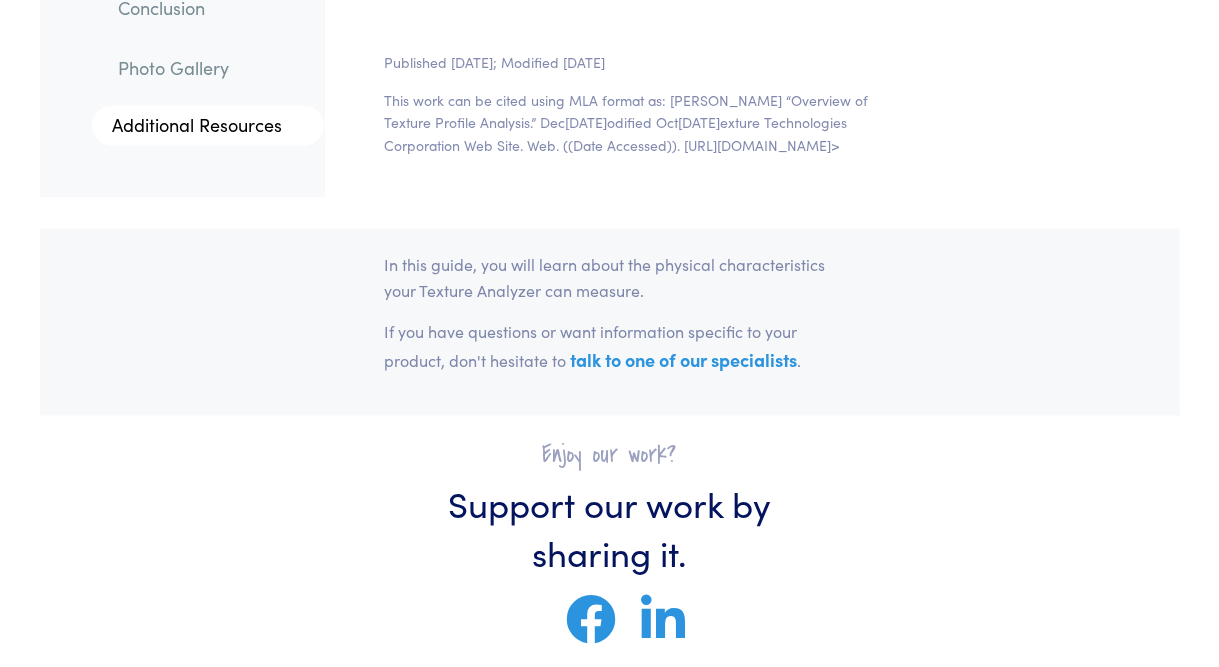 scroll, scrollTop: 45700, scrollLeft: 0, axis: vertical 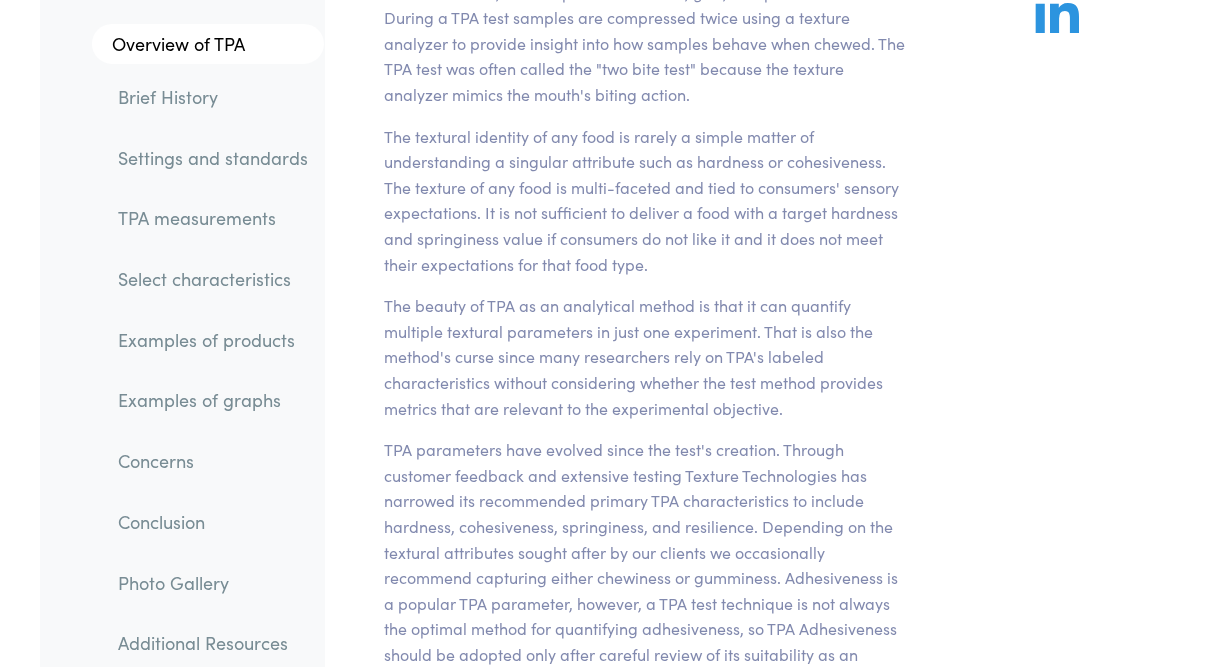click on "The textural identity of any food is rarely a simple matter of understanding a singular attribute such as hardness or cohesiveness. The texture of any food is multi-faceted and tied to consumers' sensory expectations. It is not sufficient to deliver a food with a target hardness and springiness value if consumers do not like it and it does not meet their expectations for that food type." at bounding box center [645, 201] 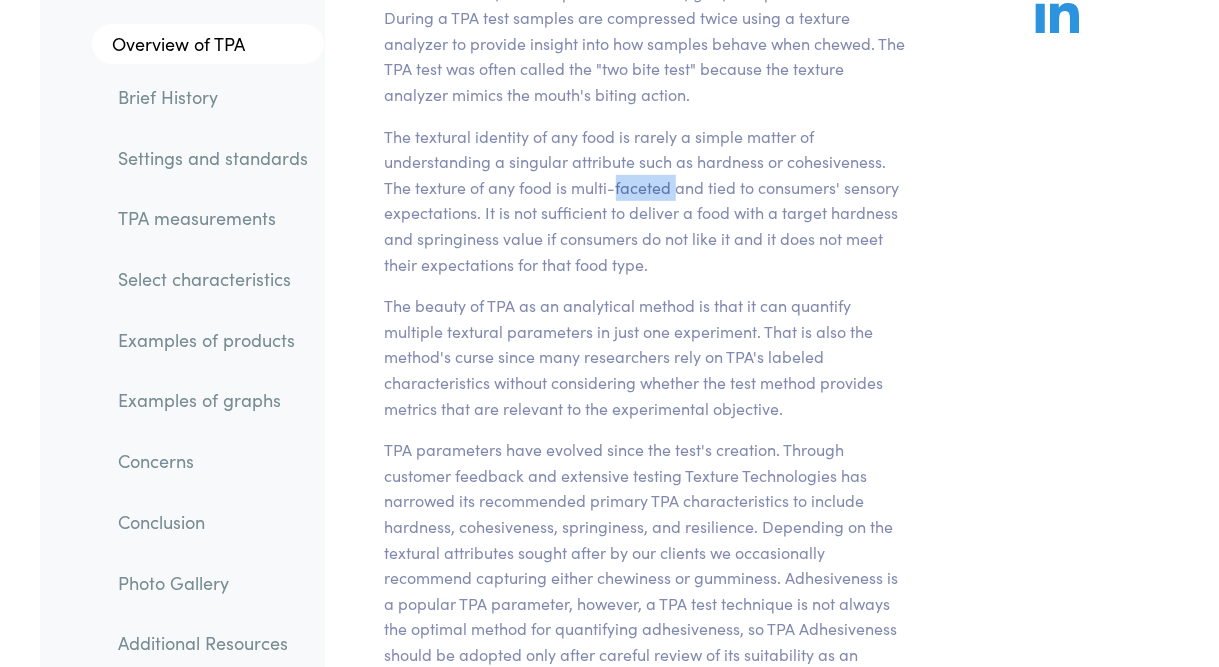 click on "The textural identity of any food is rarely a simple matter of understanding a singular attribute such as hardness or cohesiveness. The texture of any food is multi-faceted and tied to consumers' sensory expectations. It is not sufficient to deliver a food with a target hardness and springiness value if consumers do not like it and it does not meet their expectations for that food type." at bounding box center (645, 201) 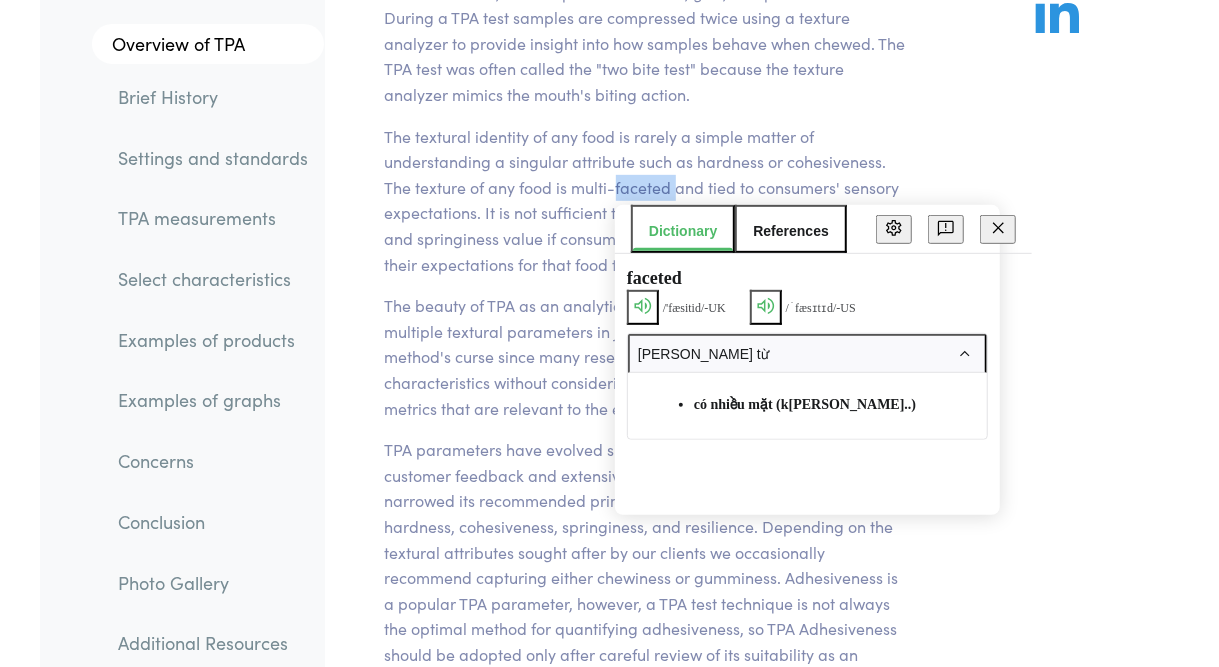 click 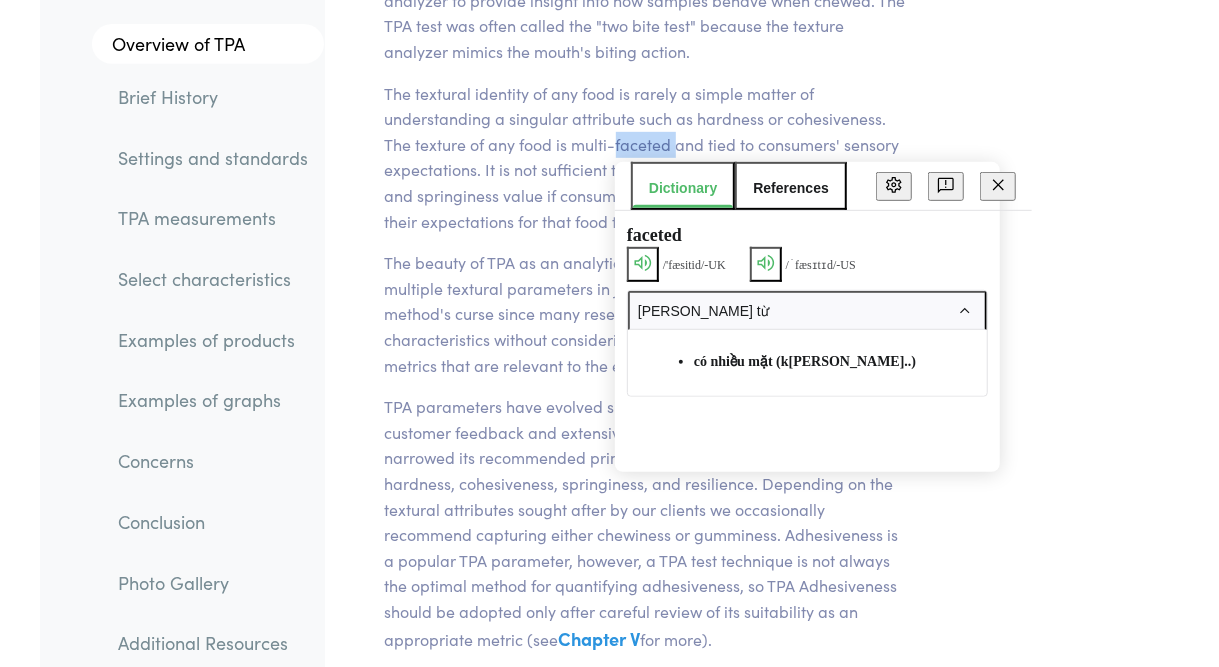 scroll, scrollTop: 412, scrollLeft: 0, axis: vertical 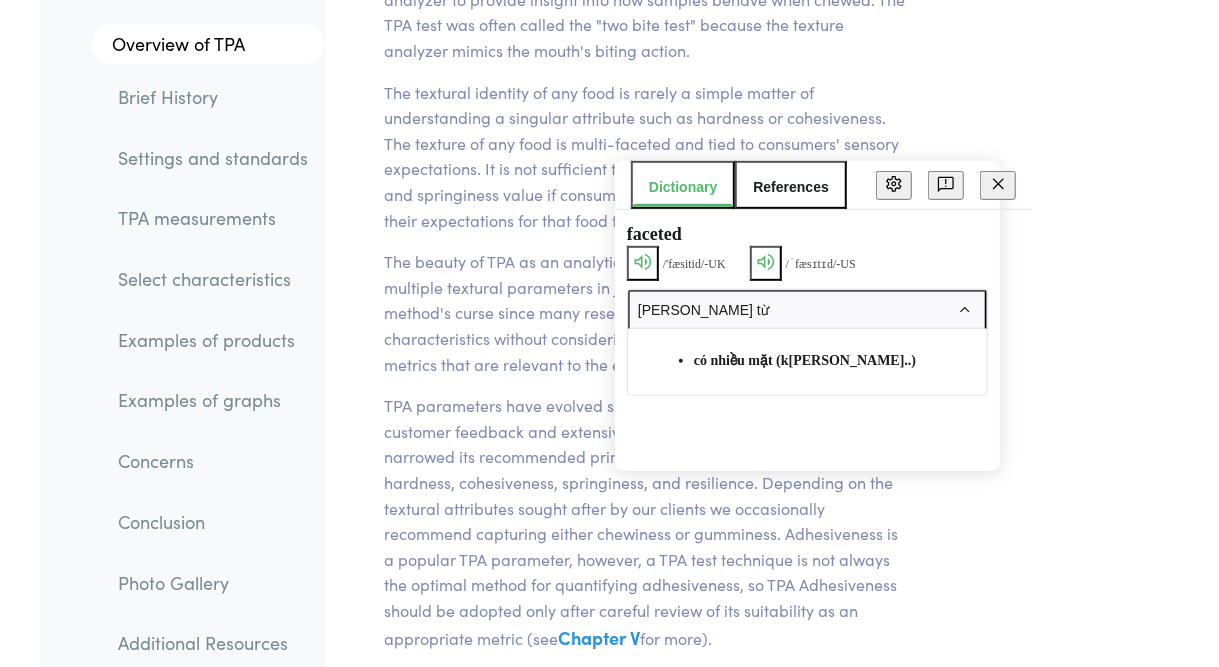 click on "The textural identity of any food is rarely a simple matter of understanding a singular attribute such as hardness or cohesiveness. The texture of any food is multi-faceted and tied to consumers' sensory expectations. It is not sufficient to deliver a food with a target hardness and springiness value if consumers do not like it and it does not meet their expectations for that food type." at bounding box center (645, 157) 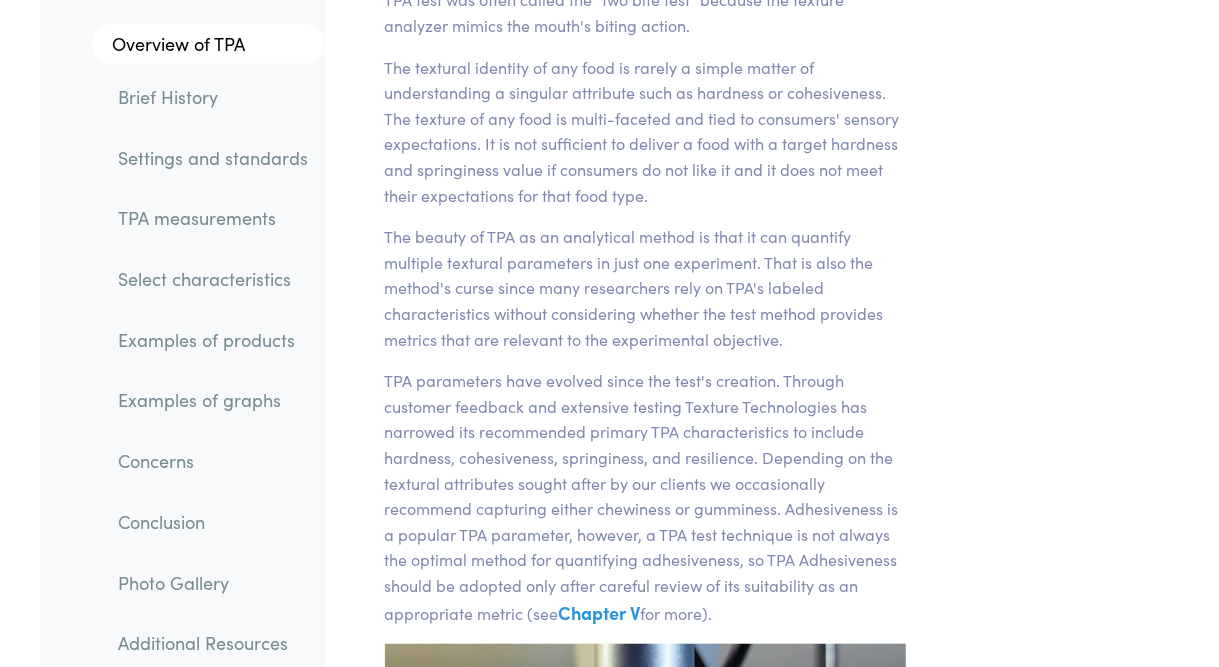 scroll, scrollTop: 439, scrollLeft: 0, axis: vertical 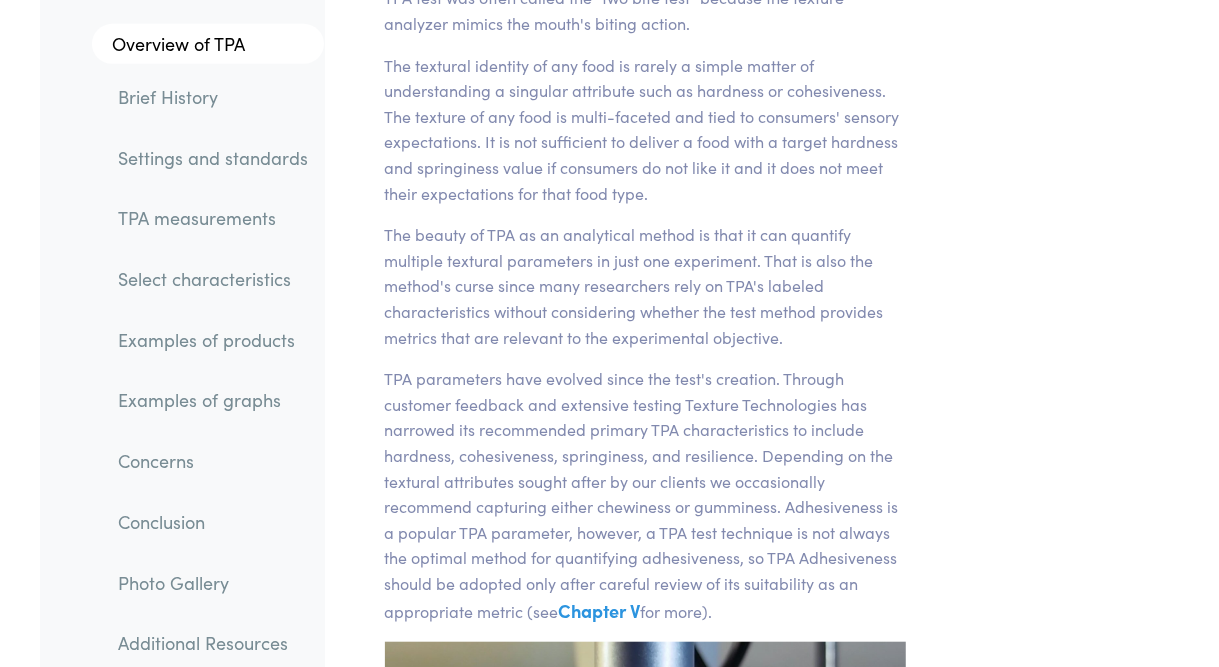 click on "The textural identity of any food is rarely a simple matter of understanding a singular attribute such as hardness or cohesiveness. The texture of any food is multi-faceted and tied to consumers' sensory expectations. It is not sufficient to deliver a food with a target hardness and springiness value if consumers do not like it and it does not meet their expectations for that food type." at bounding box center (645, 130) 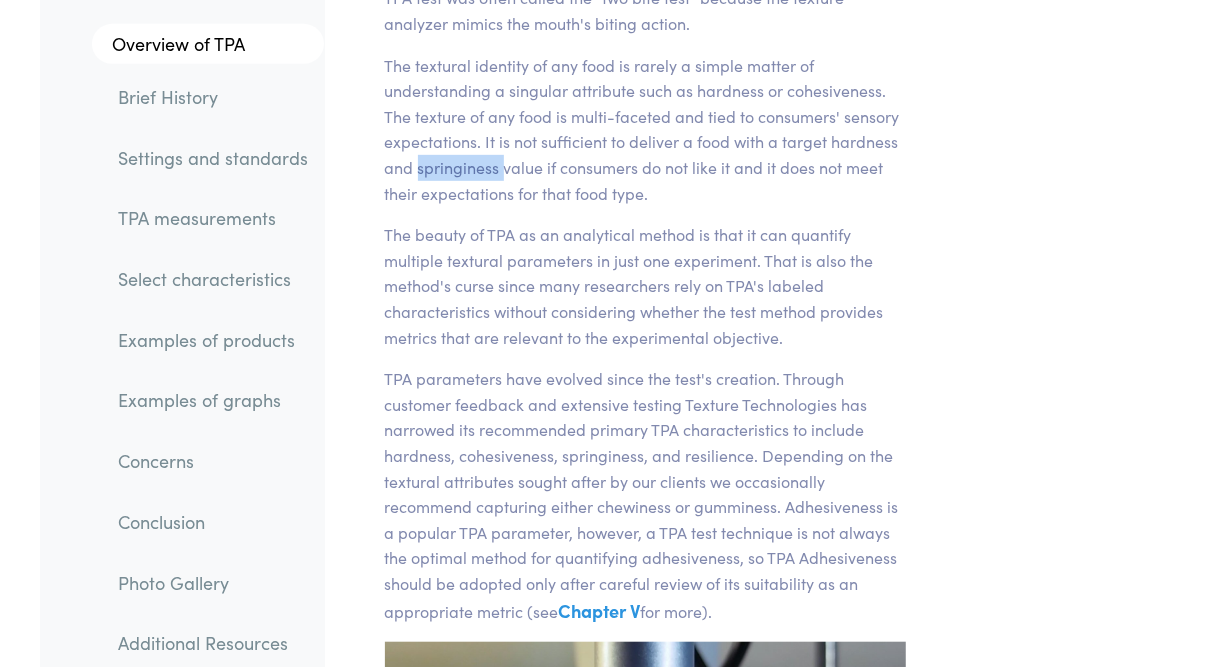 click on "The textural identity of any food is rarely a simple matter of understanding a singular attribute such as hardness or cohesiveness. The texture of any food is multi-faceted and tied to consumers' sensory expectations. It is not sufficient to deliver a food with a target hardness and springiness value if consumers do not like it and it does not meet their expectations for that food type." at bounding box center (645, 130) 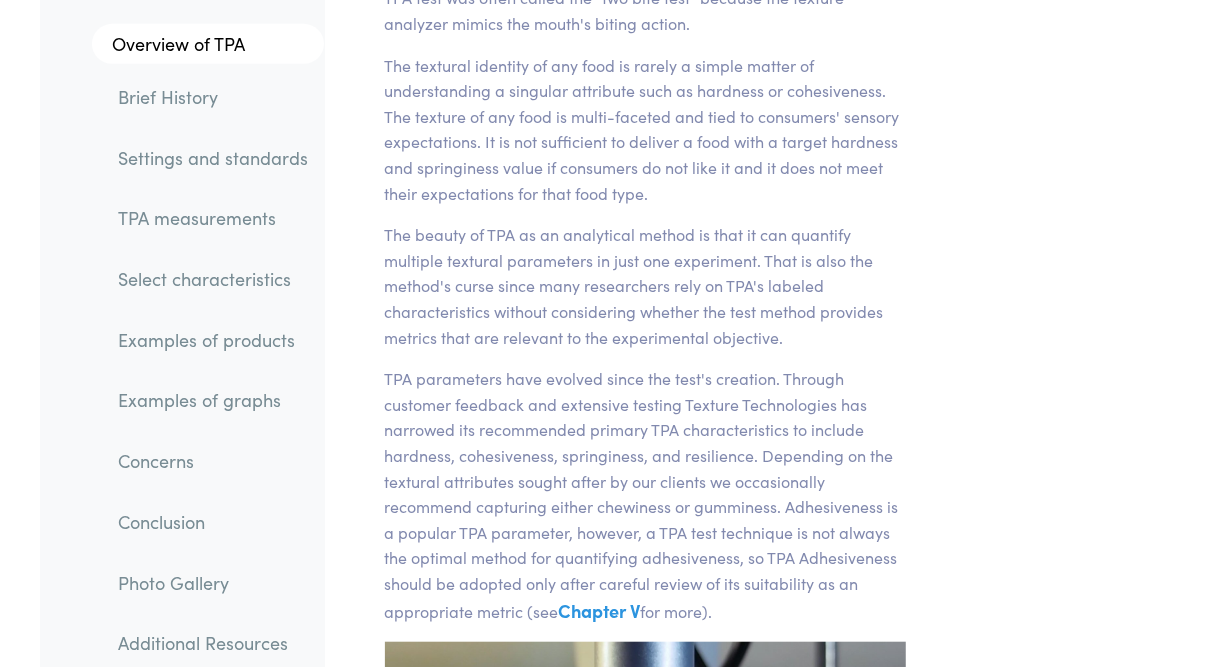 click on "The textural identity of any food is rarely a simple matter of understanding a singular attribute such as hardness or cohesiveness. The texture of any food is multi-faceted and tied to consumers' sensory expectations. It is not sufficient to deliver a food with a target hardness and springiness value if consumers do not like it and it does not meet their expectations for that food type." at bounding box center [645, 130] 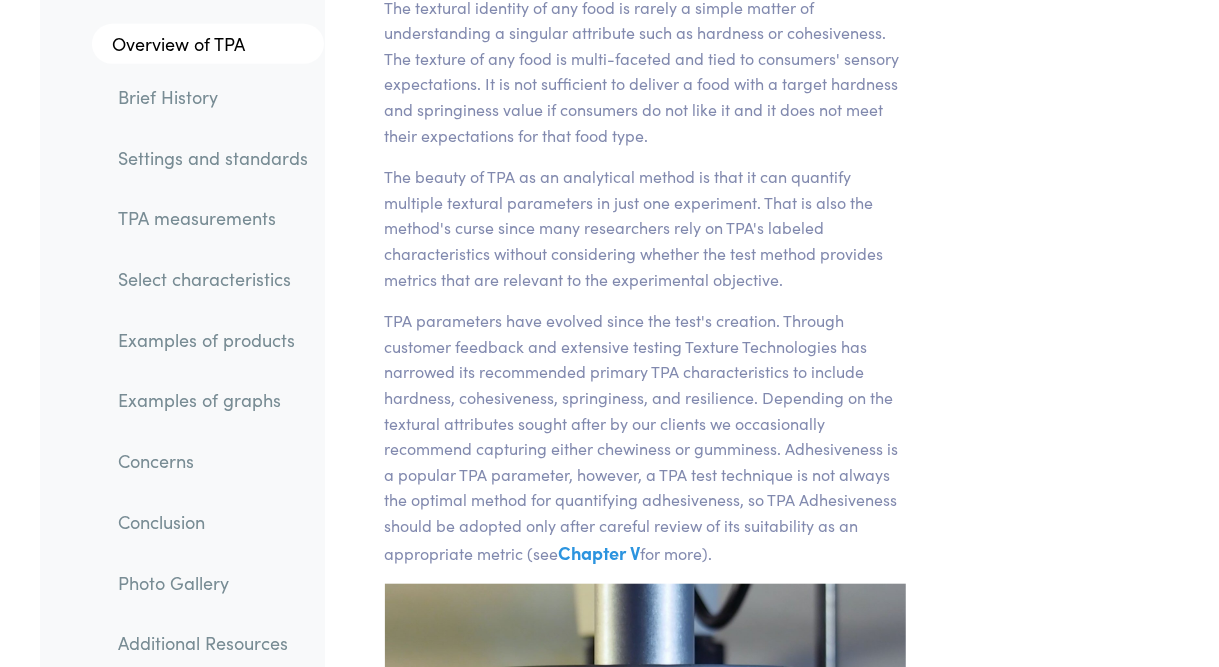 scroll, scrollTop: 500, scrollLeft: 0, axis: vertical 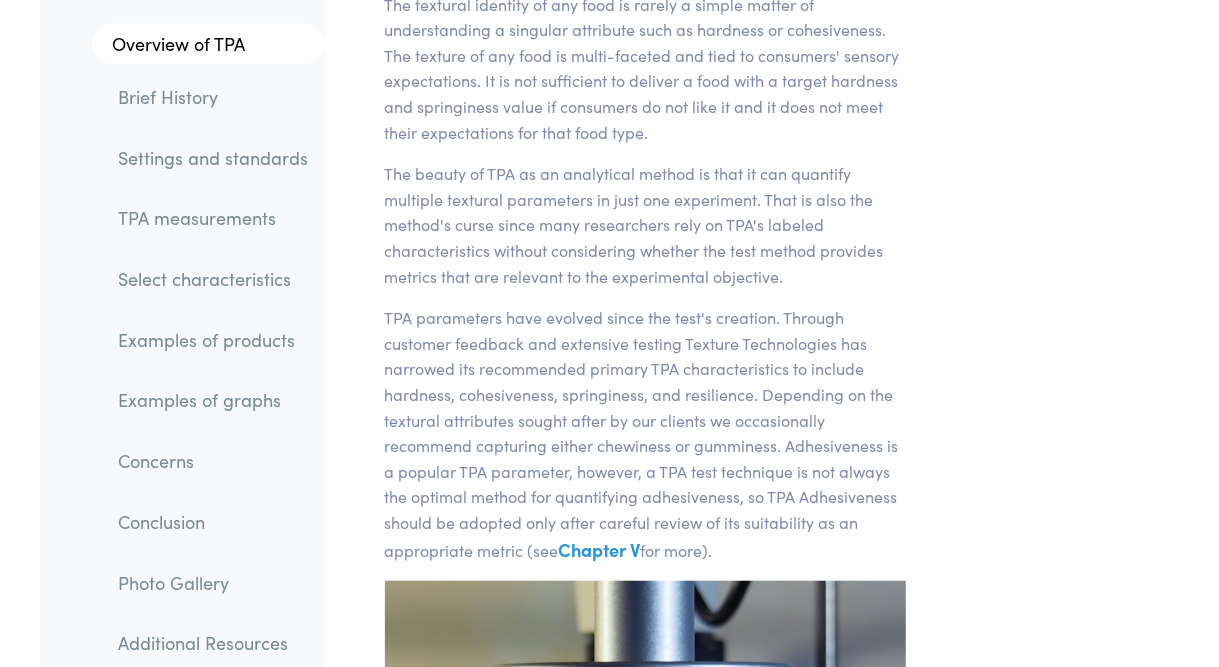 click on "The beauty of TPA as an analytical method is that it can quantify multiple textural parameters in just one experiment. That is also the method's curse since many researchers rely on TPA's labeled characteristics without considering whether the test method provides metrics that are relevant to the experimental objective." at bounding box center (645, 225) 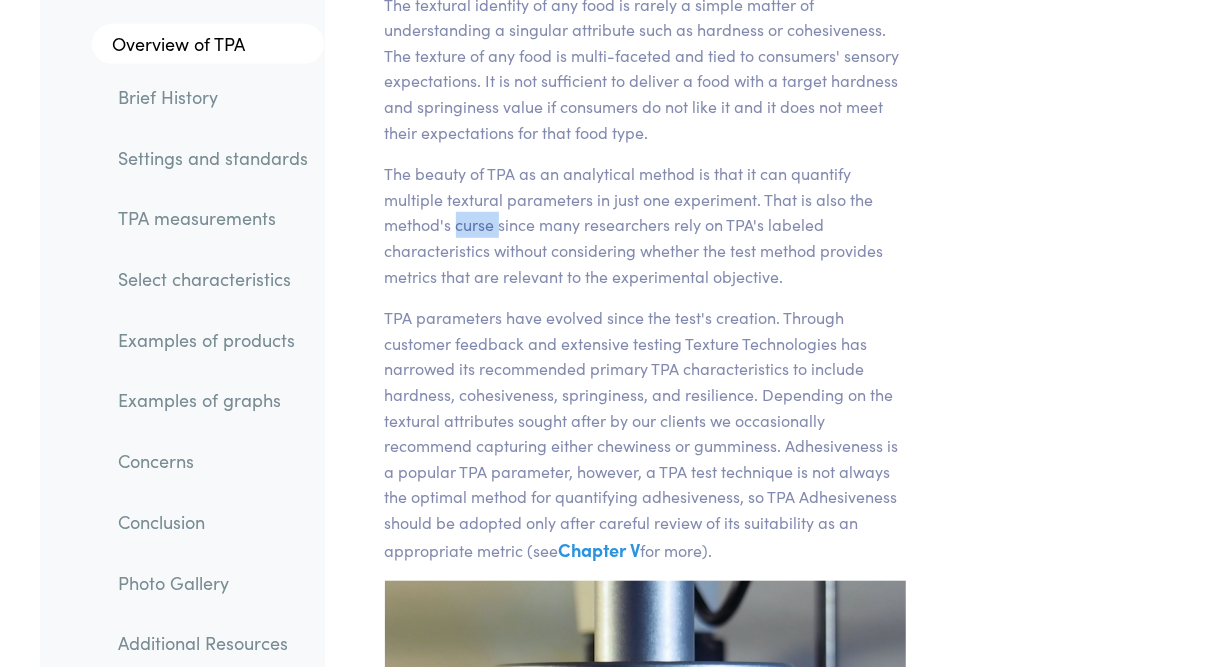 click on "The beauty of TPA as an analytical method is that it can quantify multiple textural parameters in just one experiment. That is also the method's curse since many researchers rely on TPA's labeled characteristics without considering whether the test method provides metrics that are relevant to the experimental objective." at bounding box center (645, 225) 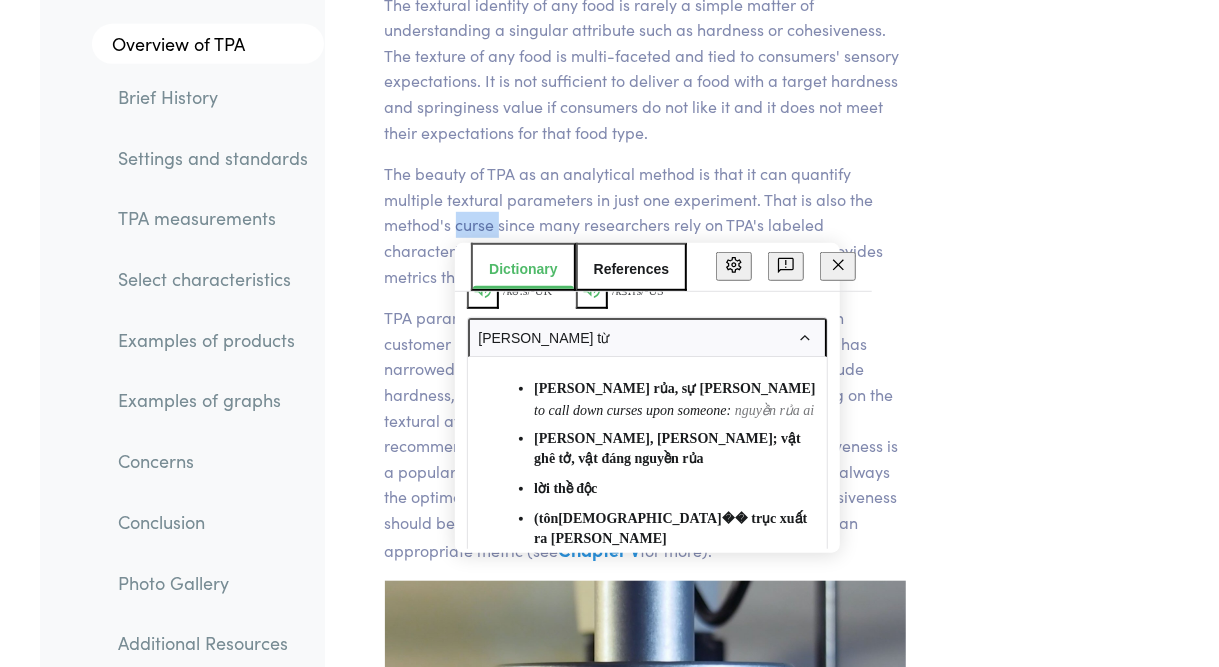 scroll, scrollTop: 60, scrollLeft: 0, axis: vertical 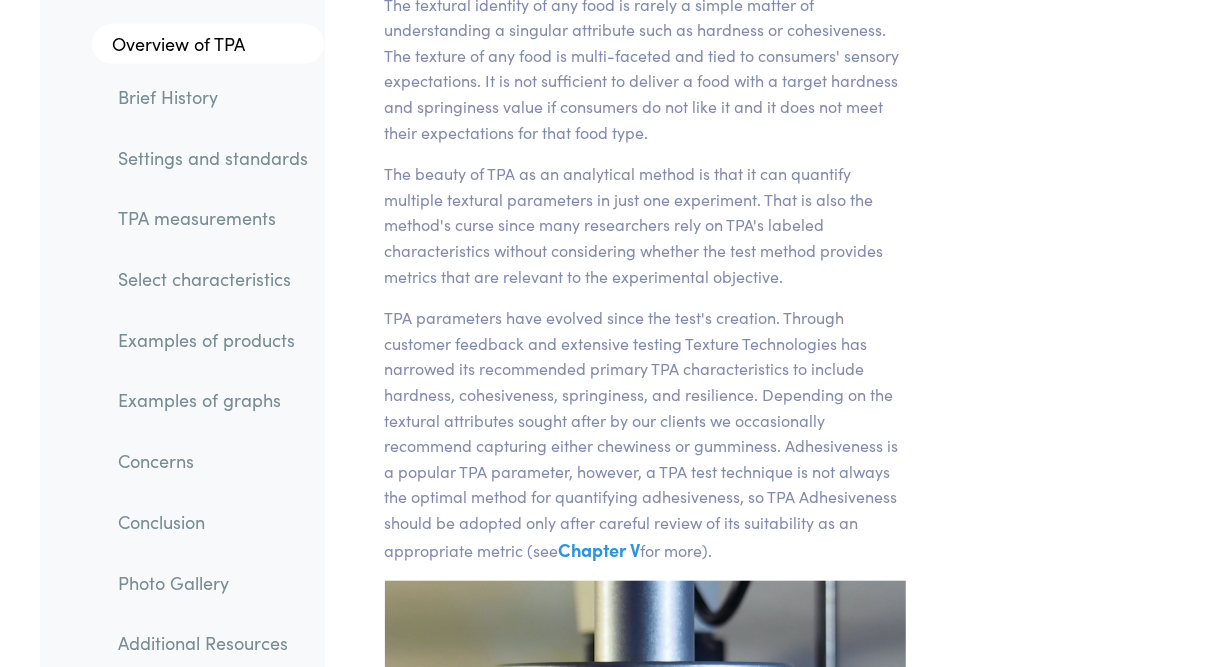 click on "The beauty of TPA as an analytical method is that it can quantify multiple textural parameters in just one experiment. That is also the method's curse since many researchers rely on TPA's labeled characteristics without considering whether the test method provides metrics that are relevant to the experimental objective." at bounding box center (645, 225) 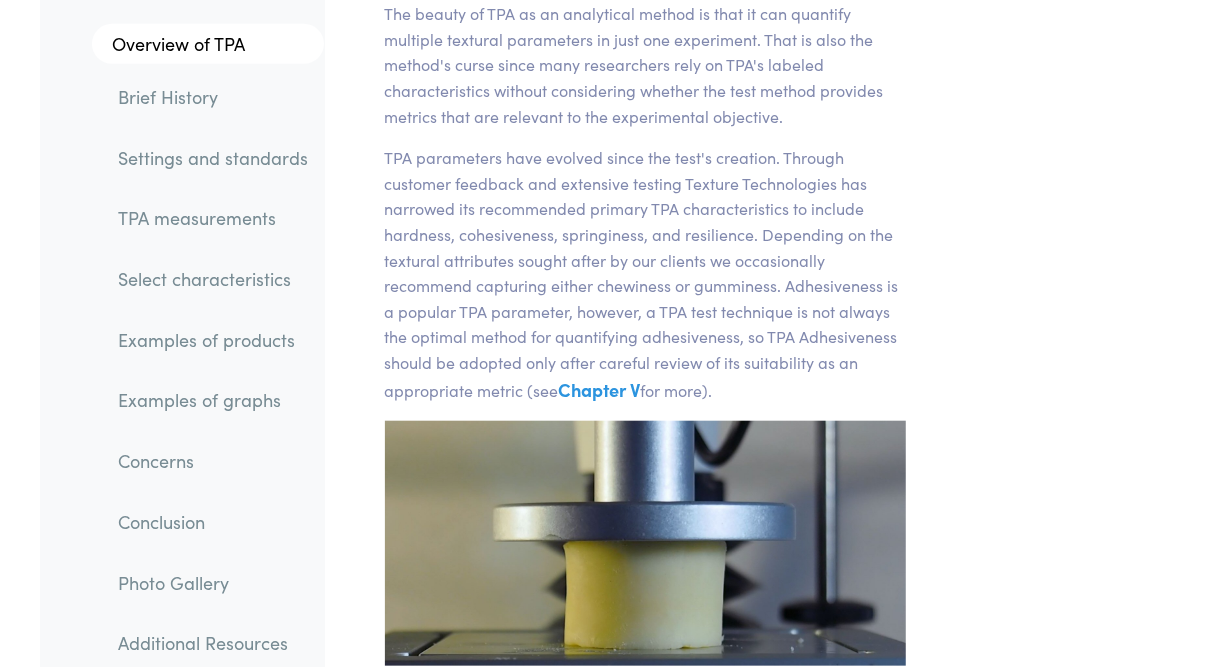 scroll, scrollTop: 661, scrollLeft: 0, axis: vertical 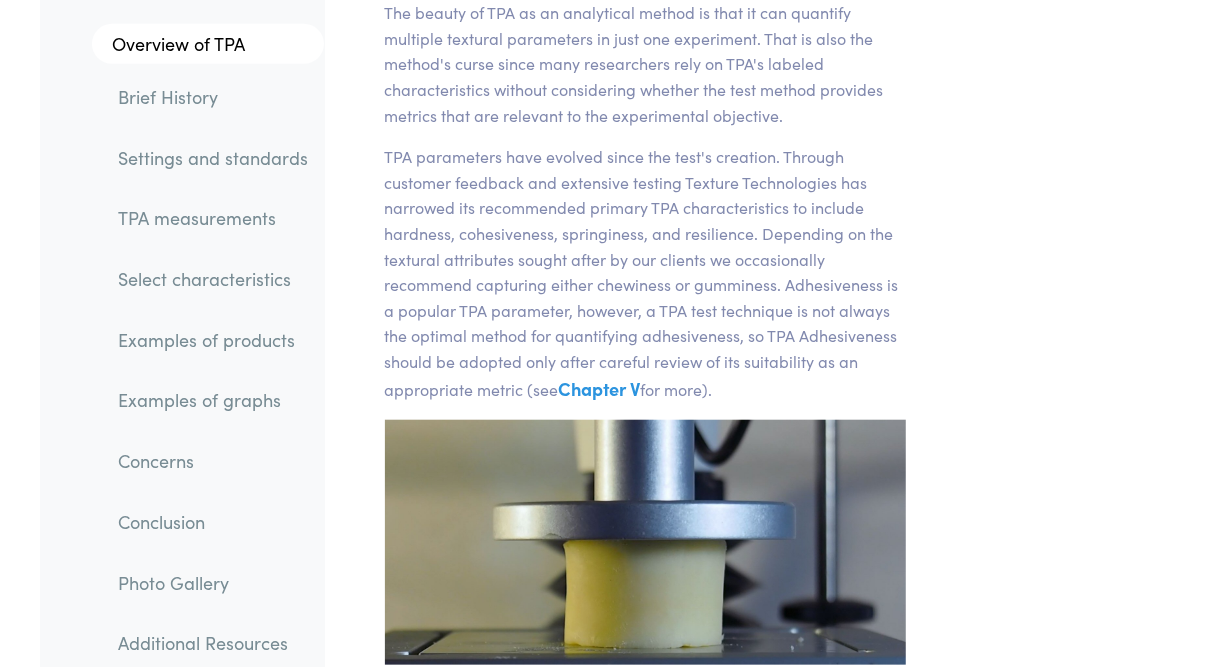 click on "TPA parameters have evolved since the test's creation. Through customer feedback and extensive testing Texture Technologies has narrowed its recommended primary TPA characteristics to include hardness, cohesiveness, springiness, and resilience. Depending on the textural attributes sought after by our clients we occasionally recommend capturing either chewiness or gumminess. Adhesiveness is a popular TPA parameter, however, a TPA test technique is not always the optimal method for quantifying adhesiveness, so TPA Adhesiveness should be adopted only after careful review of its suitability as an appropriate metric (see  Chapter V  for more)." at bounding box center [645, 274] 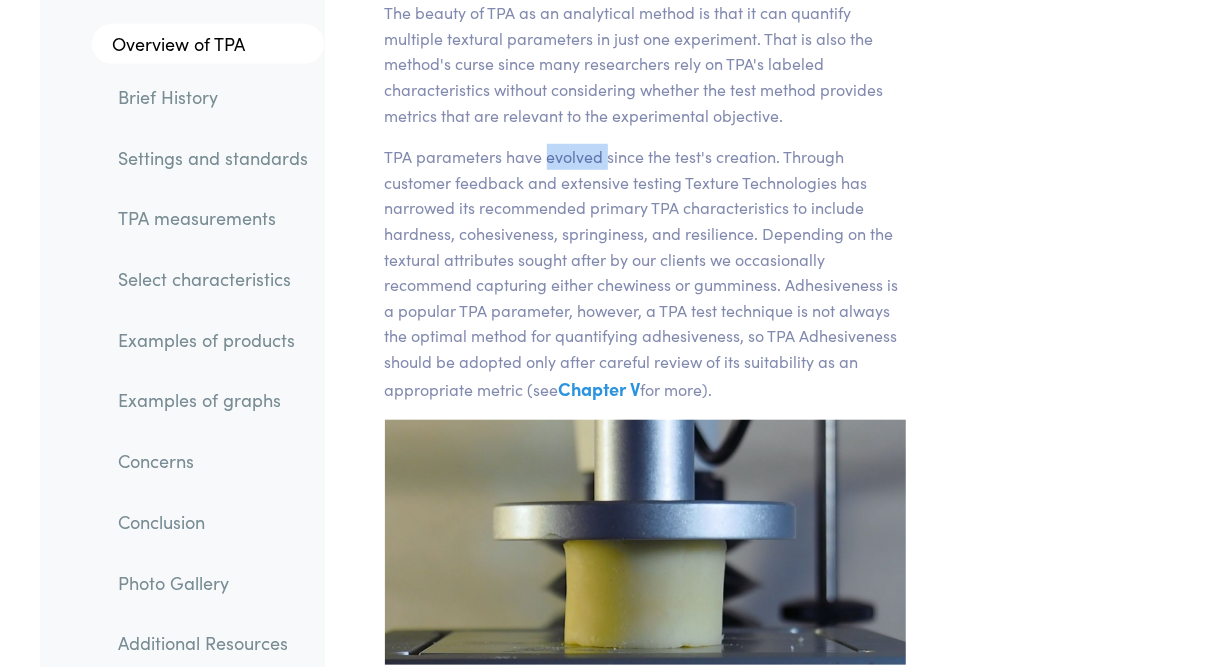 click on "TPA parameters have evolved since the test's creation. Through customer feedback and extensive testing Texture Technologies has narrowed its recommended primary TPA characteristics to include hardness, cohesiveness, springiness, and resilience. Depending on the textural attributes sought after by our clients we occasionally recommend capturing either chewiness or gumminess. Adhesiveness is a popular TPA parameter, however, a TPA test technique is not always the optimal method for quantifying adhesiveness, so TPA Adhesiveness should be adopted only after careful review of its suitability as an appropriate metric (see  Chapter V  for more)." at bounding box center (645, 274) 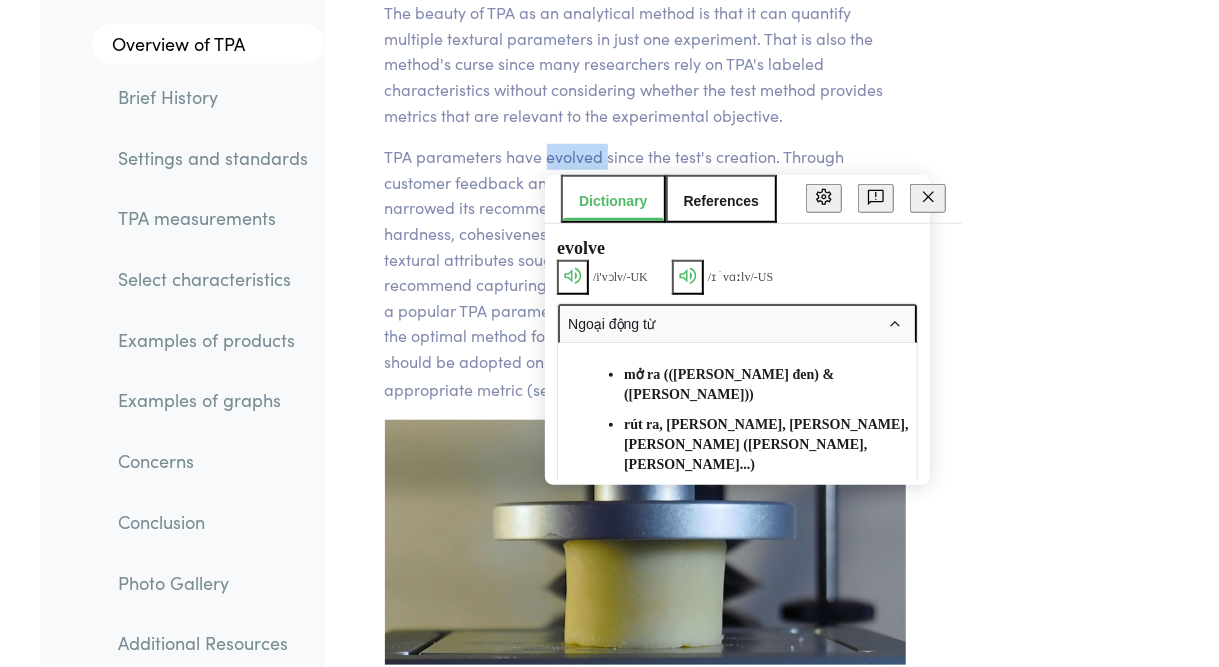 click 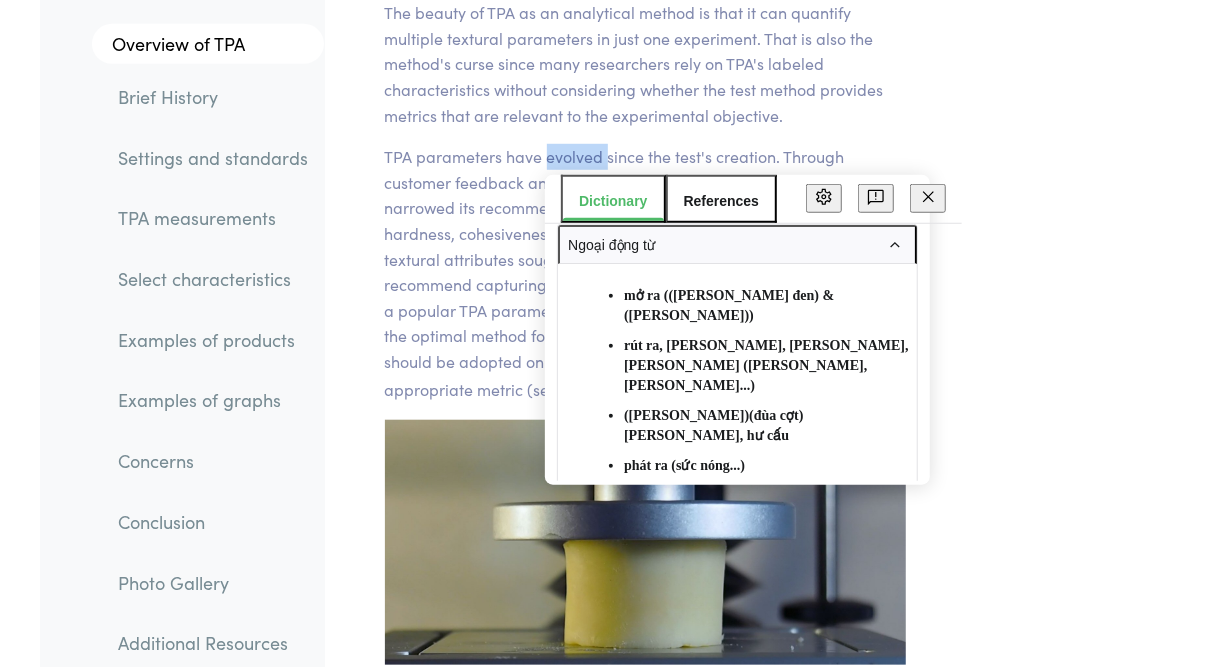 scroll, scrollTop: 84, scrollLeft: 0, axis: vertical 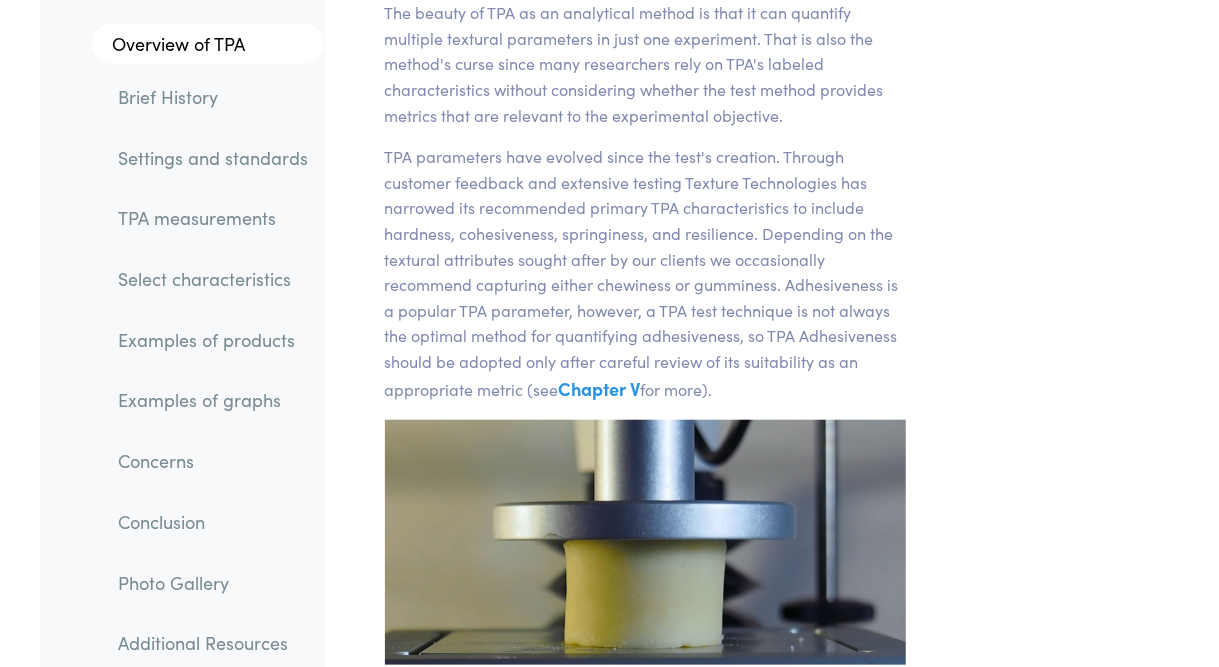click on "TPA parameters have evolved since the test's creation. Through customer feedback and extensive testing Texture Technologies has narrowed its recommended primary TPA characteristics to include hardness, cohesiveness, springiness, and resilience. Depending on the textural attributes sought after by our clients we occasionally recommend capturing either chewiness or gumminess. Adhesiveness is a popular TPA parameter, however, a TPA test technique is not always the optimal method for quantifying adhesiveness, so TPA Adhesiveness should be adopted only after careful review of its suitability as an appropriate metric (see  Chapter V  for more)." at bounding box center (645, 274) 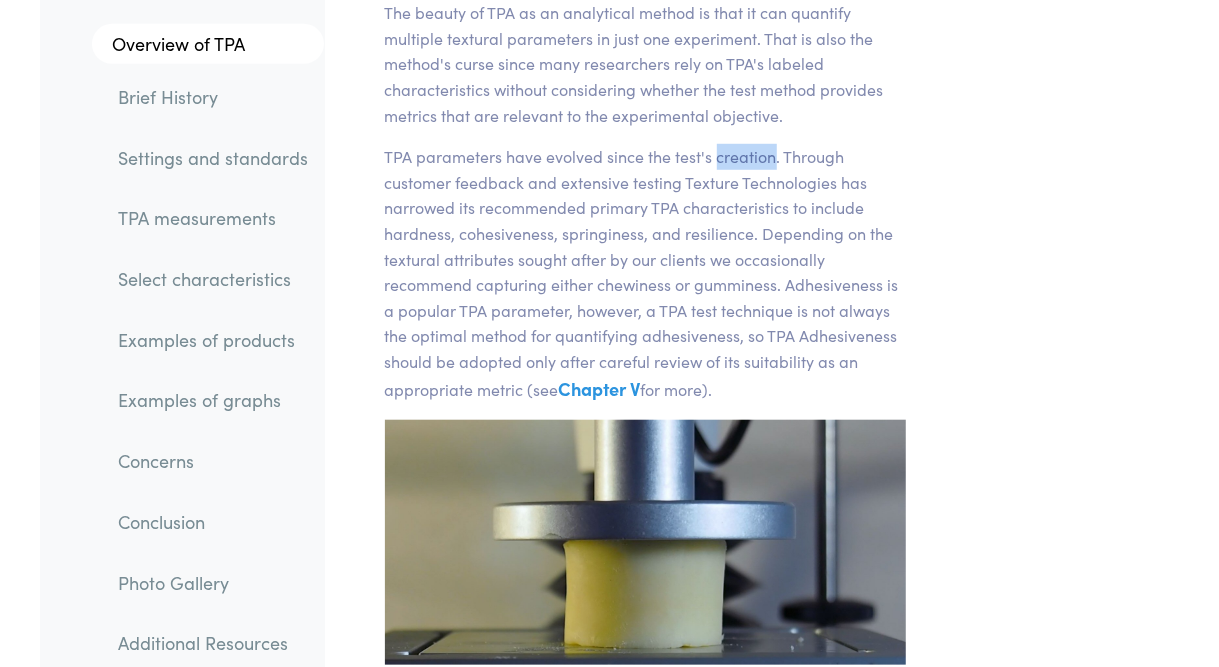 click on "TPA parameters have evolved since the test's creation. Through customer feedback and extensive testing Texture Technologies has narrowed its recommended primary TPA characteristics to include hardness, cohesiveness, springiness, and resilience. Depending on the textural attributes sought after by our clients we occasionally recommend capturing either chewiness or gumminess. Adhesiveness is a popular TPA parameter, however, a TPA test technique is not always the optimal method for quantifying adhesiveness, so TPA Adhesiveness should be adopted only after careful review of its suitability as an appropriate metric (see  Chapter V  for more)." at bounding box center (645, 274) 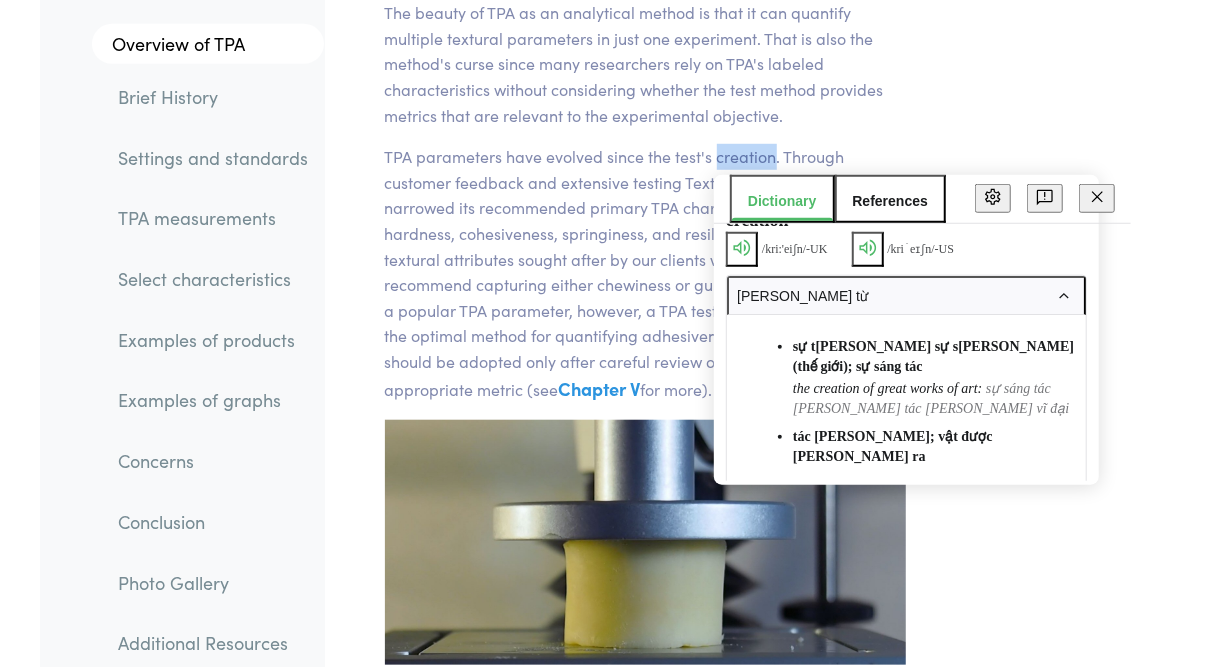 scroll, scrollTop: 32, scrollLeft: 0, axis: vertical 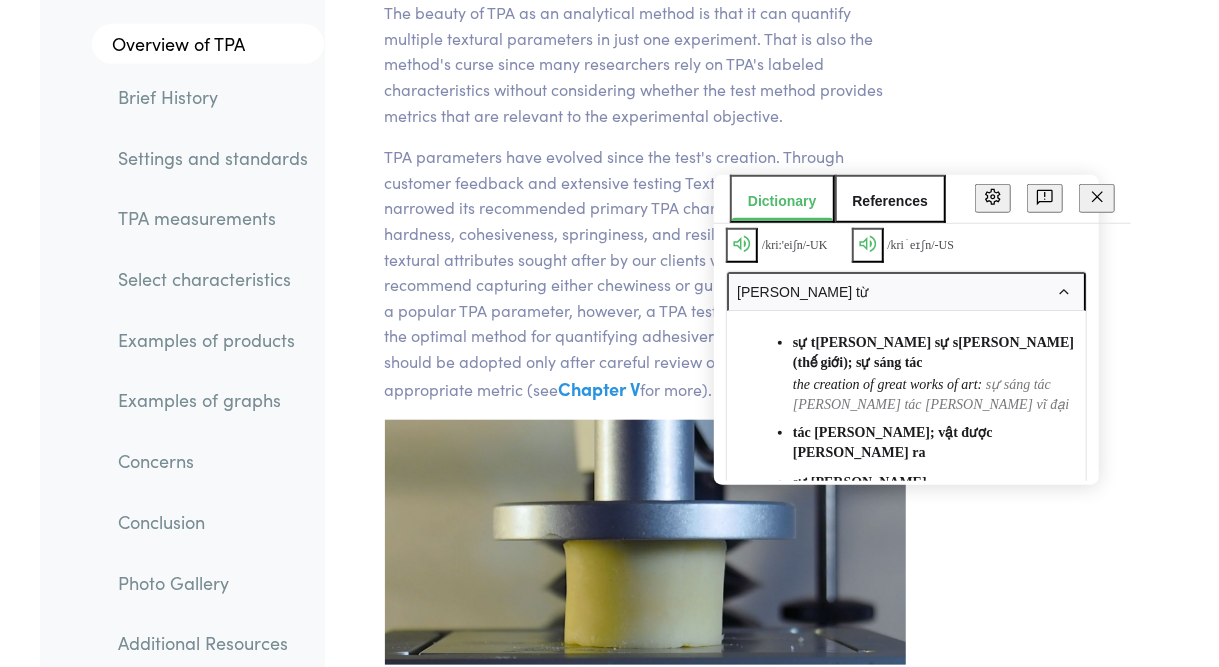 click on "TPA parameters have evolved since the test's creation. Through customer feedback and extensive testing Texture Technologies has narrowed its recommended primary TPA characteristics to include hardness, cohesiveness, springiness, and resilience. Depending on the textural attributes sought after by our clients we occasionally recommend capturing either chewiness or gumminess. Adhesiveness is a popular TPA parameter, however, a TPA test technique is not always the optimal method for quantifying adhesiveness, so TPA Adhesiveness should be adopted only after careful review of its suitability as an appropriate metric (see  Chapter V  for more)." at bounding box center (645, 274) 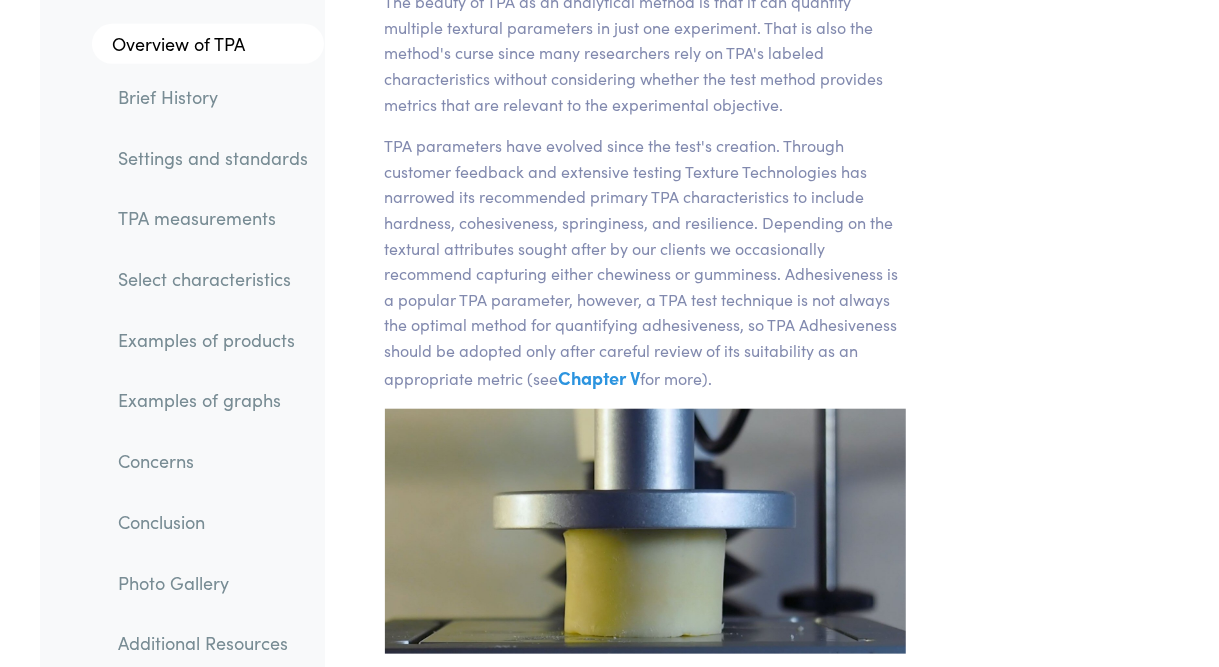 scroll, scrollTop: 678, scrollLeft: 0, axis: vertical 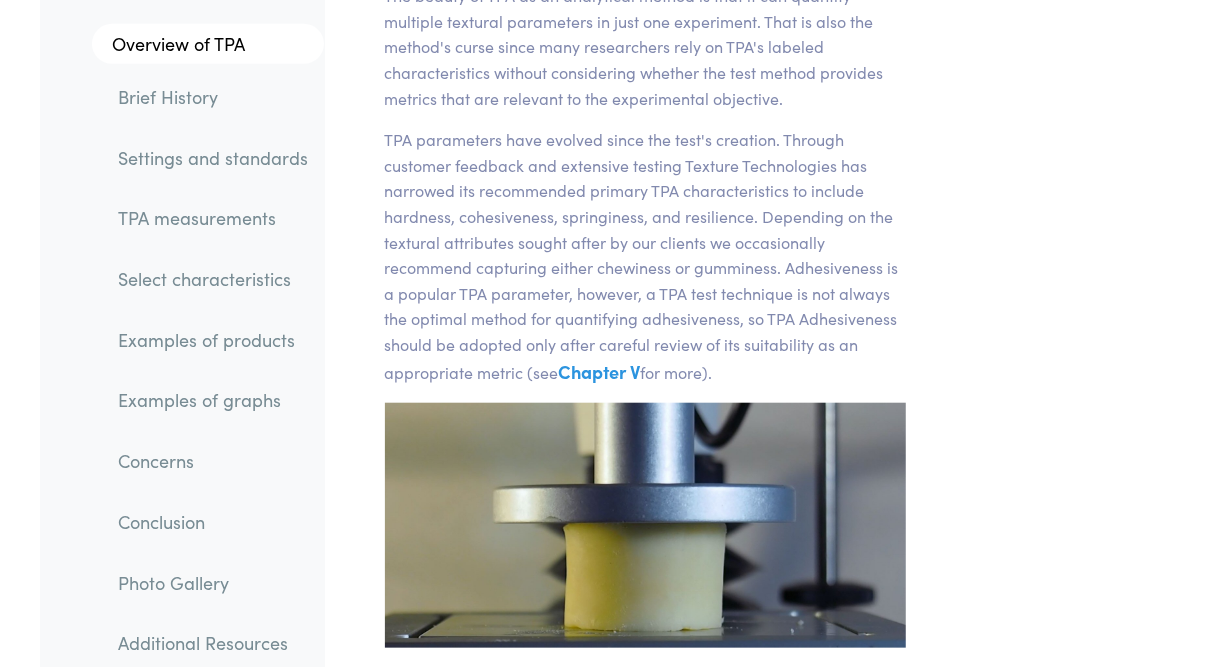 click on "TPA parameters have evolved since the test's creation. Through customer feedback and extensive testing Texture Technologies has narrowed its recommended primary TPA characteristics to include hardness, cohesiveness, springiness, and resilience. Depending on the textural attributes sought after by our clients we occasionally recommend capturing either chewiness or gumminess. Adhesiveness is a popular TPA parameter, however, a TPA test technique is not always the optimal method for quantifying adhesiveness, so TPA Adhesiveness should be adopted only after careful review of its suitability as an appropriate metric (see  Chapter V  for more)." at bounding box center [645, 257] 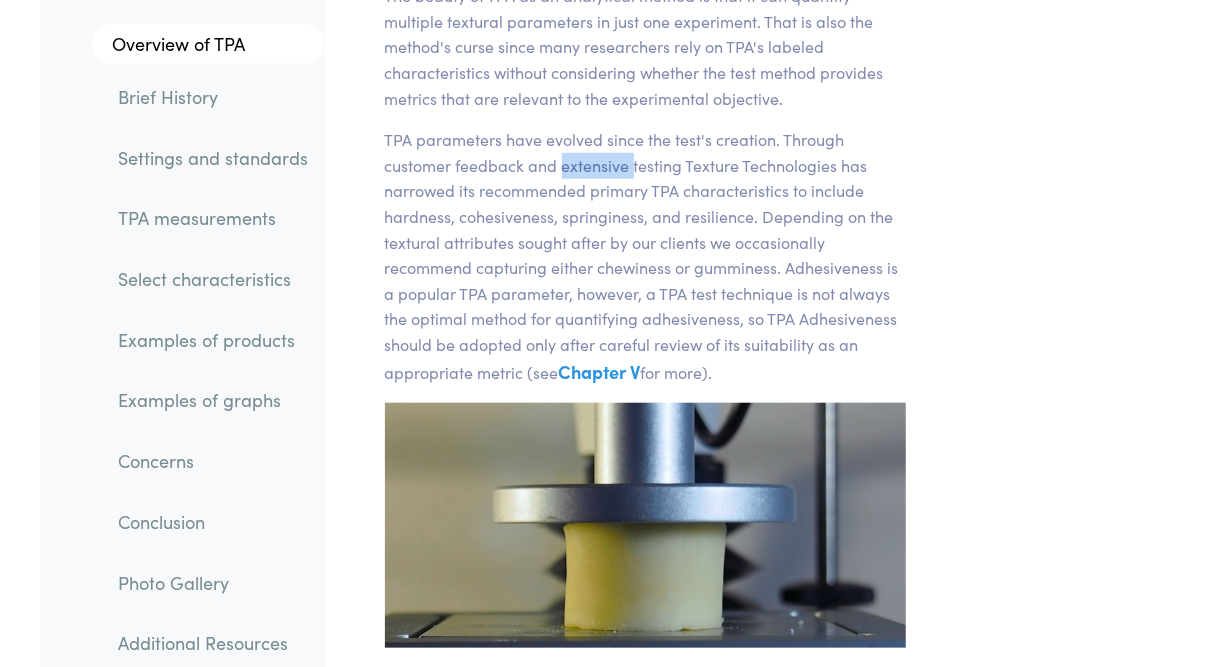 click on "TPA parameters have evolved since the test's creation. Through customer feedback and extensive testing Texture Technologies has narrowed its recommended primary TPA characteristics to include hardness, cohesiveness, springiness, and resilience. Depending on the textural attributes sought after by our clients we occasionally recommend capturing either chewiness or gumminess. Adhesiveness is a popular TPA parameter, however, a TPA test technique is not always the optimal method for quantifying adhesiveness, so TPA Adhesiveness should be adopted only after careful review of its suitability as an appropriate metric (see  Chapter V  for more)." at bounding box center [645, 257] 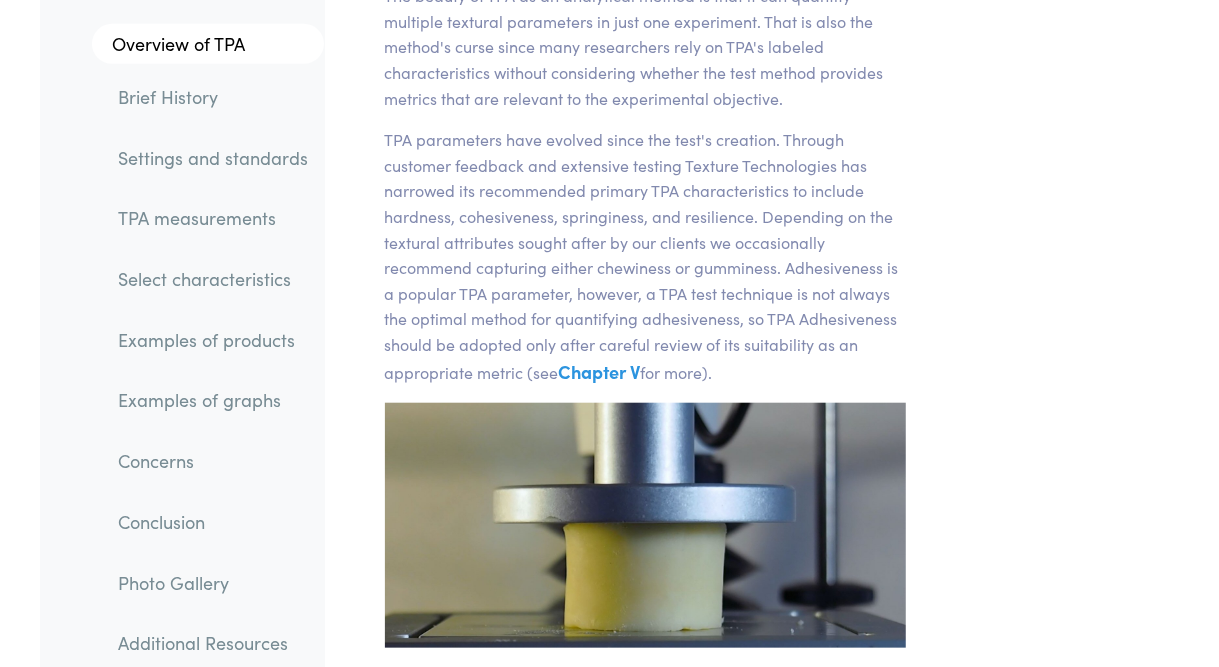 click on "TPA parameters have evolved since the test's creation. Through customer feedback and extensive testing Texture Technologies has narrowed its recommended primary TPA characteristics to include hardness, cohesiveness, springiness, and resilience. Depending on the textural attributes sought after by our clients we occasionally recommend capturing either chewiness or gumminess. Adhesiveness is a popular TPA parameter, however, a TPA test technique is not always the optimal method for quantifying adhesiveness, so TPA Adhesiveness should be adopted only after careful review of its suitability as an appropriate metric (see  Chapter V  for more)." at bounding box center (645, 257) 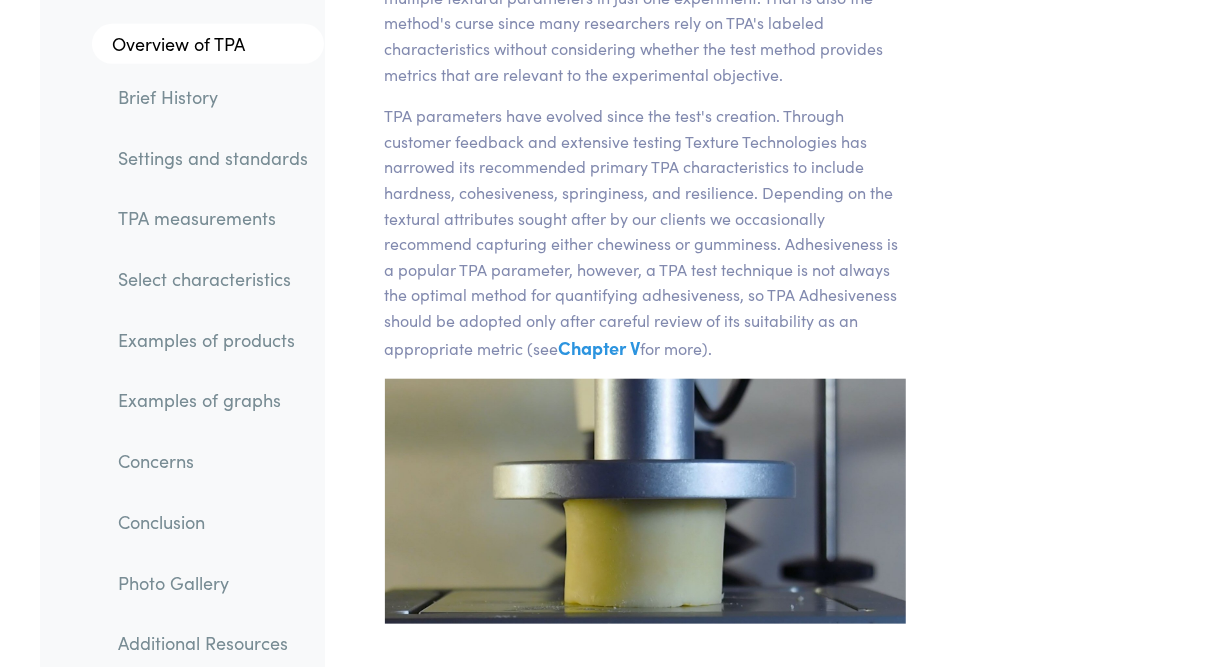 scroll, scrollTop: 704, scrollLeft: 0, axis: vertical 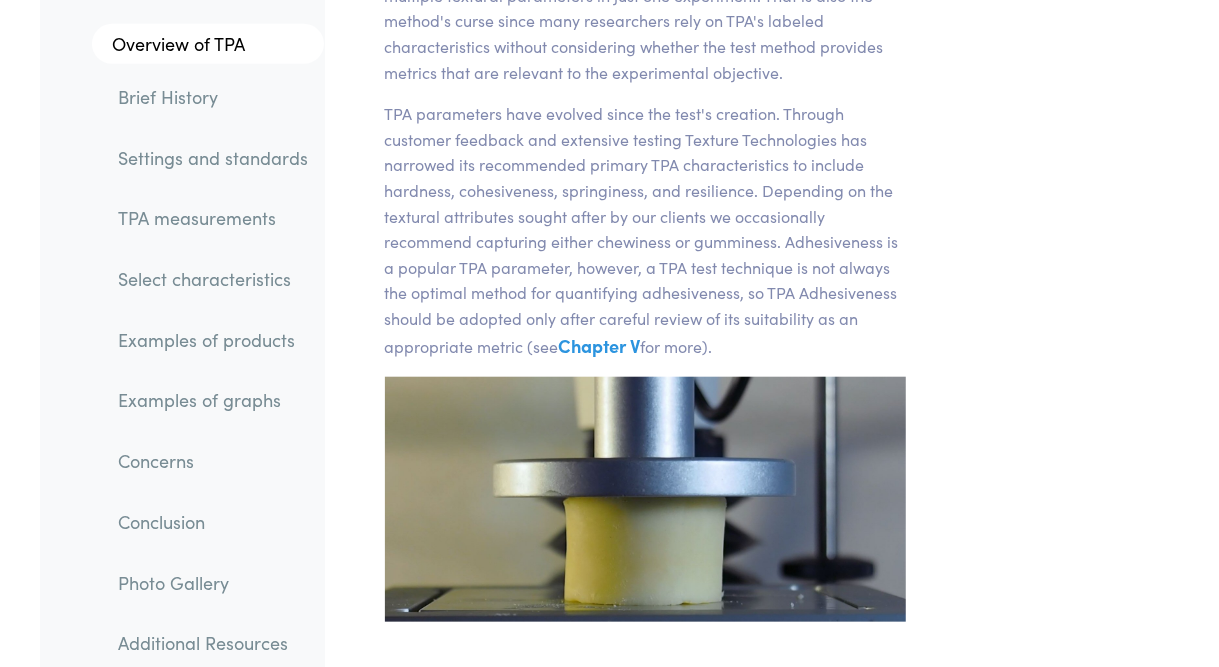 click on "TPA parameters have evolved since the test's creation. Through customer feedback and extensive testing Texture Technologies has narrowed its recommended primary TPA characteristics to include hardness, cohesiveness, springiness, and resilience. Depending on the textural attributes sought after by our clients we occasionally recommend capturing either chewiness or gumminess. Adhesiveness is a popular TPA parameter, however, a TPA test technique is not always the optimal method for quantifying adhesiveness, so TPA Adhesiveness should be adopted only after careful review of its suitability as an appropriate metric (see  Chapter V  for more)." at bounding box center [645, 231] 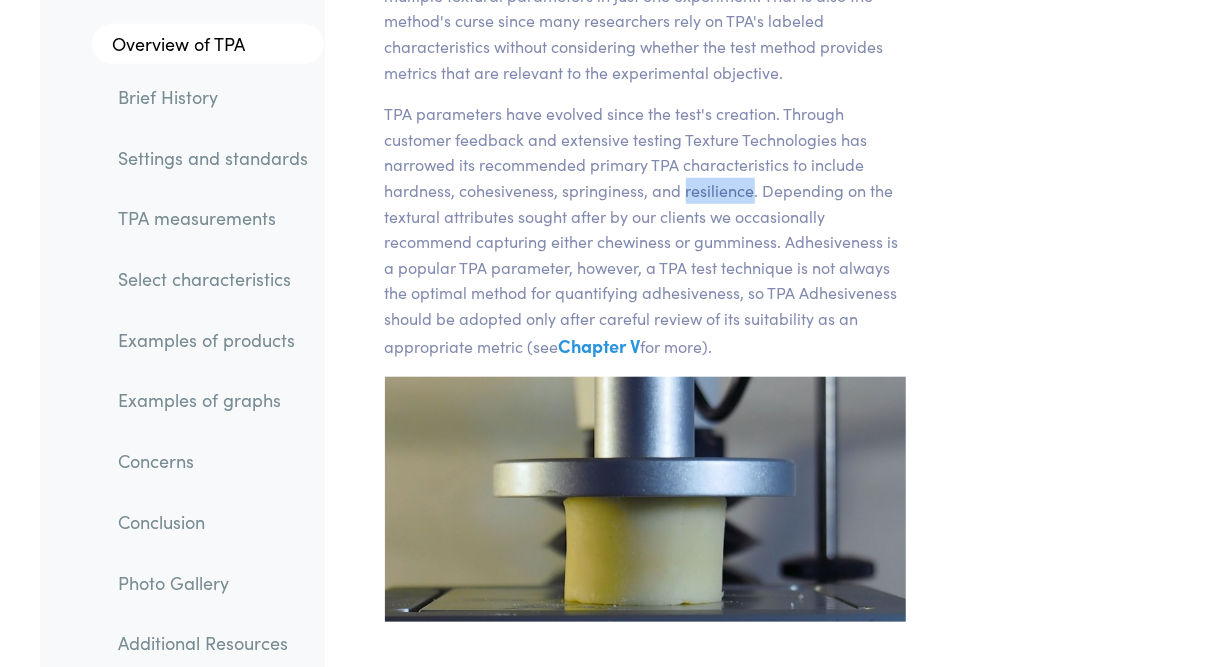 click on "TPA parameters have evolved since the test's creation. Through customer feedback and extensive testing Texture Technologies has narrowed its recommended primary TPA characteristics to include hardness, cohesiveness, springiness, and resilience. Depending on the textural attributes sought after by our clients we occasionally recommend capturing either chewiness or gumminess. Adhesiveness is a popular TPA parameter, however, a TPA test technique is not always the optimal method for quantifying adhesiveness, so TPA Adhesiveness should be adopted only after careful review of its suitability as an appropriate metric (see  Chapter V  for more)." at bounding box center (645, 231) 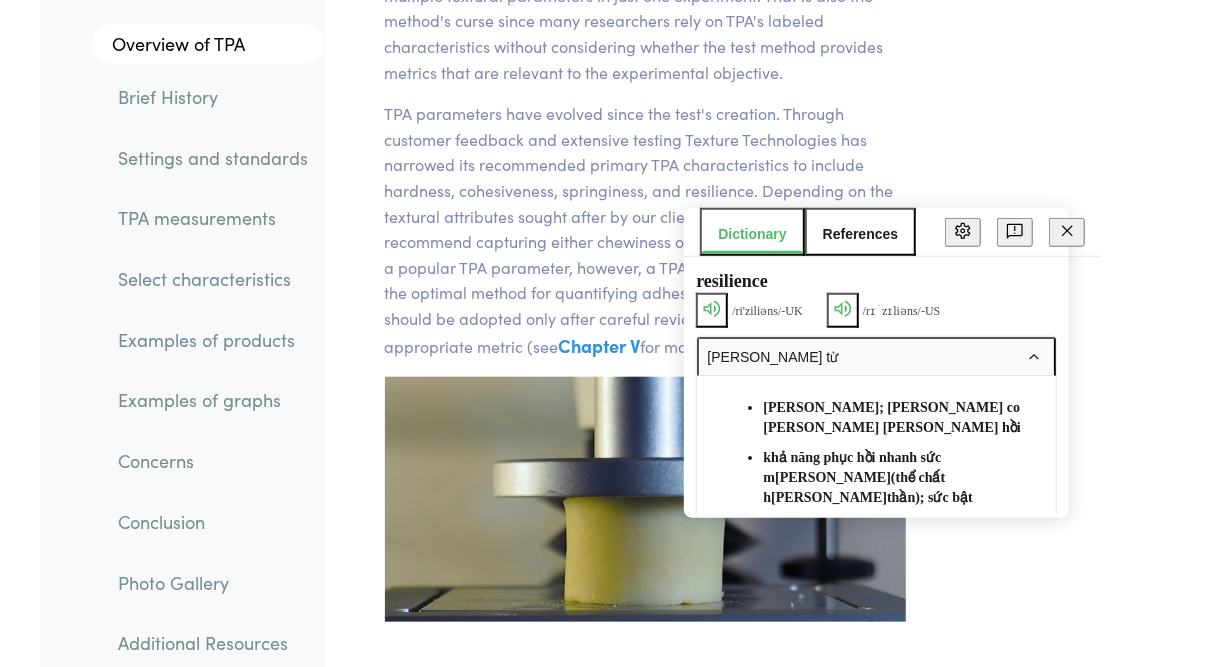 click on "TPA parameters have evolved since the test's creation. Through customer feedback and extensive testing Texture Technologies has narrowed its recommended primary TPA characteristics to include hardness, cohesiveness, springiness, and resilience. Depending on the textural attributes sought after by our clients we occasionally recommend capturing either chewiness or gumminess. Adhesiveness is a popular TPA parameter, however, a TPA test technique is not always the optimal method for quantifying adhesiveness, so TPA Adhesiveness should be adopted only after careful review of its suitability as an appropriate metric (see  Chapter V  for more)." at bounding box center [645, 231] 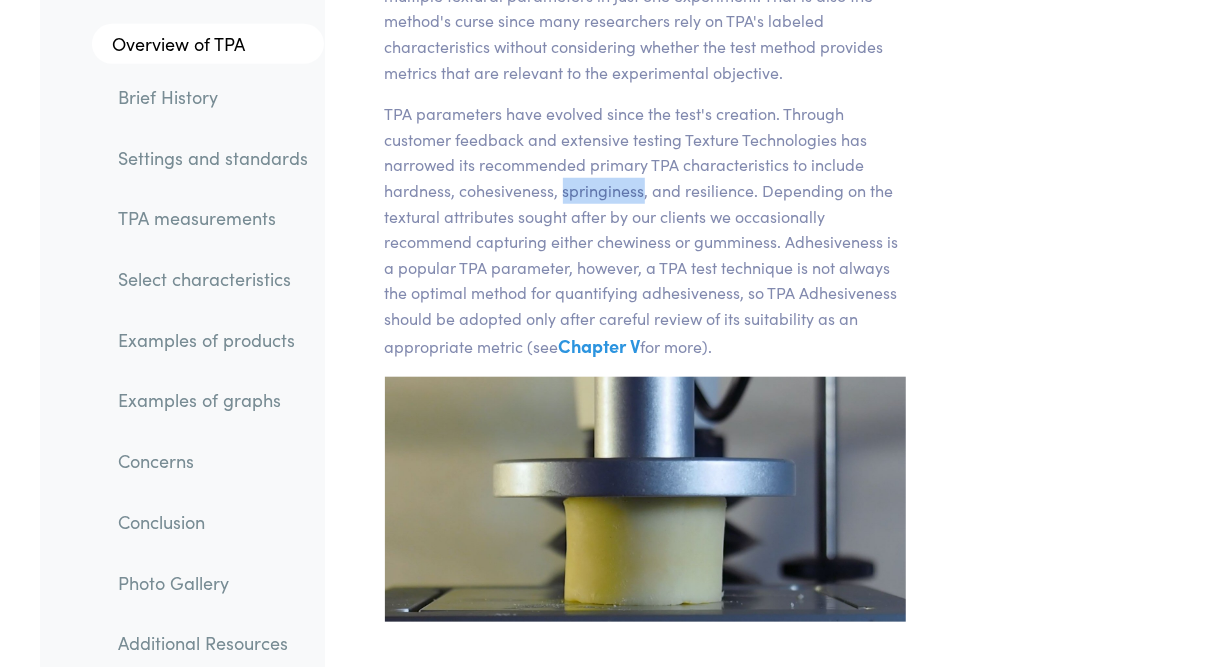 click on "TPA parameters have evolved since the test's creation. Through customer feedback and extensive testing Texture Technologies has narrowed its recommended primary TPA characteristics to include hardness, cohesiveness, springiness, and resilience. Depending on the textural attributes sought after by our clients we occasionally recommend capturing either chewiness or gumminess. Adhesiveness is a popular TPA parameter, however, a TPA test technique is not always the optimal method for quantifying adhesiveness, so TPA Adhesiveness should be adopted only after careful review of its suitability as an appropriate metric (see  Chapter V  for more)." at bounding box center [645, 231] 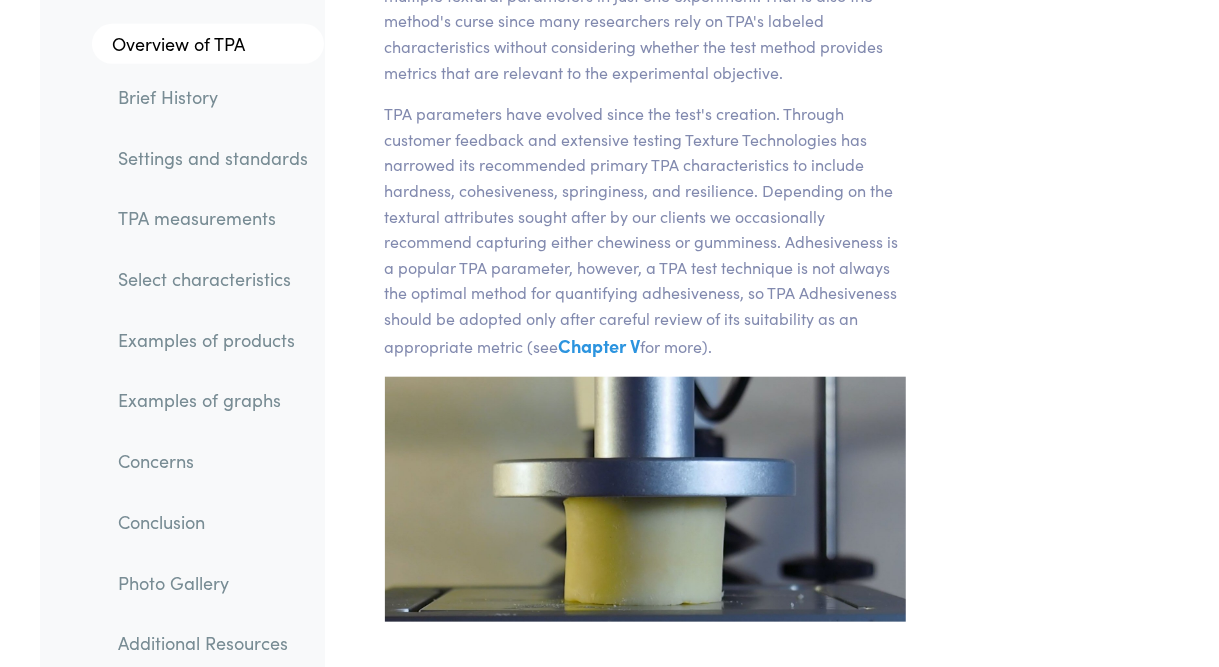 click on "TPA parameters have evolved since the test's creation. Through customer feedback and extensive testing Texture Technologies has narrowed its recommended primary TPA characteristics to include hardness, cohesiveness, springiness, and resilience. Depending on the textural attributes sought after by our clients we occasionally recommend capturing either chewiness or gumminess. Adhesiveness is a popular TPA parameter, however, a TPA test technique is not always the optimal method for quantifying adhesiveness, so TPA Adhesiveness should be adopted only after careful review of its suitability as an appropriate metric (see  Chapter V  for more)." at bounding box center (645, 231) 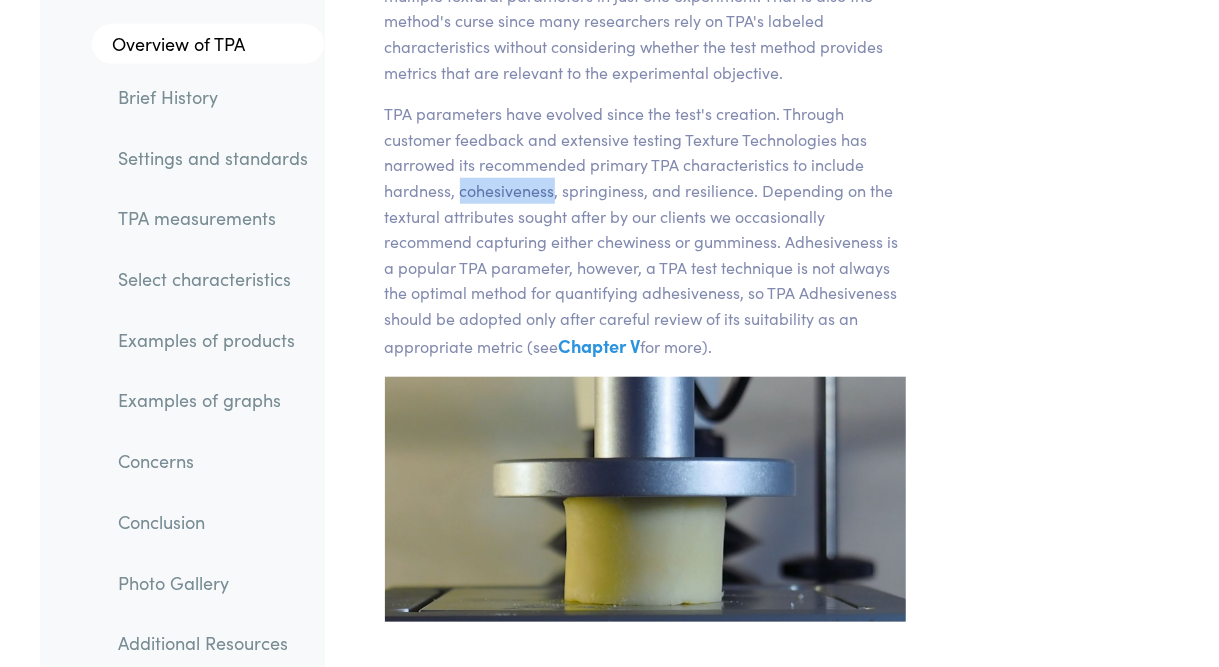 click on "TPA parameters have evolved since the test's creation. Through customer feedback and extensive testing Texture Technologies has narrowed its recommended primary TPA characteristics to include hardness, cohesiveness, springiness, and resilience. Depending on the textural attributes sought after by our clients we occasionally recommend capturing either chewiness or gumminess. Adhesiveness is a popular TPA parameter, however, a TPA test technique is not always the optimal method for quantifying adhesiveness, so TPA Adhesiveness should be adopted only after careful review of its suitability as an appropriate metric (see  Chapter V  for more)." at bounding box center [645, 231] 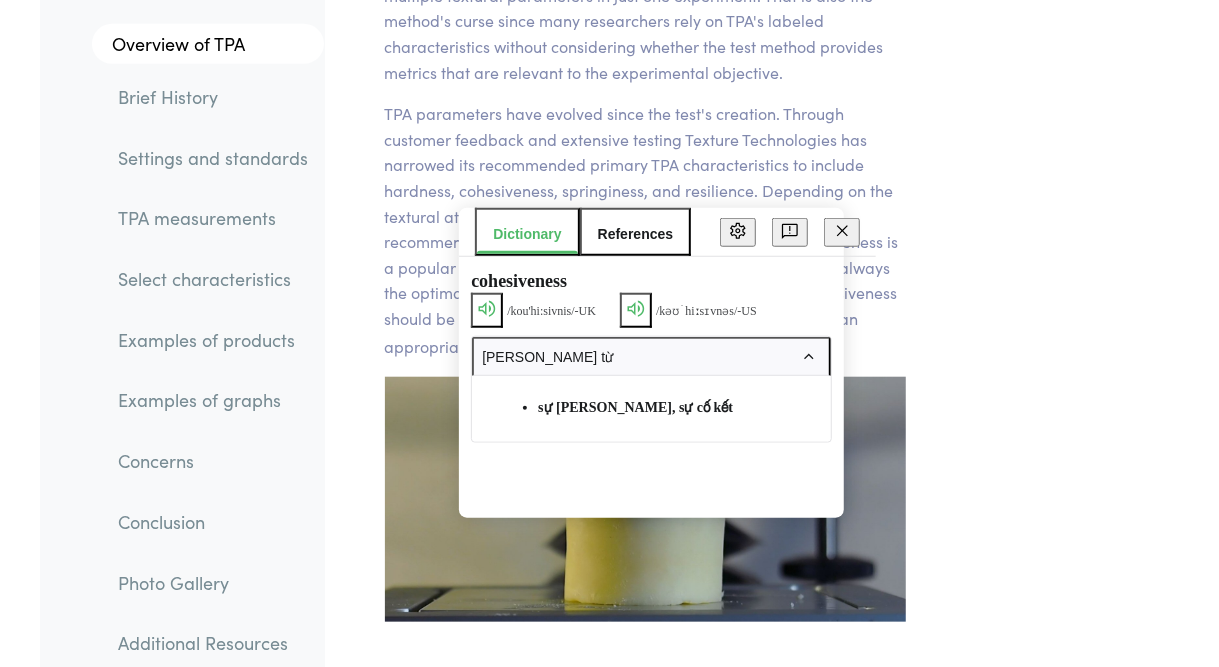 click on "TPA parameters have evolved since the test's creation. Through customer feedback and extensive testing Texture Technologies has narrowed its recommended primary TPA characteristics to include hardness, cohesiveness, springiness, and resilience. Depending on the textural attributes sought after by our clients we occasionally recommend capturing either chewiness or gumminess. Adhesiveness is a popular TPA parameter, however, a TPA test technique is not always the optimal method for quantifying adhesiveness, so TPA Adhesiveness should be adopted only after careful review of its suitability as an appropriate metric (see  Chapter V  for more)." at bounding box center (645, 231) 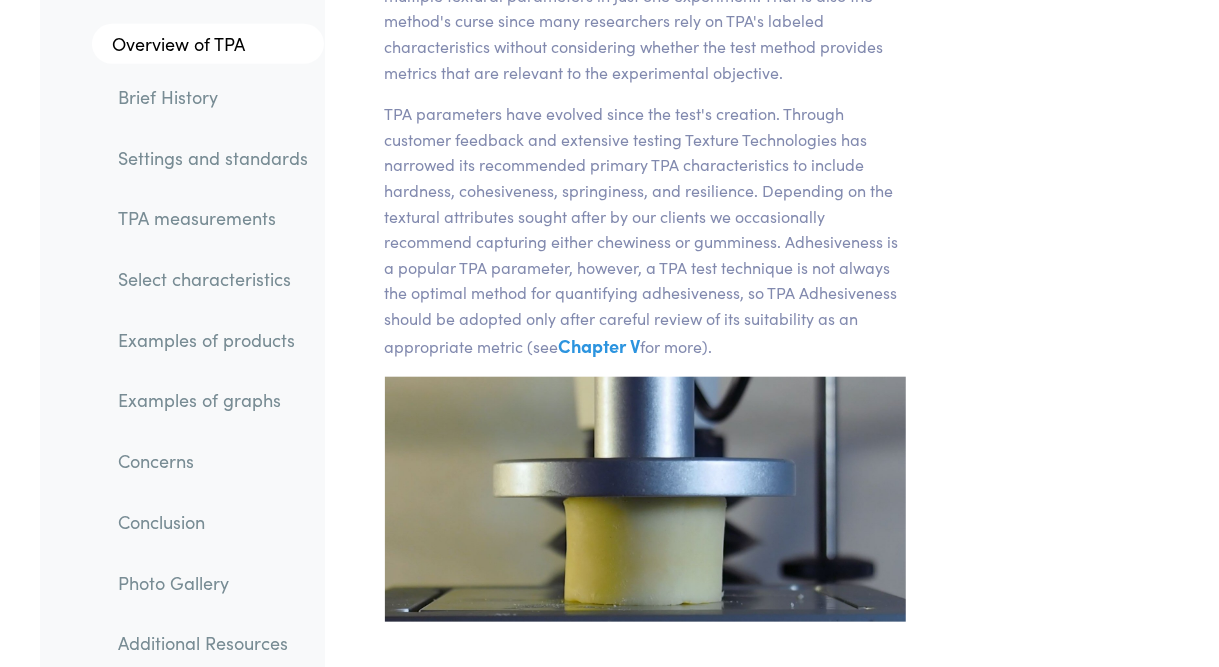click on "TPA parameters have evolved since the test's creation. Through customer feedback and extensive testing Texture Technologies has narrowed its recommended primary TPA characteristics to include hardness, cohesiveness, springiness, and resilience. Depending on the textural attributes sought after by our clients we occasionally recommend capturing either chewiness or gumminess. Adhesiveness is a popular TPA parameter, however, a TPA test technique is not always the optimal method for quantifying adhesiveness, so TPA Adhesiveness should be adopted only after careful review of its suitability as an appropriate metric (see  Chapter V  for more)." at bounding box center (645, 231) 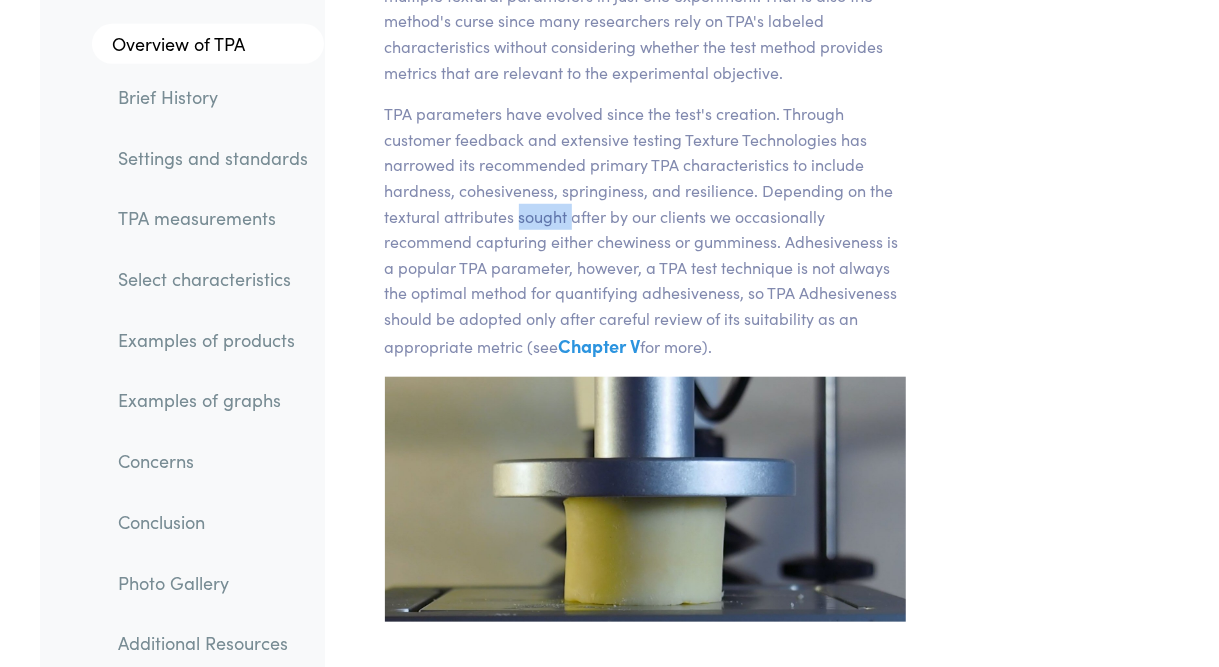 click on "TPA parameters have evolved since the test's creation. Through customer feedback and extensive testing Texture Technologies has narrowed its recommended primary TPA characteristics to include hardness, cohesiveness, springiness, and resilience. Depending on the textural attributes sought after by our clients we occasionally recommend capturing either chewiness or gumminess. Adhesiveness is a popular TPA parameter, however, a TPA test technique is not always the optimal method for quantifying adhesiveness, so TPA Adhesiveness should be adopted only after careful review of its suitability as an appropriate metric (see  Chapter V  for more)." at bounding box center [645, 231] 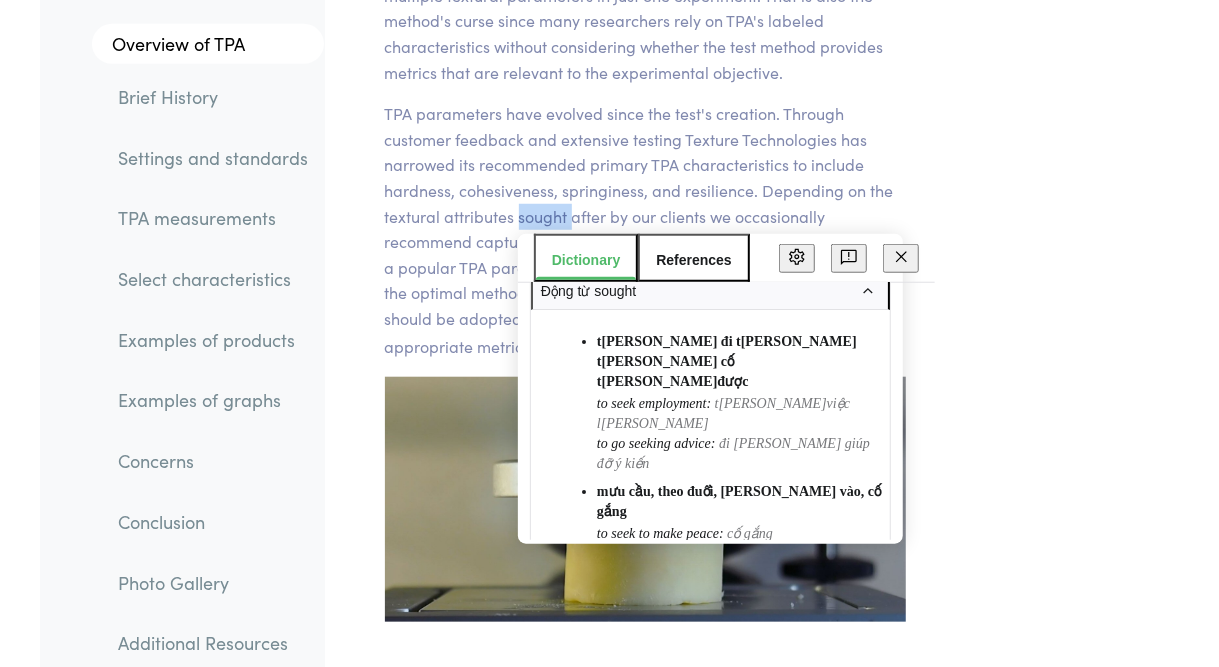 scroll, scrollTop: 93, scrollLeft: 0, axis: vertical 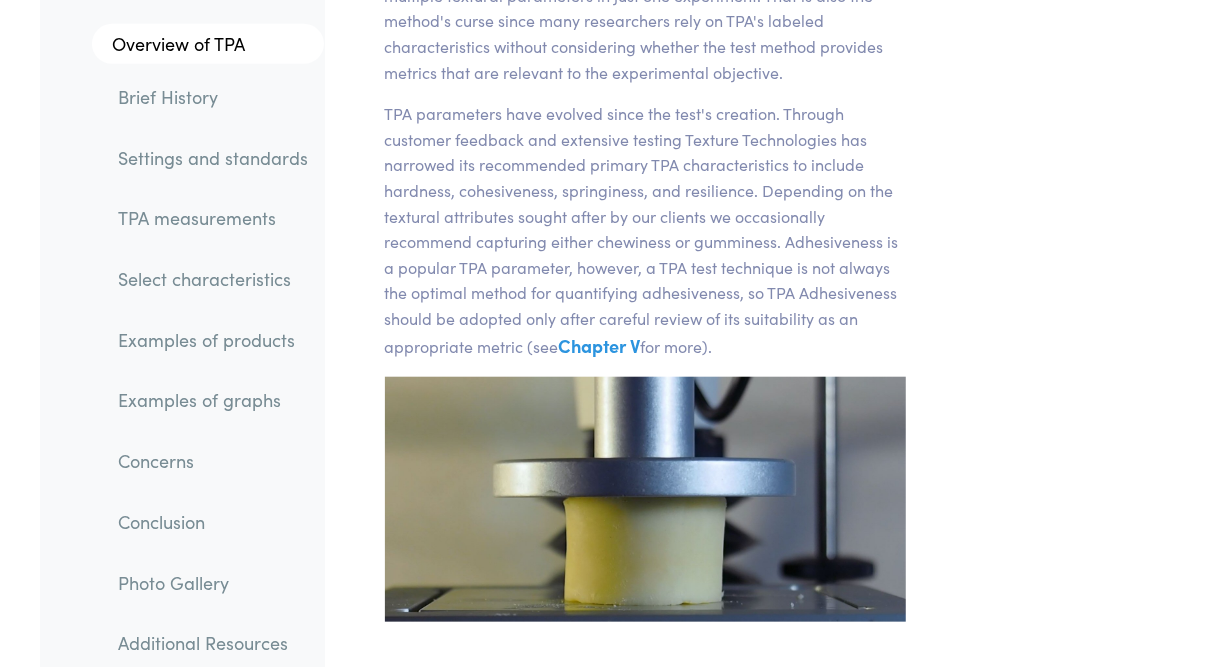 click on "TPA parameters have evolved since the test's creation. Through customer feedback and extensive testing Texture Technologies has narrowed its recommended primary TPA characteristics to include hardness, cohesiveness, springiness, and resilience. Depending on the textural attributes sought after by our clients we occasionally recommend capturing either chewiness or gumminess. Adhesiveness is a popular TPA parameter, however, a TPA test technique is not always the optimal method for quantifying adhesiveness, so TPA Adhesiveness should be adopted only after careful review of its suitability as an appropriate metric (see  Chapter V  for more)." at bounding box center (645, 231) 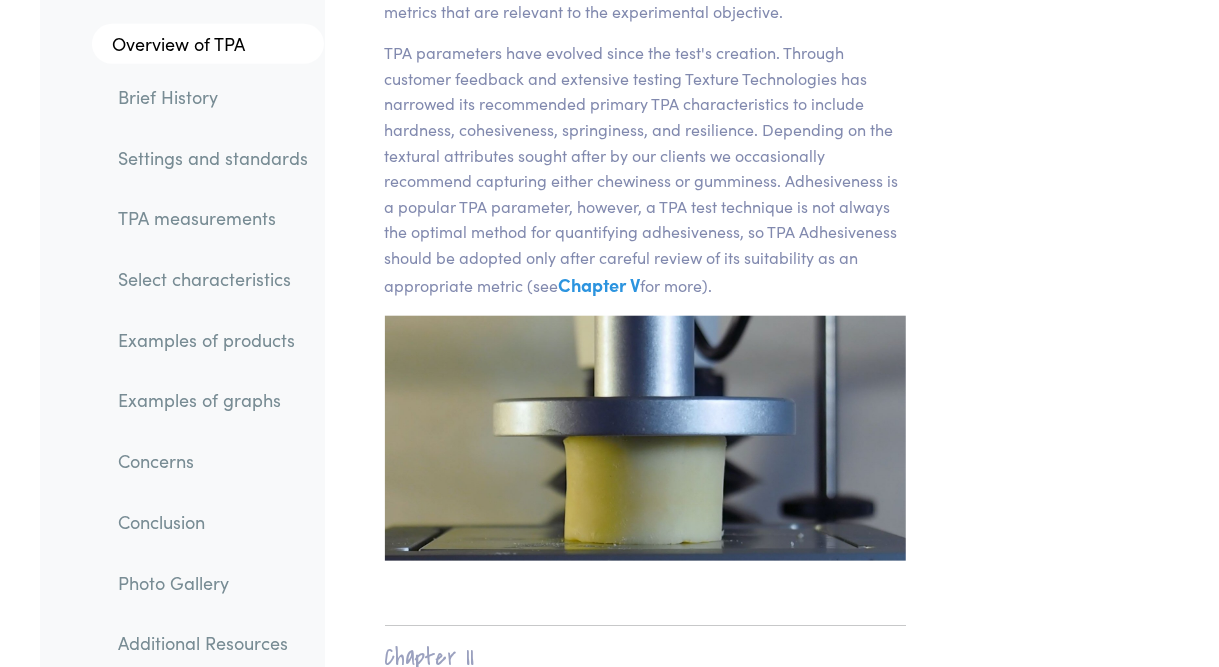 scroll, scrollTop: 766, scrollLeft: 0, axis: vertical 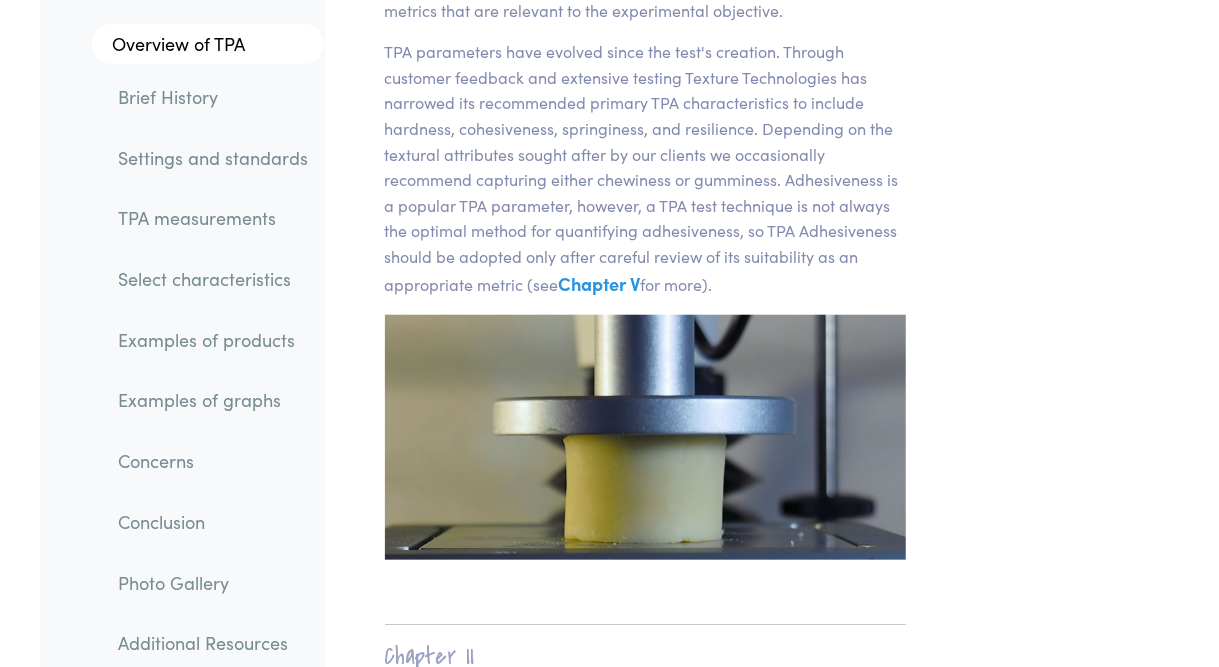 click on "TPA parameters have evolved since the test's creation. Through customer feedback and extensive testing Texture Technologies has narrowed its recommended primary TPA characteristics to include hardness, cohesiveness, springiness, and resilience. Depending on the textural attributes sought after by our clients we occasionally recommend capturing either chewiness or gumminess. Adhesiveness is a popular TPA parameter, however, a TPA test technique is not always the optimal method for quantifying adhesiveness, so TPA Adhesiveness should be adopted only after careful review of its suitability as an appropriate metric (see  Chapter V  for more)." at bounding box center [645, 169] 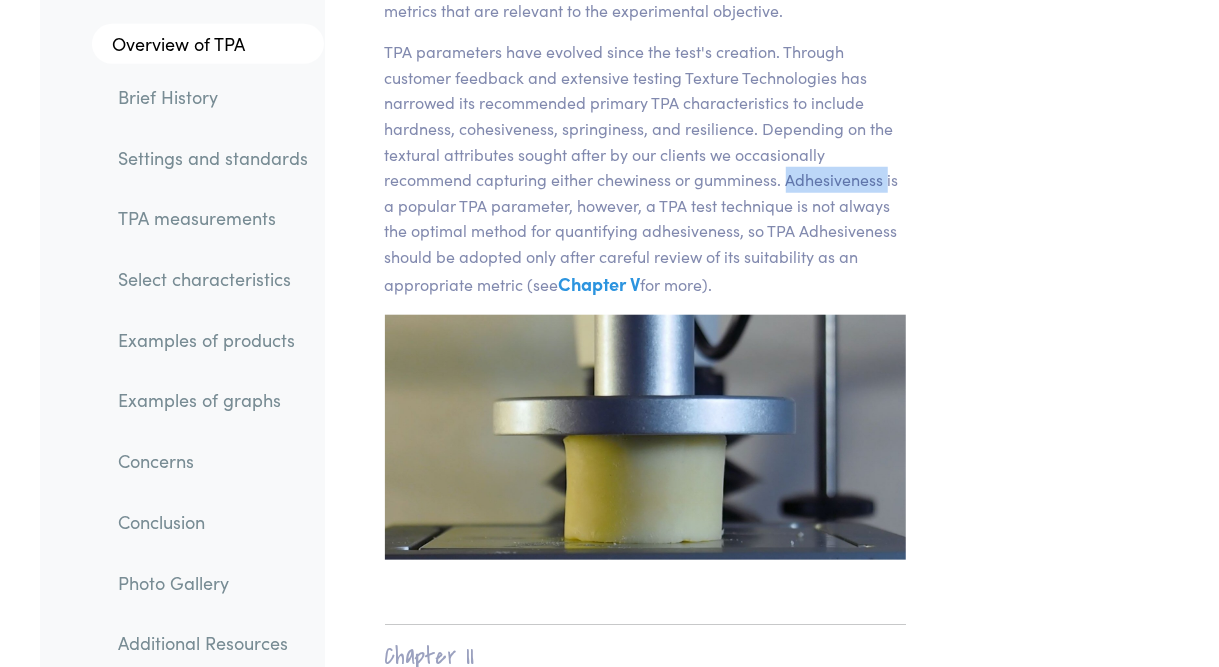 click on "TPA parameters have evolved since the test's creation. Through customer feedback and extensive testing Texture Technologies has narrowed its recommended primary TPA characteristics to include hardness, cohesiveness, springiness, and resilience. Depending on the textural attributes sought after by our clients we occasionally recommend capturing either chewiness or gumminess. Adhesiveness is a popular TPA parameter, however, a TPA test technique is not always the optimal method for quantifying adhesiveness, so TPA Adhesiveness should be adopted only after careful review of its suitability as an appropriate metric (see  Chapter V  for more)." at bounding box center [645, 169] 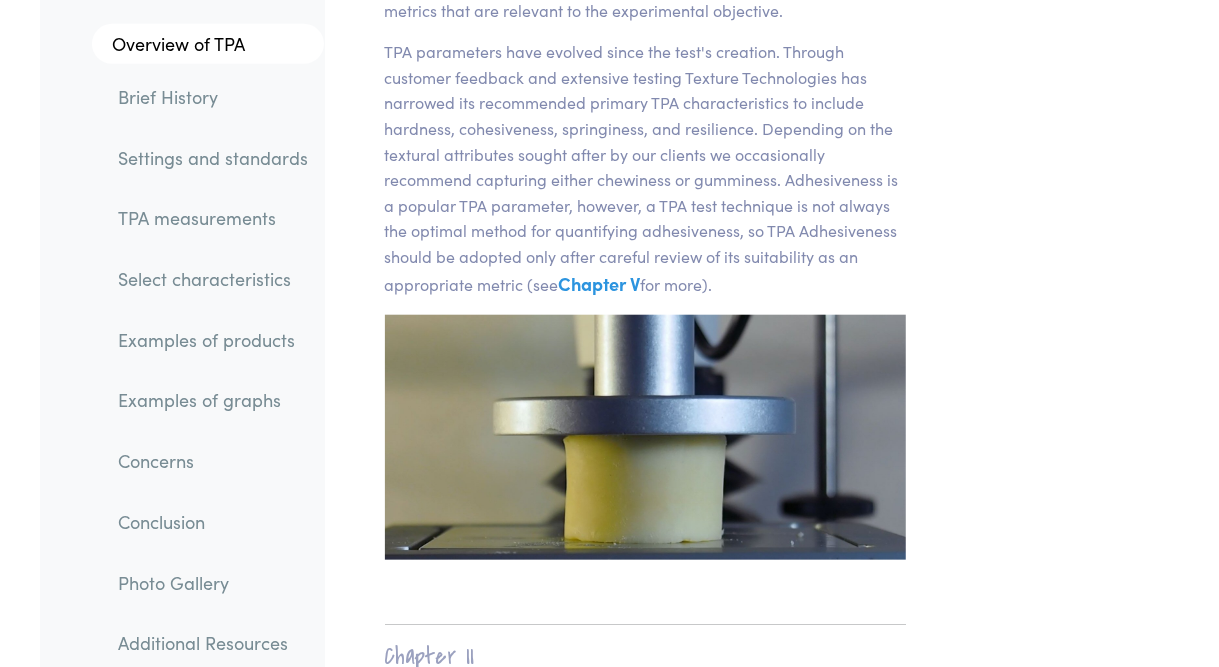 click on "TPA parameters have evolved since the test's creation. Through customer feedback and extensive testing Texture Technologies has narrowed its recommended primary TPA characteristics to include hardness, cohesiveness, springiness, and resilience. Depending on the textural attributes sought after by our clients we occasionally recommend capturing either chewiness or gumminess. Adhesiveness is a popular TPA parameter, however, a TPA test technique is not always the optimal method for quantifying adhesiveness, so TPA Adhesiveness should be adopted only after careful review of its suitability as an appropriate metric (see  Chapter V  for more)." at bounding box center [645, 169] 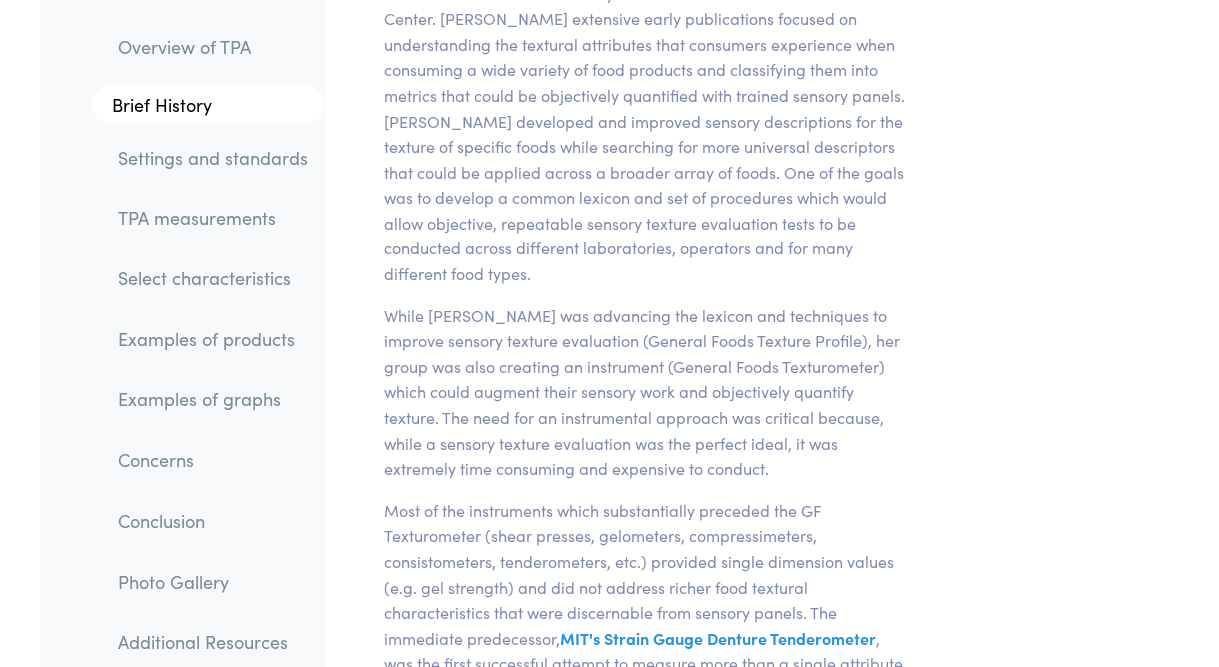scroll, scrollTop: 1600, scrollLeft: 0, axis: vertical 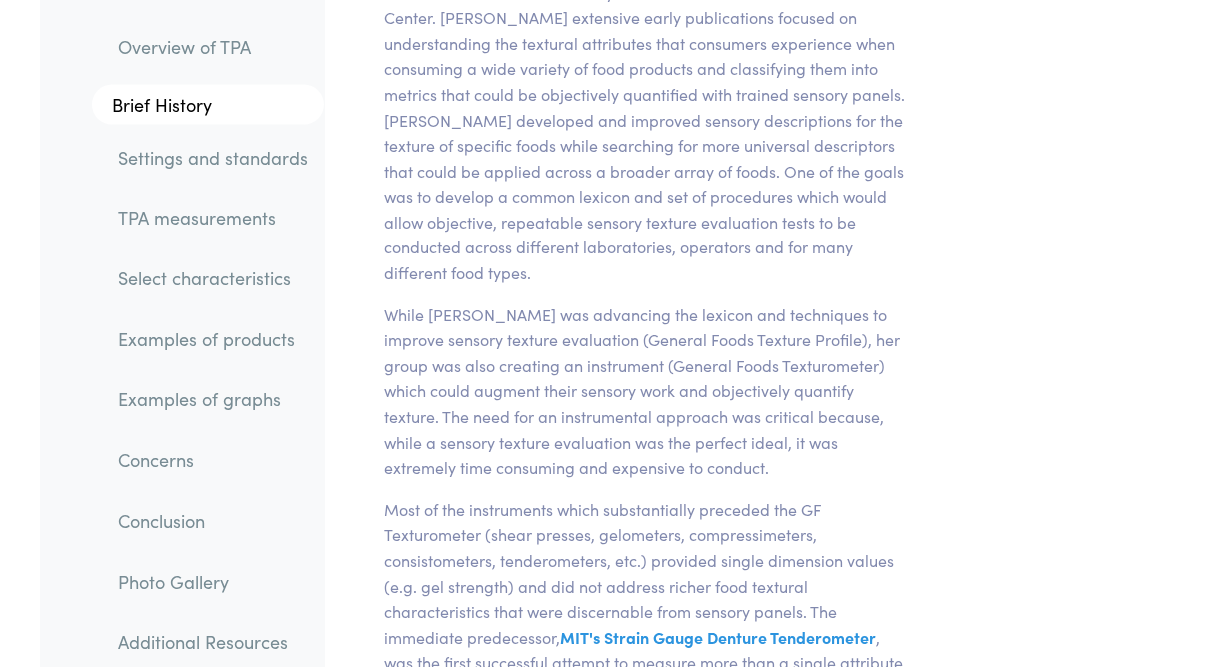 click on "Dr. [PERSON_NAME] Surmacka [PERSON_NAME], a food scientist, principal at General Foods, and a founding editor of Journal of Texture Studies, developed the original TPA parameters as part of the sensory work she conducted in the early 1960's at General Foods' Technical Center. [PERSON_NAME] extensive early publications focused on understanding the textural attributes that consumers experience when consuming a wide variety of food products and classifying them into metrics that could be objectively quantified with trained sensory panels. [PERSON_NAME] developed and improved sensory descriptions for the texture of specific foods while searching for more universal descriptors that could be applied across a broader array of foods. One of the goals was to develop a common lexicon and set of procedures which would allow objective, repeatable sensory texture evaluation tests to be conducted across different laboratories, operators and for many different food types." at bounding box center [645, 95] 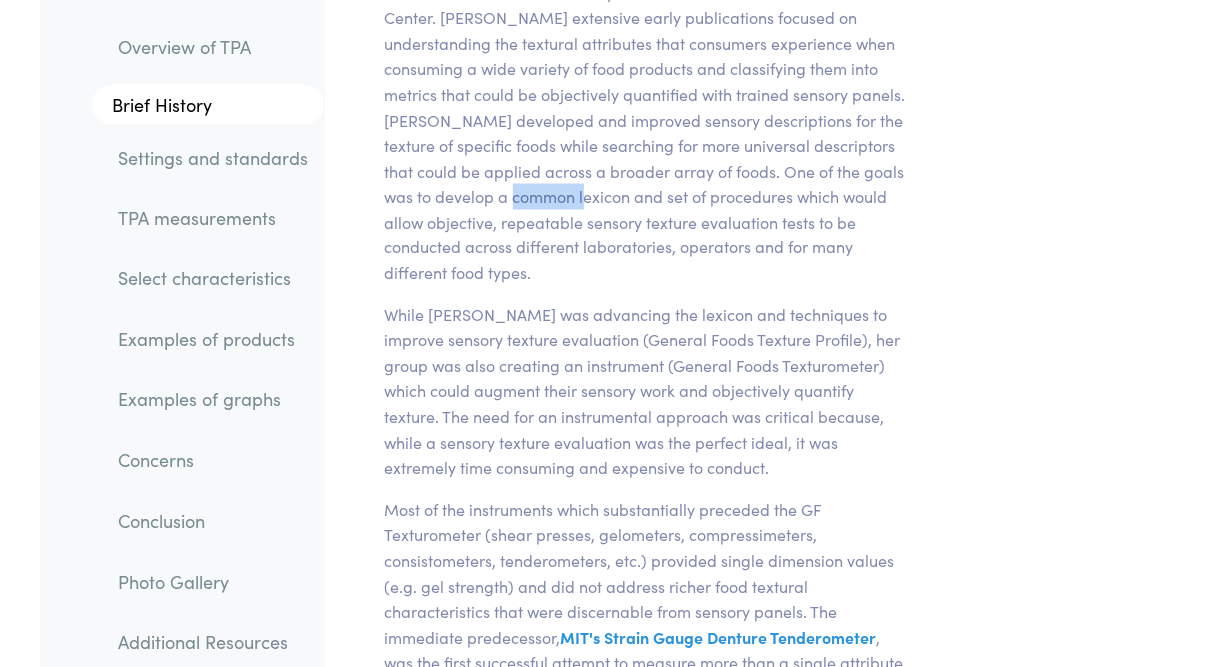 click on "Dr. [PERSON_NAME] Surmacka [PERSON_NAME], a food scientist, principal at General Foods, and a founding editor of Journal of Texture Studies, developed the original TPA parameters as part of the sensory work she conducted in the early 1960's at General Foods' Technical Center. [PERSON_NAME] extensive early publications focused on understanding the textural attributes that consumers experience when consuming a wide variety of food products and classifying them into metrics that could be objectively quantified with trained sensory panels. [PERSON_NAME] developed and improved sensory descriptions for the texture of specific foods while searching for more universal descriptors that could be applied across a broader array of foods. One of the goals was to develop a common lexicon and set of procedures which would allow objective, repeatable sensory texture evaluation tests to be conducted across different laboratories, operators and for many different food types." at bounding box center (645, 95) 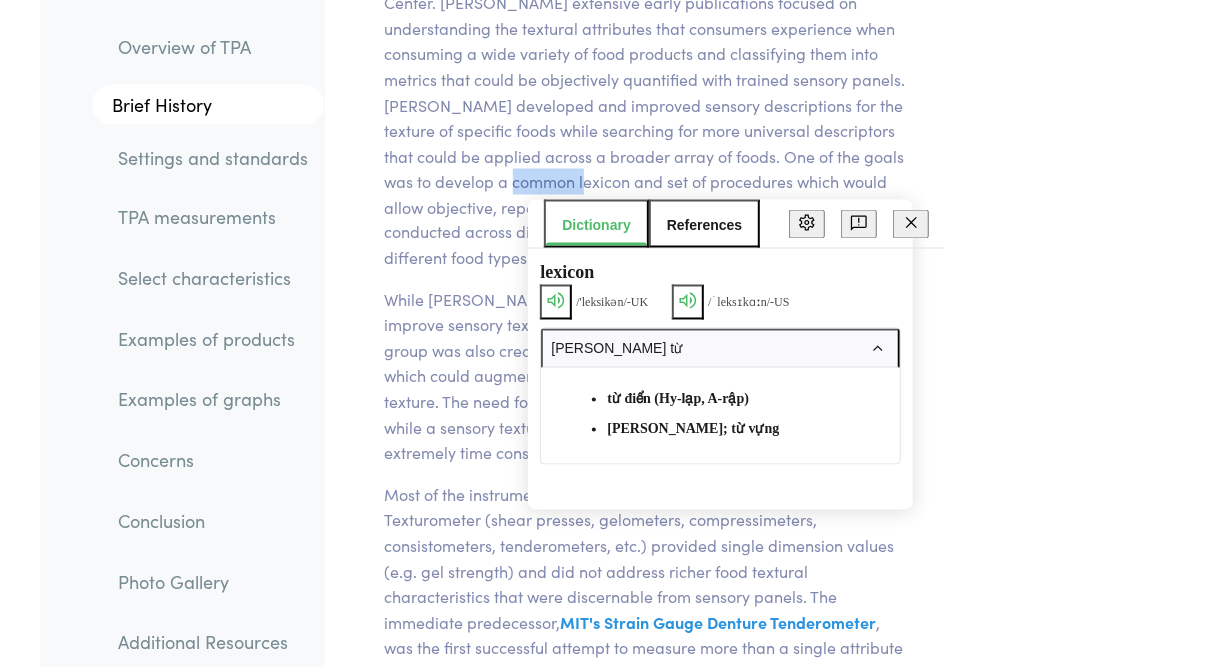 scroll, scrollTop: 1616, scrollLeft: 0, axis: vertical 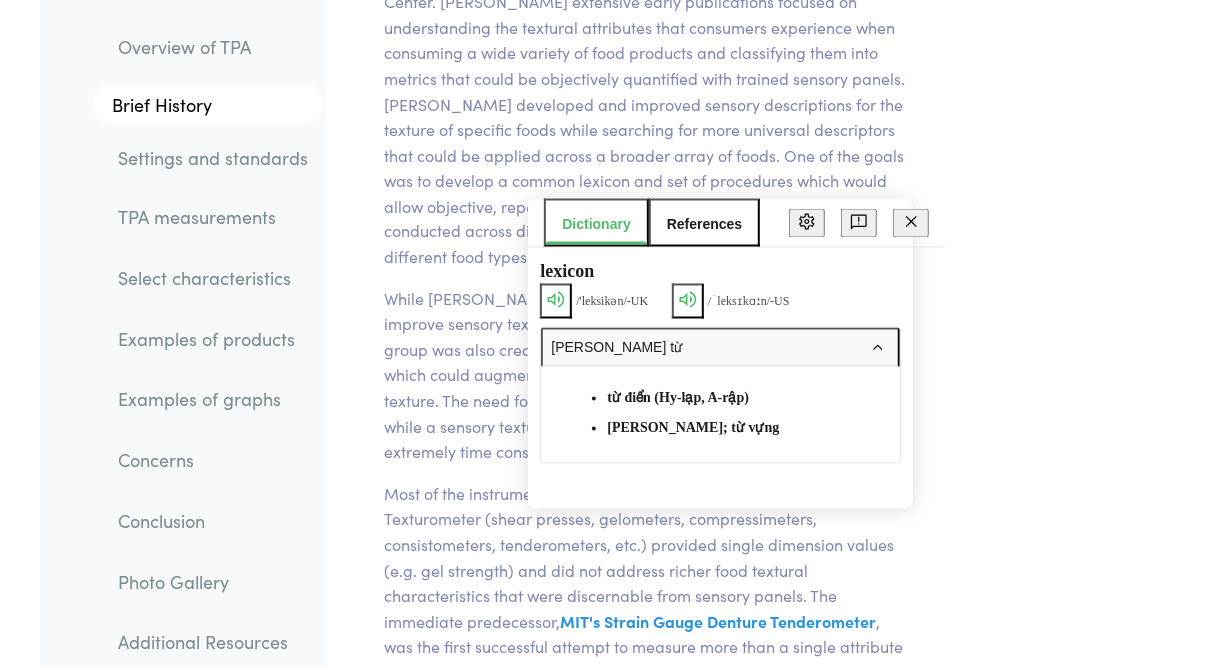 click on "Chapter II
A Brief History
While [PERSON_NAME] was advancing the lexicon and techniques to improve sensory texture evaluation (General Foods Texture Profile), her group was also creating an instrument (General Foods Texturometer) which could augment their sensory work and objectively quantify texture. The need for an instrumental approach was critical because, while a sensory texture evaluation was the perfect ideal, it was extremely time consuming and expensive to conduct.
Most of the instruments which substantially preceded the GF Texturometer (shear presses, gelometers, compressimeters, consistometers, tenderometers, etc.) provided single dimension values (e.g. gel strength) and did not address richer food textural characteristics that were discernable from sensory panels. The immediate predecessor,  MIT's Strain Gauge Denture Tenderometer
museum.mit.edu1
[PERSON_NAME] pioneering article  ;" at bounding box center (645, 3359) 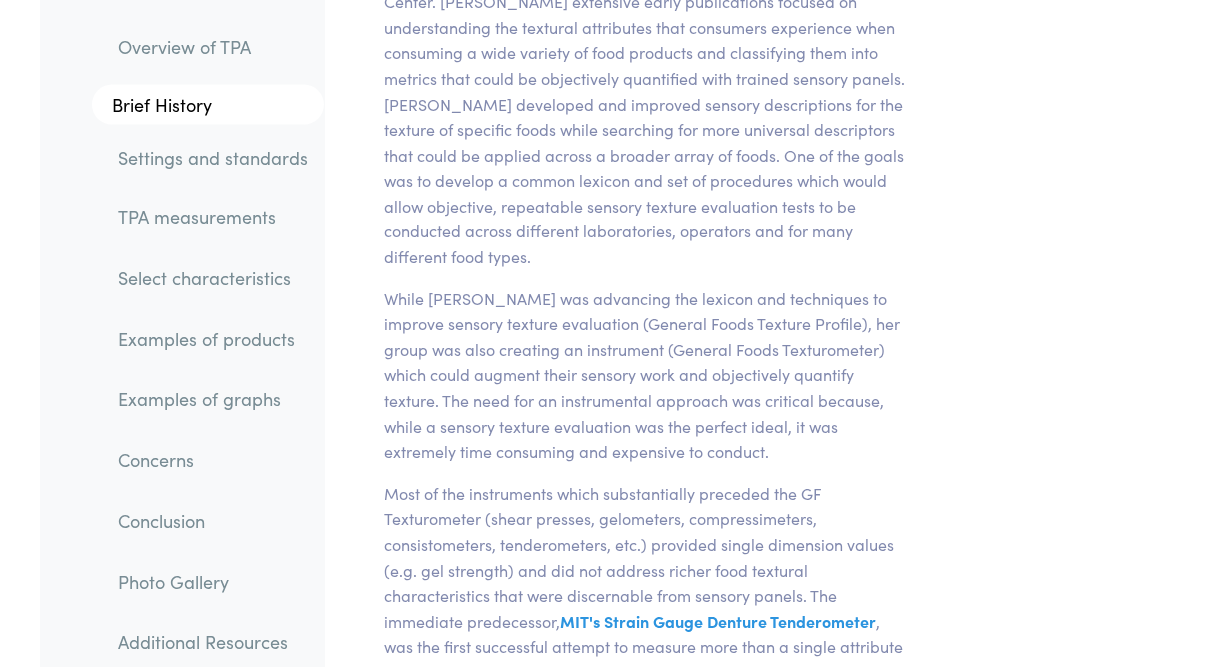click on "Dr. [PERSON_NAME] Surmacka [PERSON_NAME], a food scientist, principal at General Foods, and a founding editor of Journal of Texture Studies, developed the original TPA parameters as part of the sensory work she conducted in the early 1960's at General Foods' Technical Center. [PERSON_NAME] extensive early publications focused on understanding the textural attributes that consumers experience when consuming a wide variety of food products and classifying them into metrics that could be objectively quantified with trained sensory panels. [PERSON_NAME] developed and improved sensory descriptions for the texture of specific foods while searching for more universal descriptors that could be applied across a broader array of foods. One of the goals was to develop a common lexicon and set of procedures which would allow objective, repeatable sensory texture evaluation tests to be conducted across different laboratories, operators and for many different food types." at bounding box center [645, 79] 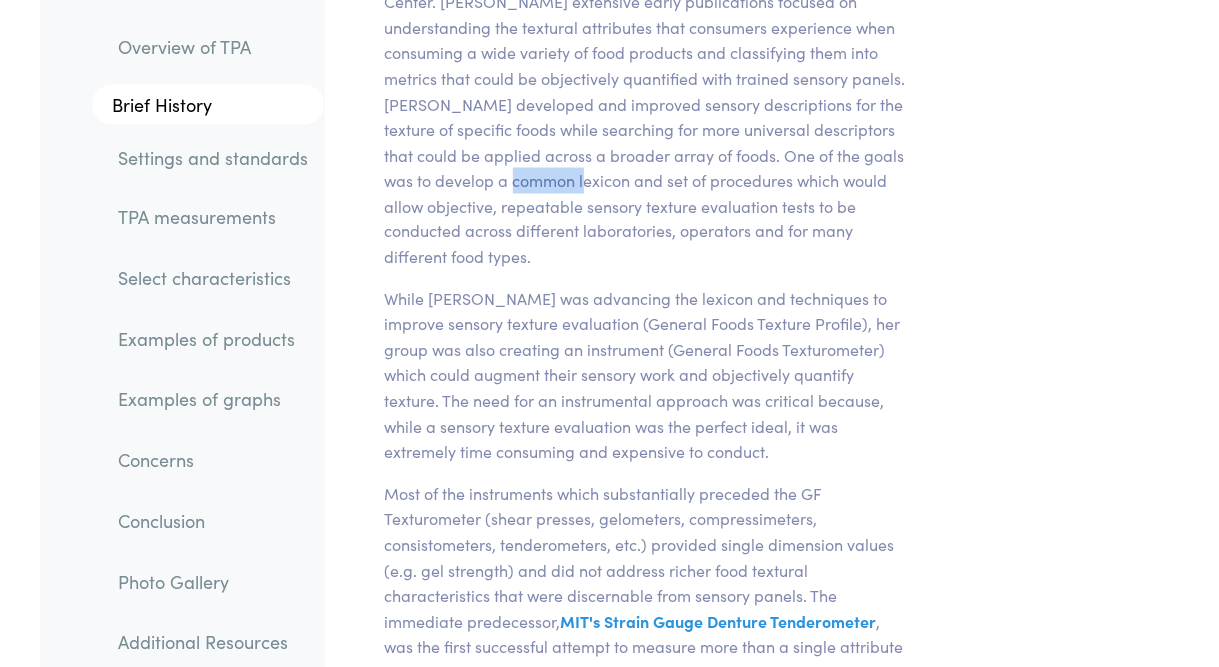 click on "Dr. [PERSON_NAME] Surmacka [PERSON_NAME], a food scientist, principal at General Foods, and a founding editor of Journal of Texture Studies, developed the original TPA parameters as part of the sensory work she conducted in the early 1960's at General Foods' Technical Center. [PERSON_NAME] extensive early publications focused on understanding the textural attributes that consumers experience when consuming a wide variety of food products and classifying them into metrics that could be objectively quantified with trained sensory panels. [PERSON_NAME] developed and improved sensory descriptions for the texture of specific foods while searching for more universal descriptors that could be applied across a broader array of foods. One of the goals was to develop a common lexicon and set of procedures which would allow objective, repeatable sensory texture evaluation tests to be conducted across different laboratories, operators and for many different food types." at bounding box center (645, 79) 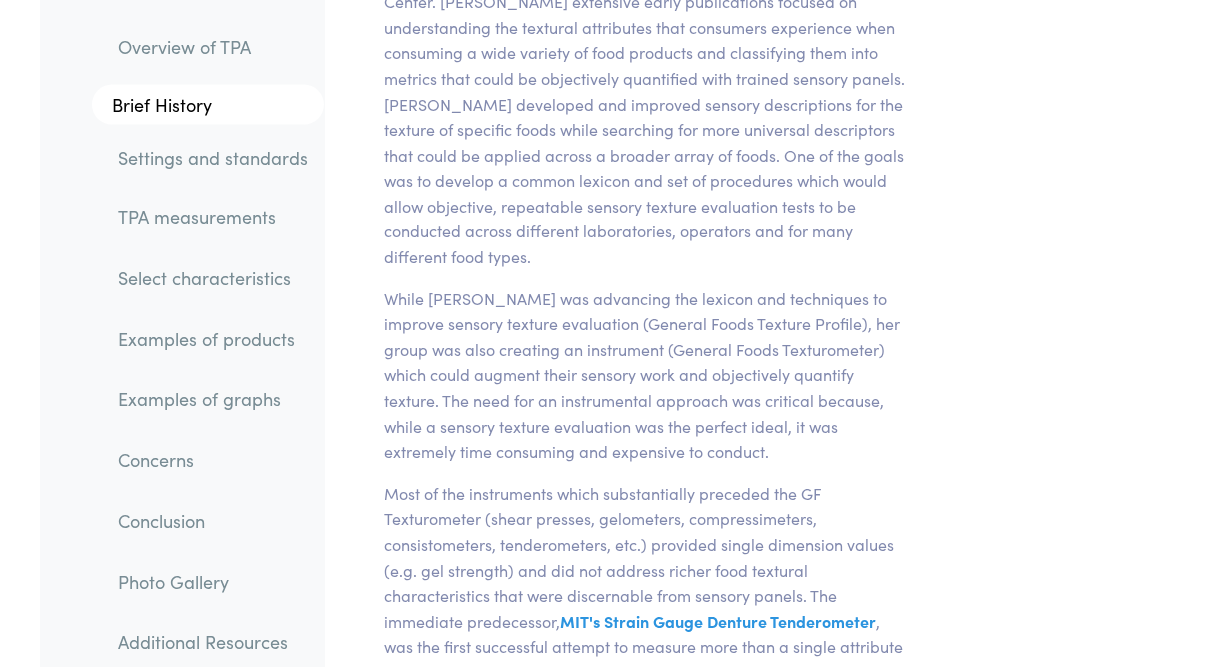 click on "Dr. [PERSON_NAME] Surmacka [PERSON_NAME], a food scientist, principal at General Foods, and a founding editor of Journal of Texture Studies, developed the original TPA parameters as part of the sensory work she conducted in the early 1960's at General Foods' Technical Center. [PERSON_NAME] extensive early publications focused on understanding the textural attributes that consumers experience when consuming a wide variety of food products and classifying them into metrics that could be objectively quantified with trained sensory panels. [PERSON_NAME] developed and improved sensory descriptions for the texture of specific foods while searching for more universal descriptors that could be applied across a broader array of foods. One of the goals was to develop a common lexicon and set of procedures which would allow objective, repeatable sensory texture evaluation tests to be conducted across different laboratories, operators and for many different food types." at bounding box center (645, 79) 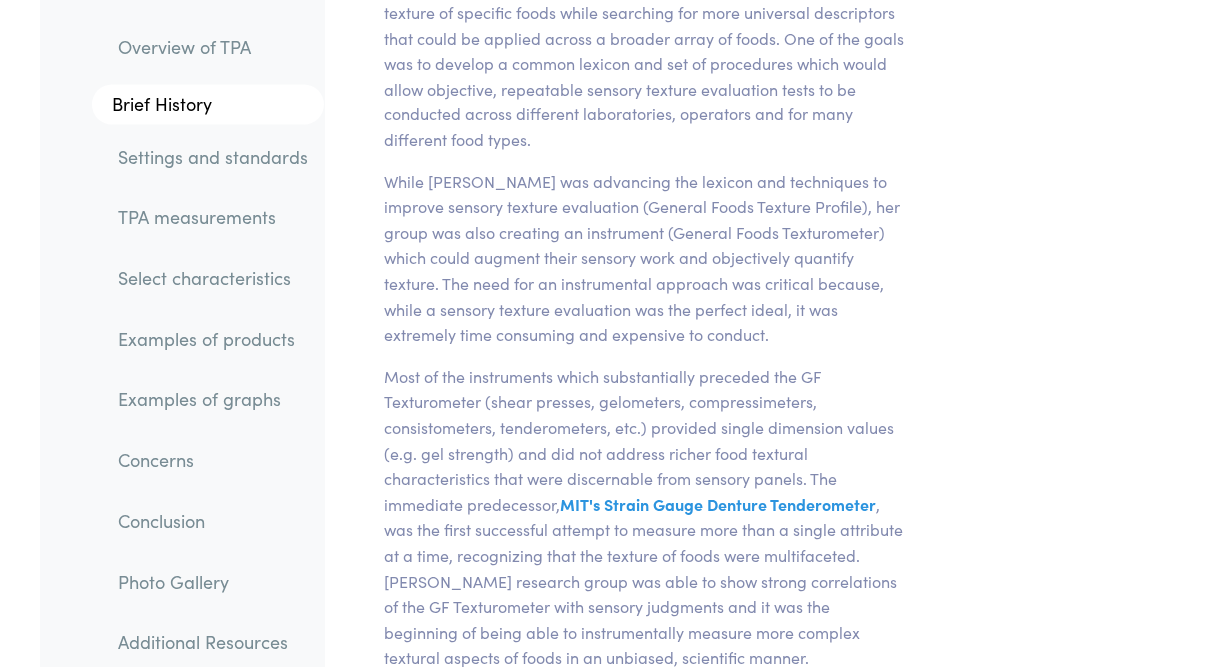 scroll, scrollTop: 1742, scrollLeft: 0, axis: vertical 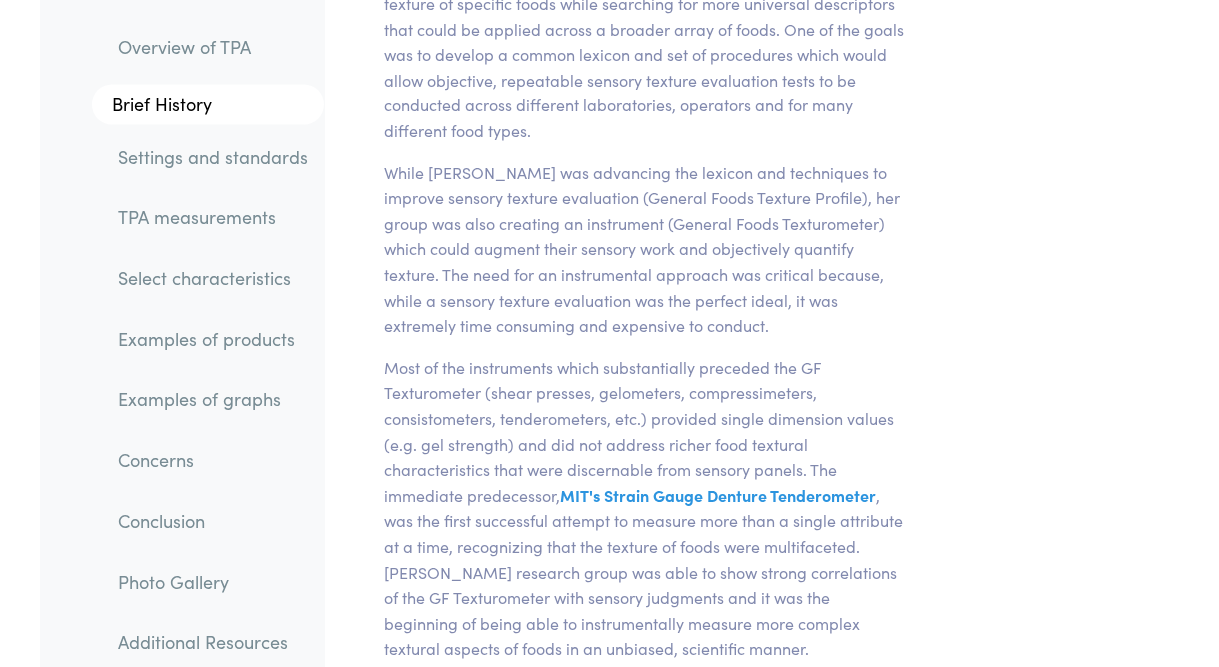 click on "While [PERSON_NAME] was advancing the lexicon and techniques to improve sensory texture evaluation (General Foods Texture Profile), her group was also creating an instrument (General Foods Texturometer) which could augment their sensory work and objectively quantify texture. The need for an instrumental approach was critical because, while a sensory texture evaluation was the perfect ideal, it was extremely time consuming and expensive to conduct." at bounding box center (645, 250) 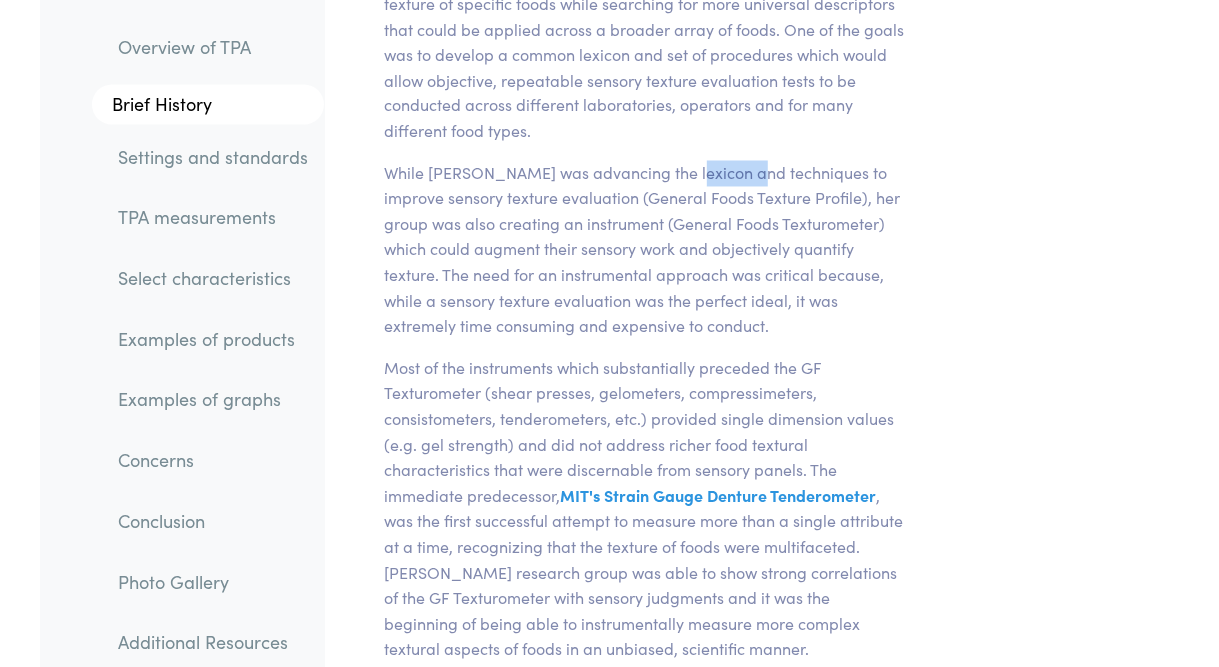click on "While [PERSON_NAME] was advancing the lexicon and techniques to improve sensory texture evaluation (General Foods Texture Profile), her group was also creating an instrument (General Foods Texturometer) which could augment their sensory work and objectively quantify texture. The need for an instrumental approach was critical because, while a sensory texture evaluation was the perfect ideal, it was extremely time consuming and expensive to conduct." at bounding box center [645, 250] 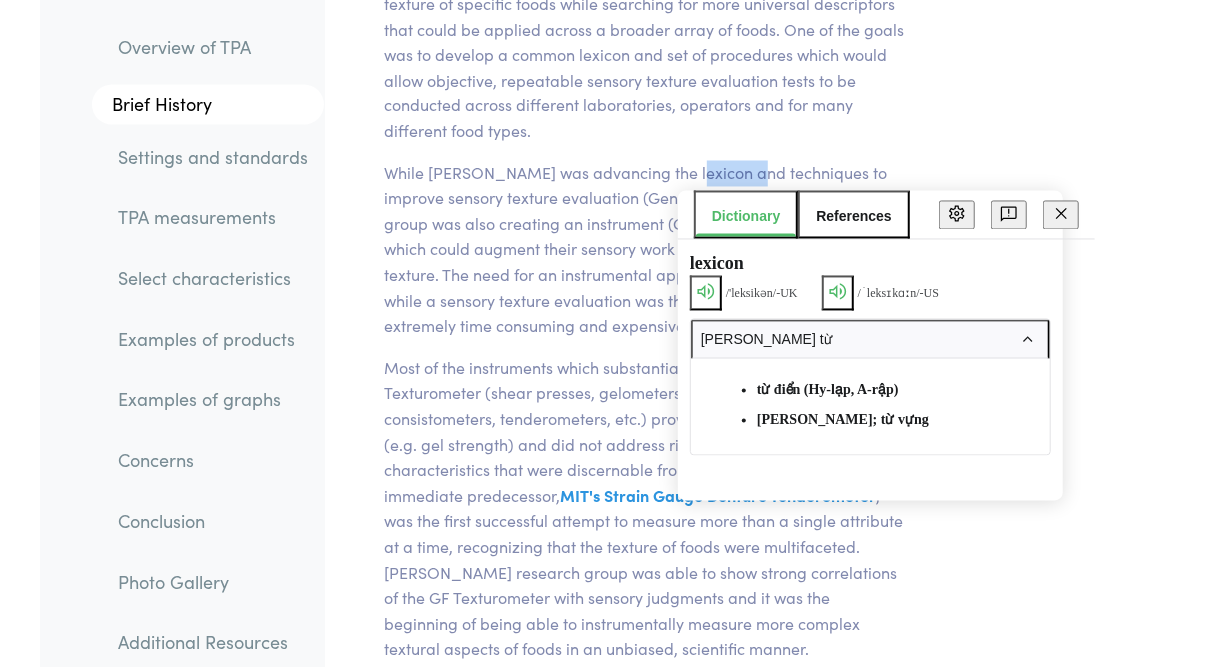 click 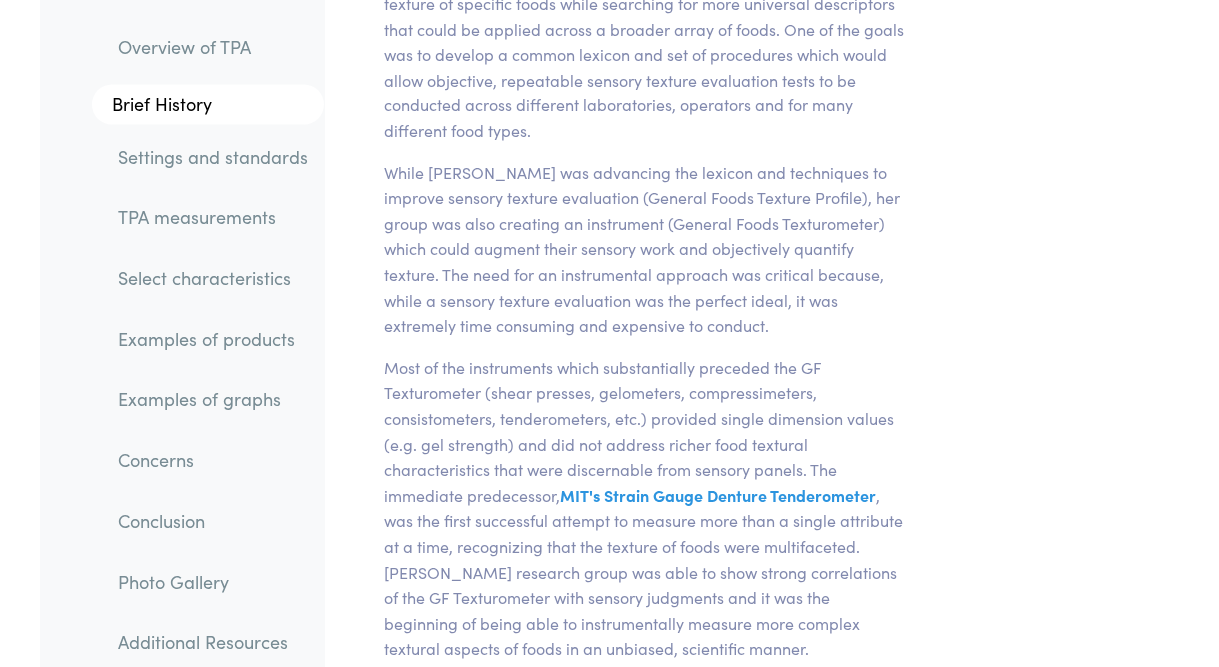 click on "While [PERSON_NAME] was advancing the lexicon and techniques to improve sensory texture evaluation (General Foods Texture Profile), her group was also creating an instrument (General Foods Texturometer) which could augment their sensory work and objectively quantify texture. The need for an instrumental approach was critical because, while a sensory texture evaluation was the perfect ideal, it was extremely time consuming and expensive to conduct." at bounding box center (645, 250) 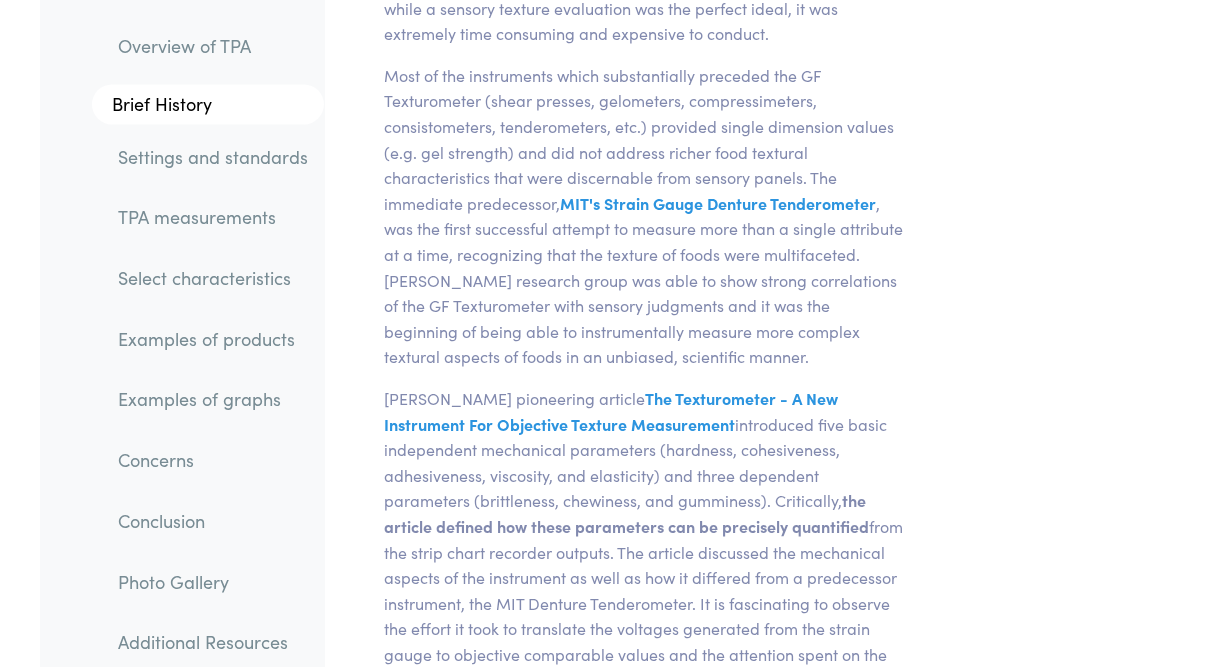 scroll, scrollTop: 2036, scrollLeft: 0, axis: vertical 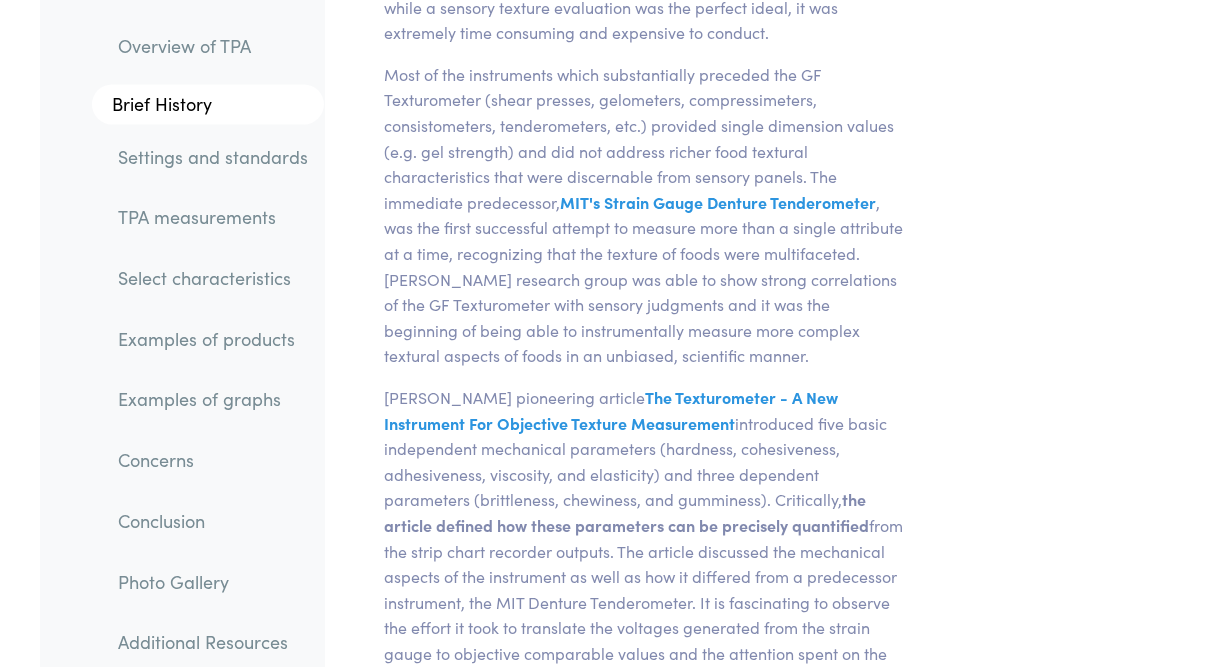 click on "Most of the instruments which substantially preceded the GF Texturometer (shear presses, gelometers, compressimeters, consistometers, tenderometers, etc.) provided single dimension values (e.g. gel strength) and did not address richer food textural characteristics that were discernable from sensory panels. The immediate predecessor,  MIT's Strain Gauge Denture Tenderometer  A recording strain-gage denture tenderometer for foods. I. Instrumental evaluation and initial tests. B.E. P[PERSON_NAME] G[PERSON_NAME] G[PERSON_NAME] and M[PERSON_NAME] 1955. Food Technology, vol 9:471-477.
museum.mit.edu1 , was the first successful attempt to measure more than a single attribute at a time, recognizing that the texture of foods were multifaceted. D[PERSON_NAME]research group was able to show strong correlations of the GF Texturometer with sensory judgments and it was the beginning of being able to instrumentally measure more complex textural aspects of foods in an unbiased, scientific manner." at bounding box center [645, 215] 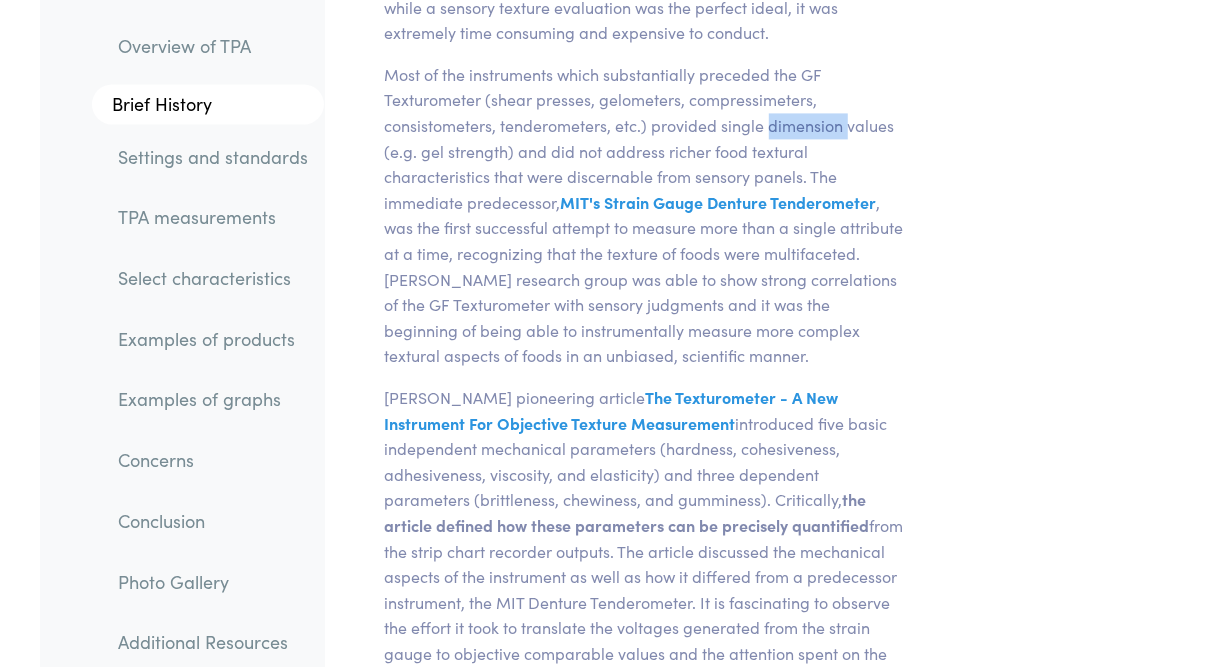 click on "Most of the instruments which substantially preceded the GF Texturometer (shear presses, gelometers, compressimeters, consistometers, tenderometers, etc.) provided single dimension values (e.g. gel strength) and did not address richer food textural characteristics that were discernable from sensory panels. The immediate predecessor,  MIT's Strain Gauge Denture Tenderometer  A recording strain-gage denture tenderometer for foods. I. Instrumental evaluation and initial tests. B.E. P[PERSON_NAME] G[PERSON_NAME] G[PERSON_NAME] and M[PERSON_NAME] 1955. Food Technology, vol 9:471-477.
museum.mit.edu1 , was the first successful attempt to measure more than a single attribute at a time, recognizing that the texture of foods were multifaceted. D[PERSON_NAME]research group was able to show strong correlations of the GF Texturometer with sensory judgments and it was the beginning of being able to instrumentally measure more complex textural aspects of foods in an unbiased, scientific manner." at bounding box center (645, 215) 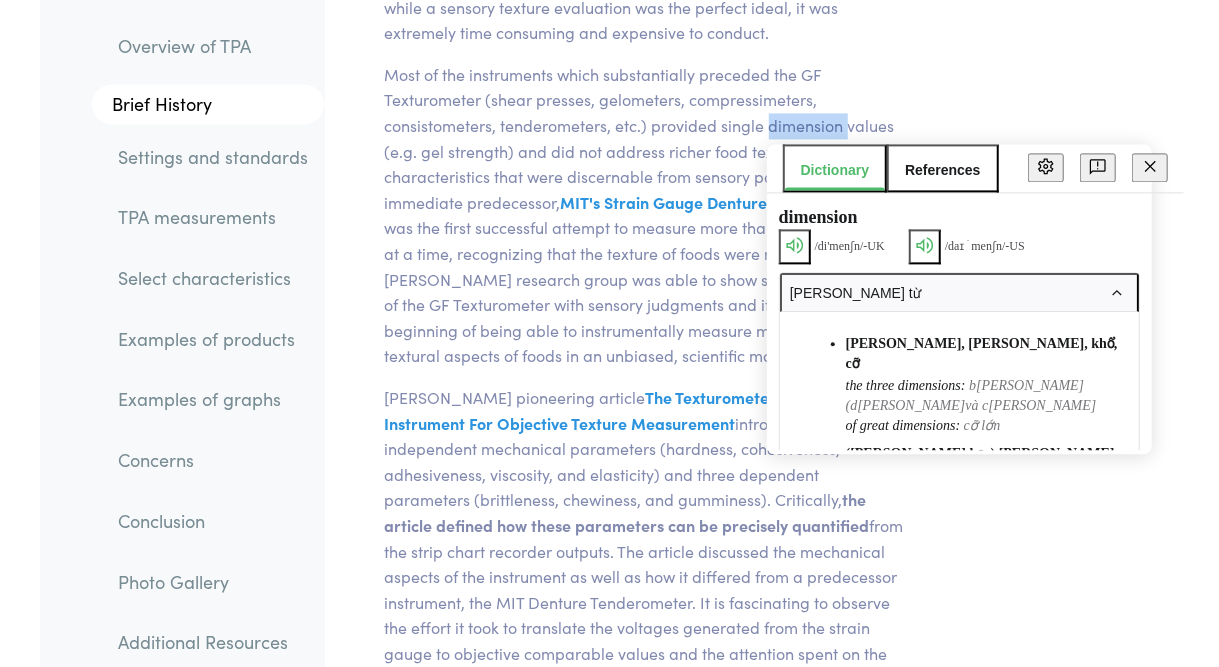 click 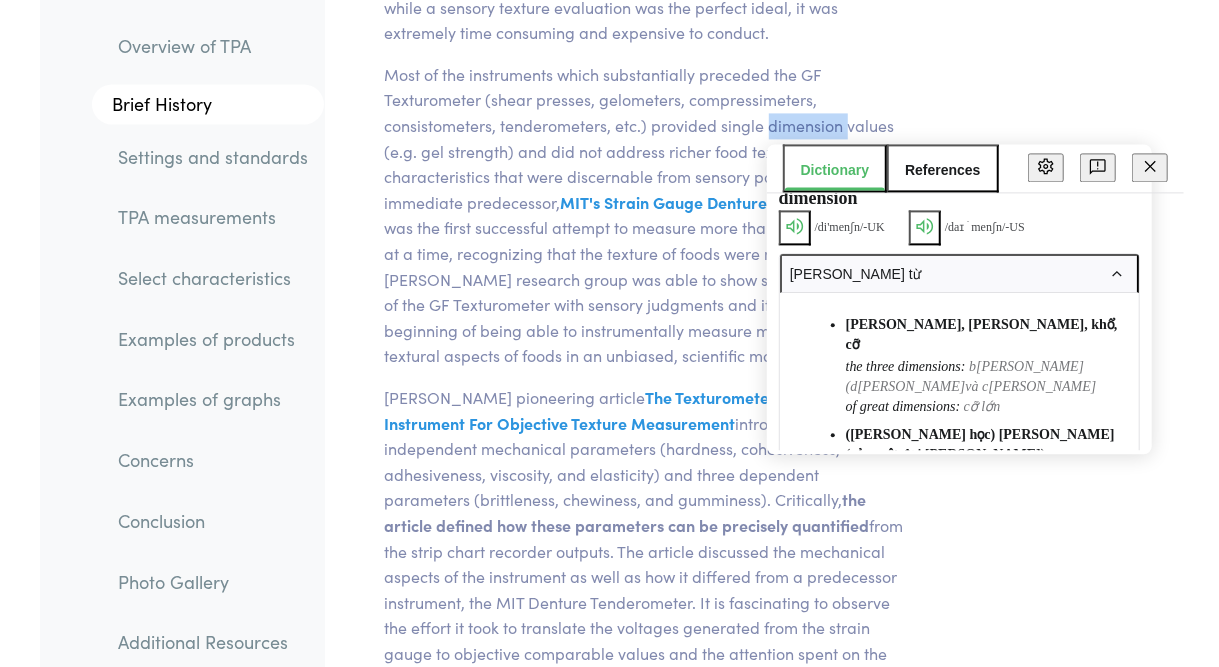 scroll, scrollTop: 0, scrollLeft: 0, axis: both 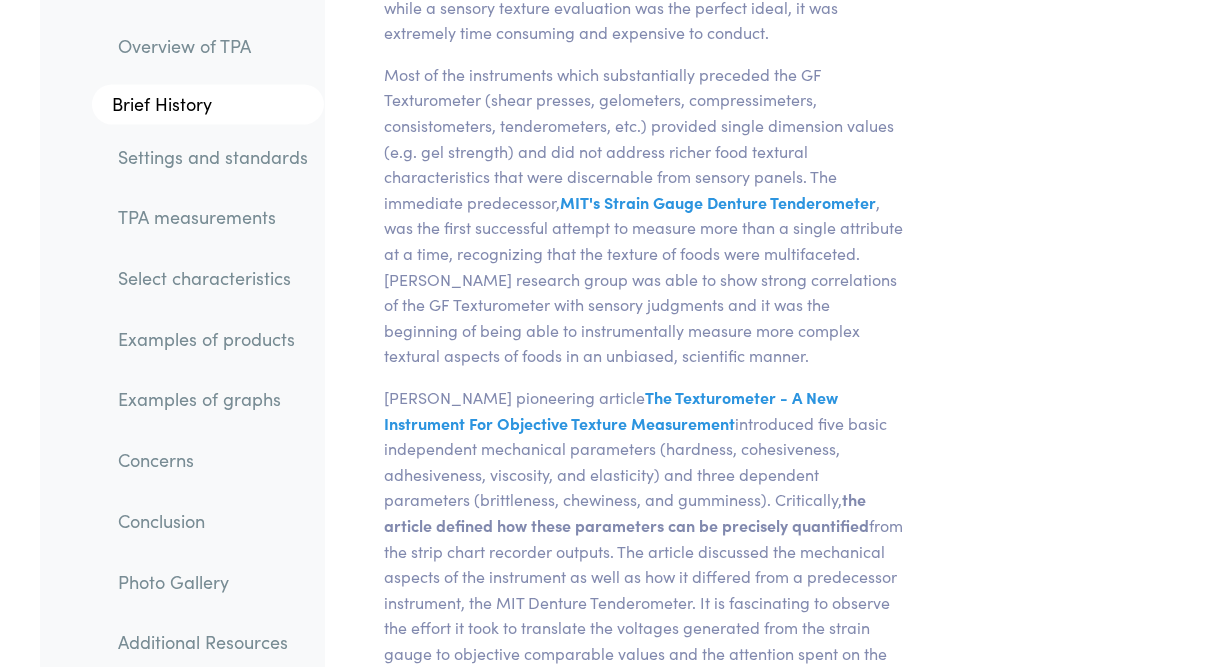 click on "Most of the instruments which substantially preceded the GF Texturometer (shear presses, gelometers, compressimeters, consistometers, tenderometers, etc.) provided single dimension values (e.g. gel strength) and did not address richer food textural characteristics that were discernable from sensory panels. The immediate predecessor,  MIT's Strain Gauge Denture Tenderometer  A recording strain-gage denture tenderometer for foods. I. Instrumental evaluation and initial tests. B.E. P[PERSON_NAME] G[PERSON_NAME] G[PERSON_NAME] and M[PERSON_NAME] 1955. Food Technology, vol 9:471-477.
museum.mit.edu1 , was the first successful attempt to measure more than a single attribute at a time, recognizing that the texture of foods were multifaceted. D[PERSON_NAME]research group was able to show strong correlations of the GF Texturometer with sensory judgments and it was the beginning of being able to instrumentally measure more complex textural aspects of foods in an unbiased, scientific manner." at bounding box center [645, 215] 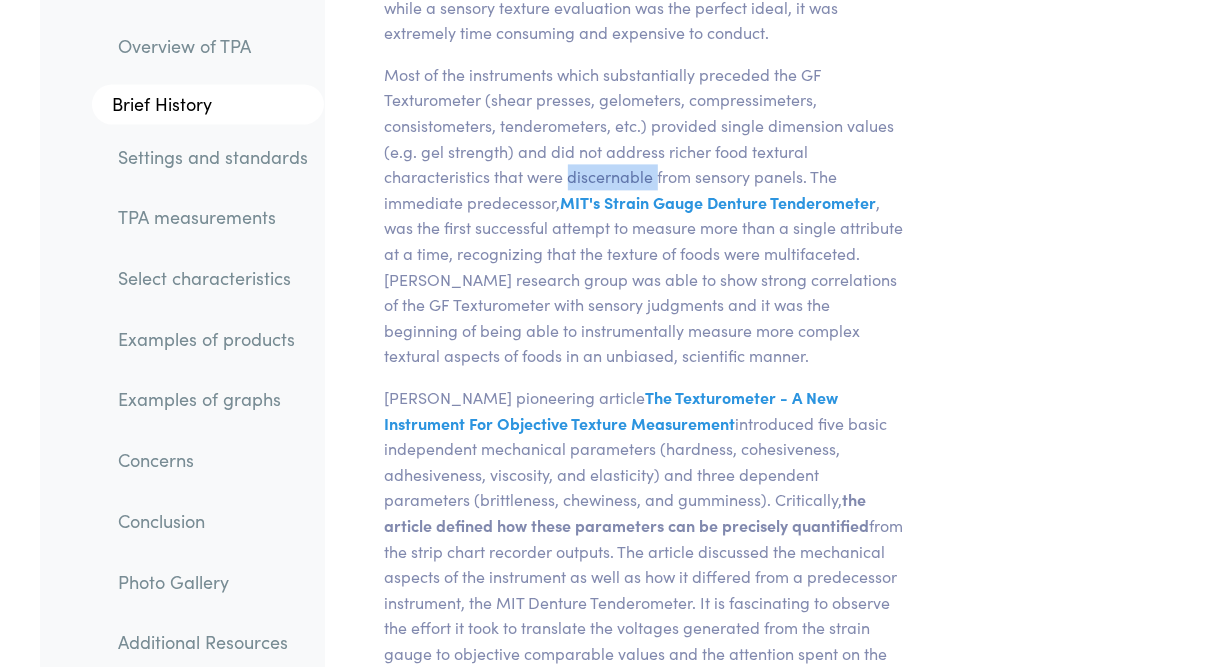click on "Most of the instruments which substantially preceded the GF Texturometer (shear presses, gelometers, compressimeters, consistometers, tenderometers, etc.) provided single dimension values (e.g. gel strength) and did not address richer food textural characteristics that were discernable from sensory panels. The immediate predecessor,  MIT's Strain Gauge Denture Tenderometer  A recording strain-gage denture tenderometer for foods. I. Instrumental evaluation and initial tests. B.E. P[PERSON_NAME] G[PERSON_NAME] G[PERSON_NAME] and M[PERSON_NAME] 1955. Food Technology, vol 9:471-477.
museum.mit.edu1 , was the first successful attempt to measure more than a single attribute at a time, recognizing that the texture of foods were multifaceted. D[PERSON_NAME]research group was able to show strong correlations of the GF Texturometer with sensory judgments and it was the beginning of being able to instrumentally measure more complex textural aspects of foods in an unbiased, scientific manner." at bounding box center (645, 215) 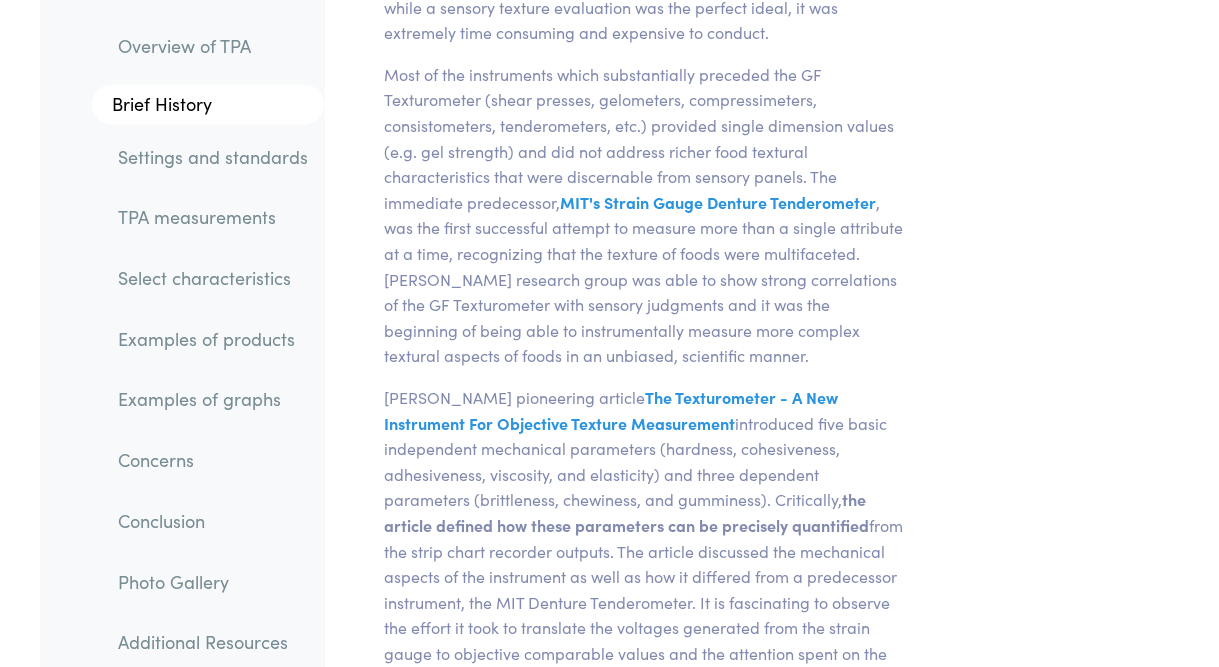 click on "Most of the instruments which substantially preceded the GF Texturometer (shear presses, gelometers, compressimeters, consistometers, tenderometers, etc.) provided single dimension values (e.g. gel strength) and did not address richer food textural characteristics that were discernable from sensory panels. The immediate predecessor,  MIT's Strain Gauge Denture Tenderometer  A recording strain-gage denture tenderometer for foods. I. Instrumental evaluation and initial tests. B.E. P[PERSON_NAME] G[PERSON_NAME] G[PERSON_NAME] and M[PERSON_NAME] 1955. Food Technology, vol 9:471-477.
museum.mit.edu1 , was the first successful attempt to measure more than a single attribute at a time, recognizing that the texture of foods were multifaceted. D[PERSON_NAME]research group was able to show strong correlations of the GF Texturometer with sensory judgments and it was the beginning of being able to instrumentally measure more complex textural aspects of foods in an unbiased, scientific manner." at bounding box center (645, 215) 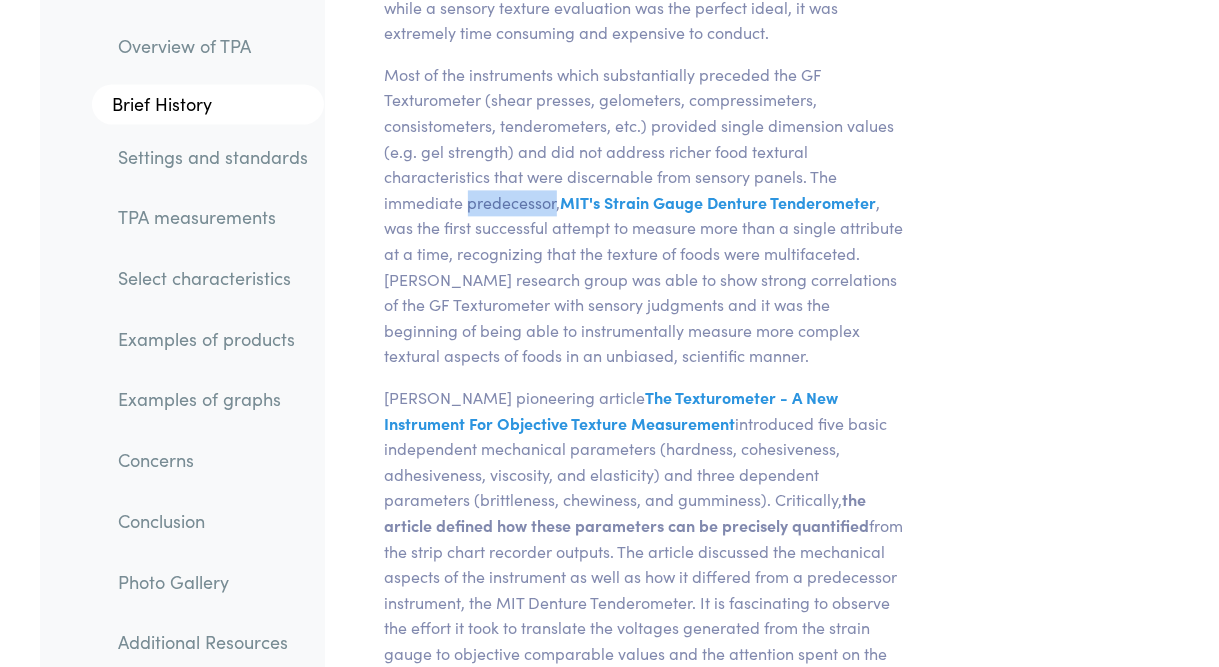 click on "Most of the instruments which substantially preceded the GF Texturometer (shear presses, gelometers, compressimeters, consistometers, tenderometers, etc.) provided single dimension values (e.g. gel strength) and did not address richer food textural characteristics that were discernable from sensory panels. The immediate predecessor,  MIT's Strain Gauge Denture Tenderometer  A recording strain-gage denture tenderometer for foods. I. Instrumental evaluation and initial tests. B.E. P[PERSON_NAME] G[PERSON_NAME] G[PERSON_NAME] and M[PERSON_NAME] 1955. Food Technology, vol 9:471-477.
museum.mit.edu1 , was the first successful attempt to measure more than a single attribute at a time, recognizing that the texture of foods were multifaceted. D[PERSON_NAME]research group was able to show strong correlations of the GF Texturometer with sensory judgments and it was the beginning of being able to instrumentally measure more complex textural aspects of foods in an unbiased, scientific manner." at bounding box center [645, 215] 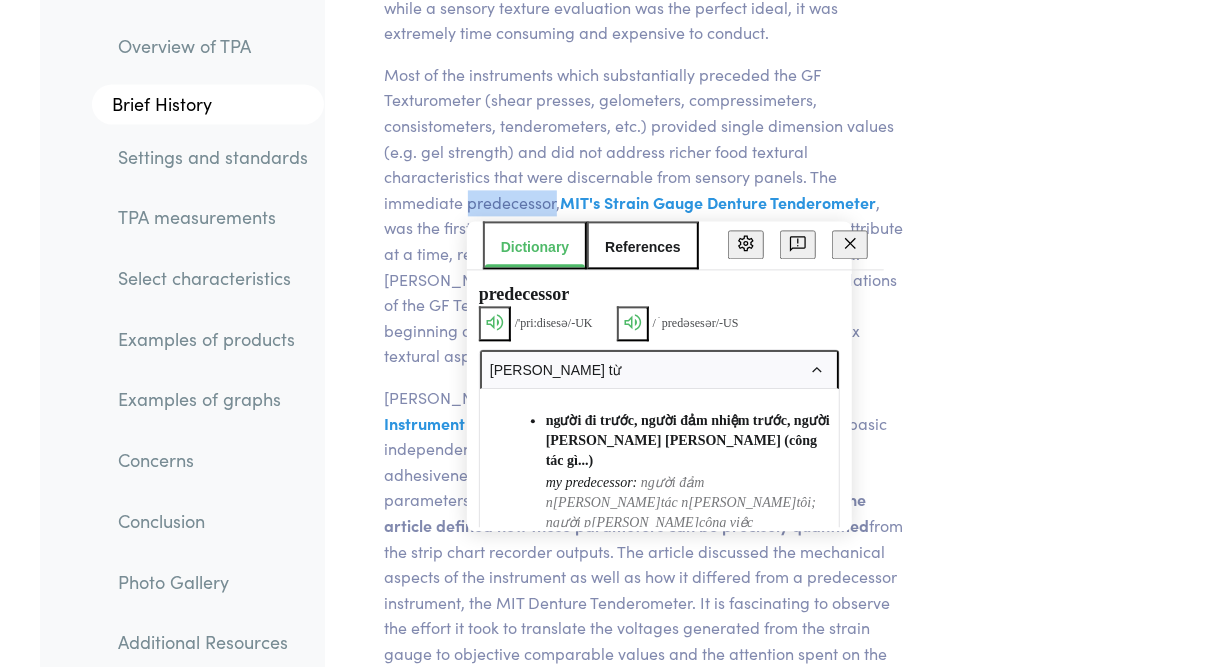 click 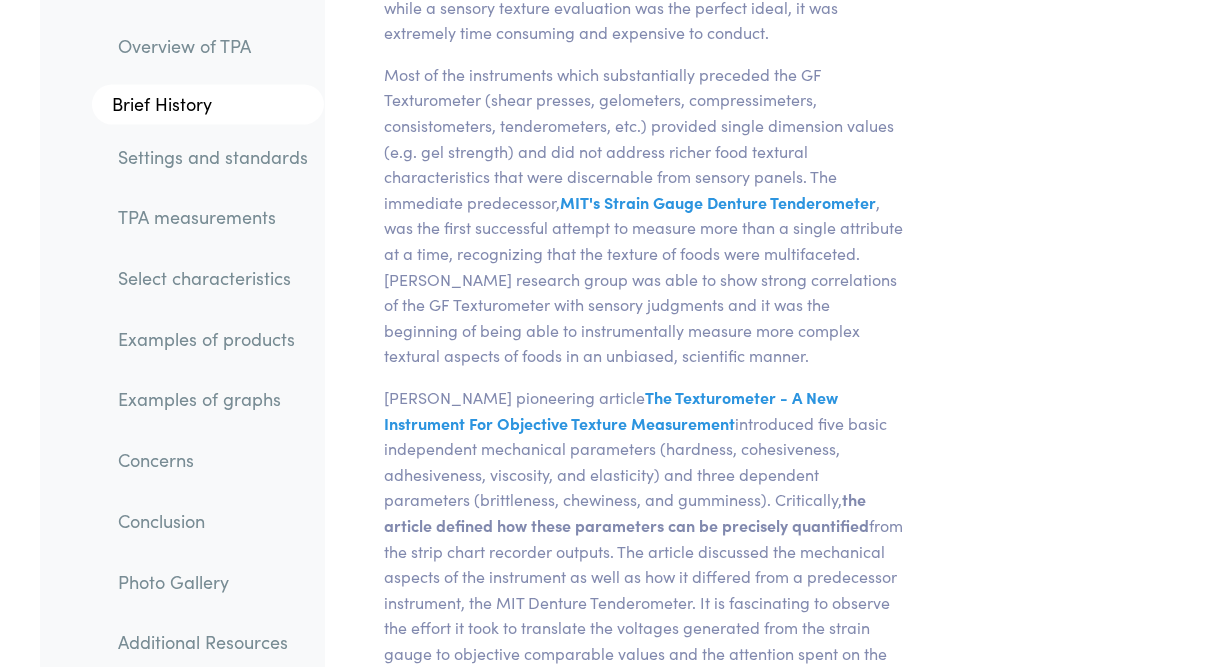 click on "Most of the instruments which substantially preceded the GF Texturometer (shear presses, gelometers, compressimeters, consistometers, tenderometers, etc.) provided single dimension values (e.g. gel strength) and did not address richer food textural characteristics that were discernable from sensory panels. The immediate predecessor,  MIT's Strain Gauge Denture Tenderometer  A recording strain-gage denture tenderometer for foods. I. Instrumental evaluation and initial tests. B.E. P[PERSON_NAME] G[PERSON_NAME] G[PERSON_NAME] and M[PERSON_NAME] 1955. Food Technology, vol 9:471-477.
museum.mit.edu1 , was the first successful attempt to measure more than a single attribute at a time, recognizing that the texture of foods were multifaceted. D[PERSON_NAME]research group was able to show strong correlations of the GF Texturometer with sensory judgments and it was the beginning of being able to instrumentally measure more complex textural aspects of foods in an unbiased, scientific manner." at bounding box center [645, 215] 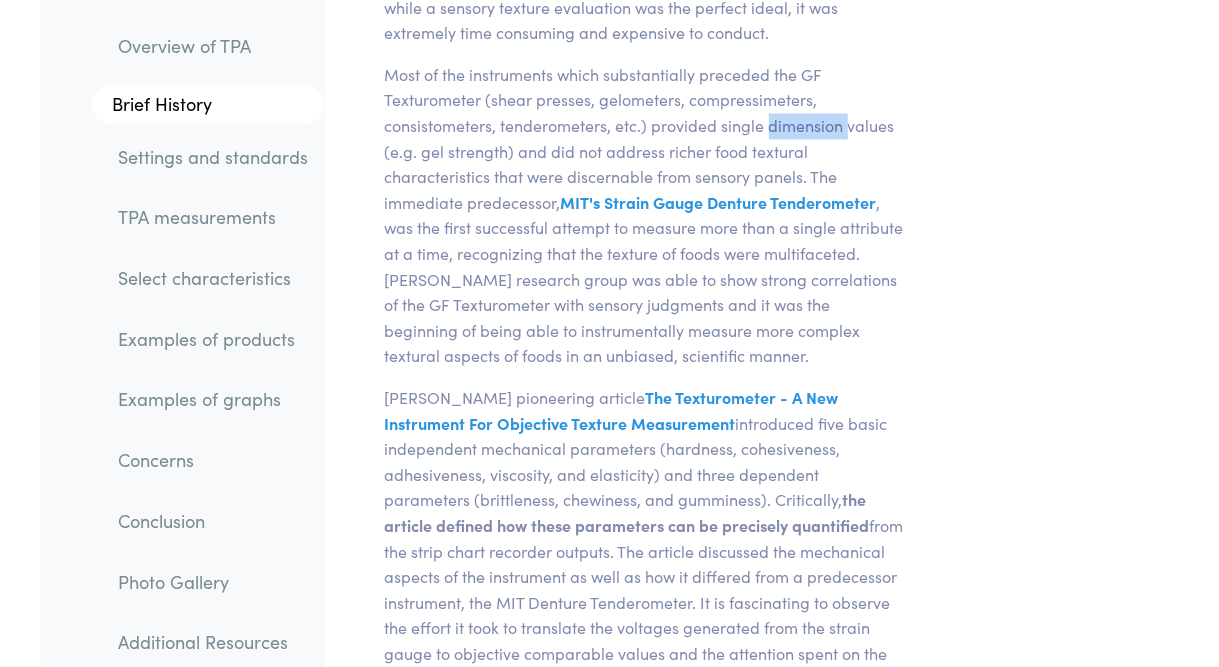 click on "Most of the instruments which substantially preceded the GF Texturometer (shear presses, gelometers, compressimeters, consistometers, tenderometers, etc.) provided single dimension values (e.g. gel strength) and did not address richer food textural characteristics that were discernable from sensory panels. The immediate predecessor,  MIT's Strain Gauge Denture Tenderometer  A recording strain-gage denture tenderometer for foods. I. Instrumental evaluation and initial tests. B.E. P[PERSON_NAME] G[PERSON_NAME] G[PERSON_NAME] and M[PERSON_NAME] 1955. Food Technology, vol 9:471-477.
museum.mit.edu1 , was the first successful attempt to measure more than a single attribute at a time, recognizing that the texture of foods were multifaceted. D[PERSON_NAME]research group was able to show strong correlations of the GF Texturometer with sensory judgments and it was the beginning of being able to instrumentally measure more complex textural aspects of foods in an unbiased, scientific manner." at bounding box center (645, 215) 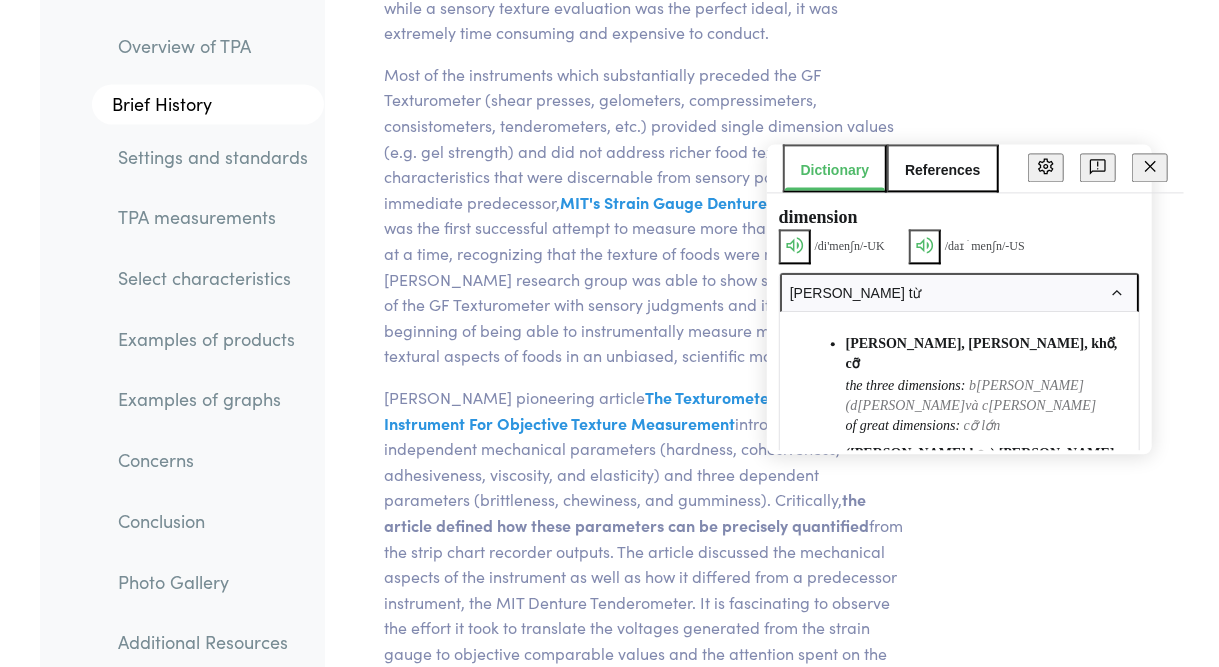 click on "Chapter II
A Brief History
While [PERSON_NAME] was advancing the lexicon and techniques to improve sensory texture evaluation (General Foods Texture Profile), her group was also creating an instrument (General Foods Texturometer) which could augment their sensory work and objectively quantify texture. The need for an instrumental approach was critical because, while a sensory texture evaluation was the perfect ideal, it was extremely time consuming and expensive to conduct.
Most of the instruments which substantially preceded the GF Texturometer (shear presses, gelometers, compressimeters, consistometers, tenderometers, etc.) provided single dimension values (e.g. gel strength) and did not address richer food textural characteristics that were discernable from sensory panels. The immediate predecessor,  MIT's Strain Gauge Denture Tenderometer
museum.mit.edu1
[PERSON_NAME] pioneering article  ;" at bounding box center (645, 2939) 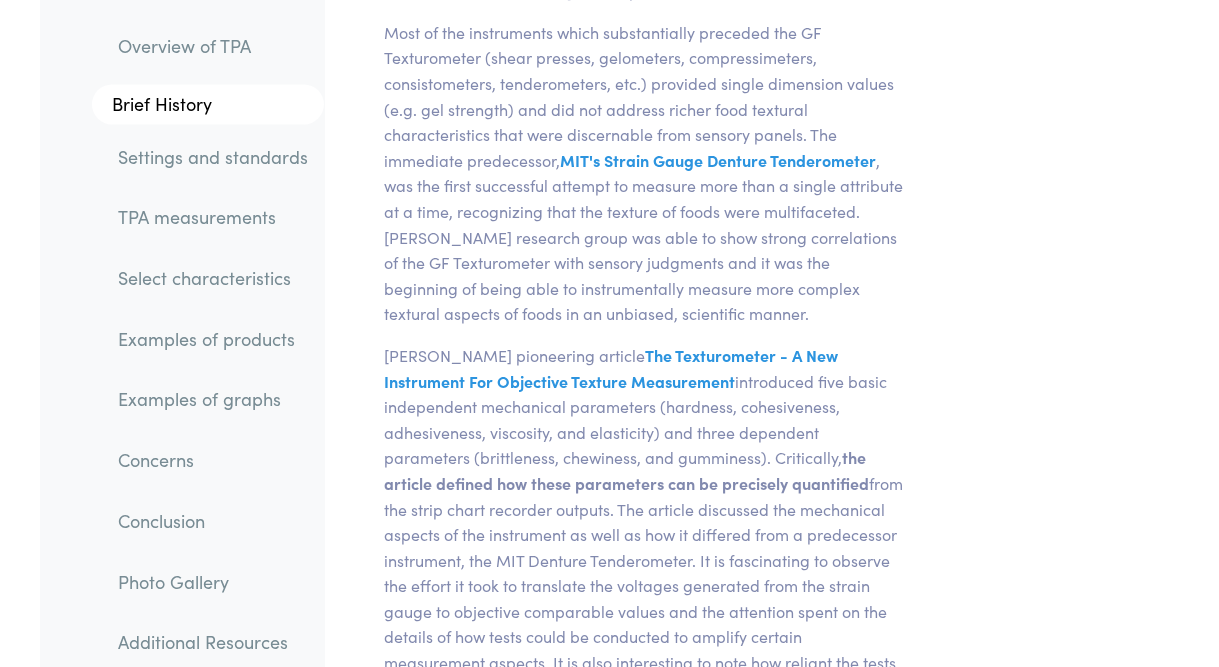 scroll, scrollTop: 2082, scrollLeft: 0, axis: vertical 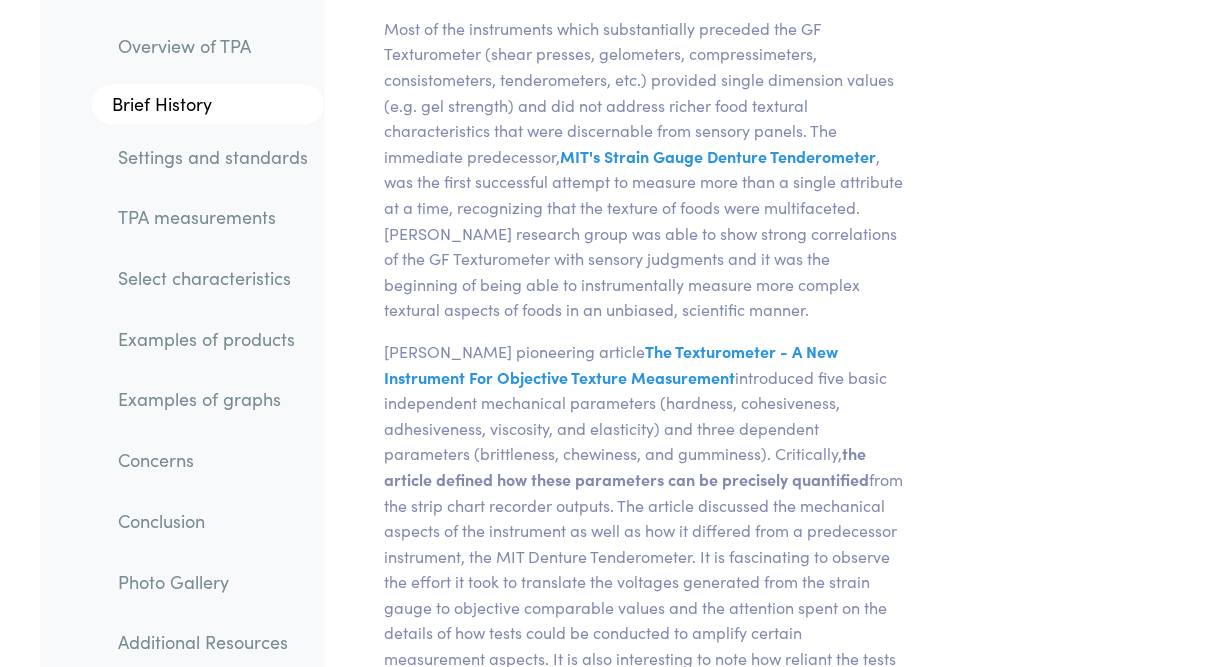 click on "Most of the instruments which substantially preceded the GF Texturometer (shear presses, gelometers, compressimeters, consistometers, tenderometers, etc.) provided single dimension values (e.g. gel strength) and did not address richer food textural characteristics that were discernable from sensory panels. The immediate predecessor,  MIT's Strain Gauge Denture Tenderometer  A recording strain-gage denture tenderometer for foods. I. Instrumental evaluation and initial tests. B.E. P[PERSON_NAME] G[PERSON_NAME] G[PERSON_NAME] and M[PERSON_NAME] 1955. Food Technology, vol 9:471-477.
museum.mit.edu1 , was the first successful attempt to measure more than a single attribute at a time, recognizing that the texture of foods were multifaceted. D[PERSON_NAME]research group was able to show strong correlations of the GF Texturometer with sensory judgments and it was the beginning of being able to instrumentally measure more complex textural aspects of foods in an unbiased, scientific manner." at bounding box center [645, 169] 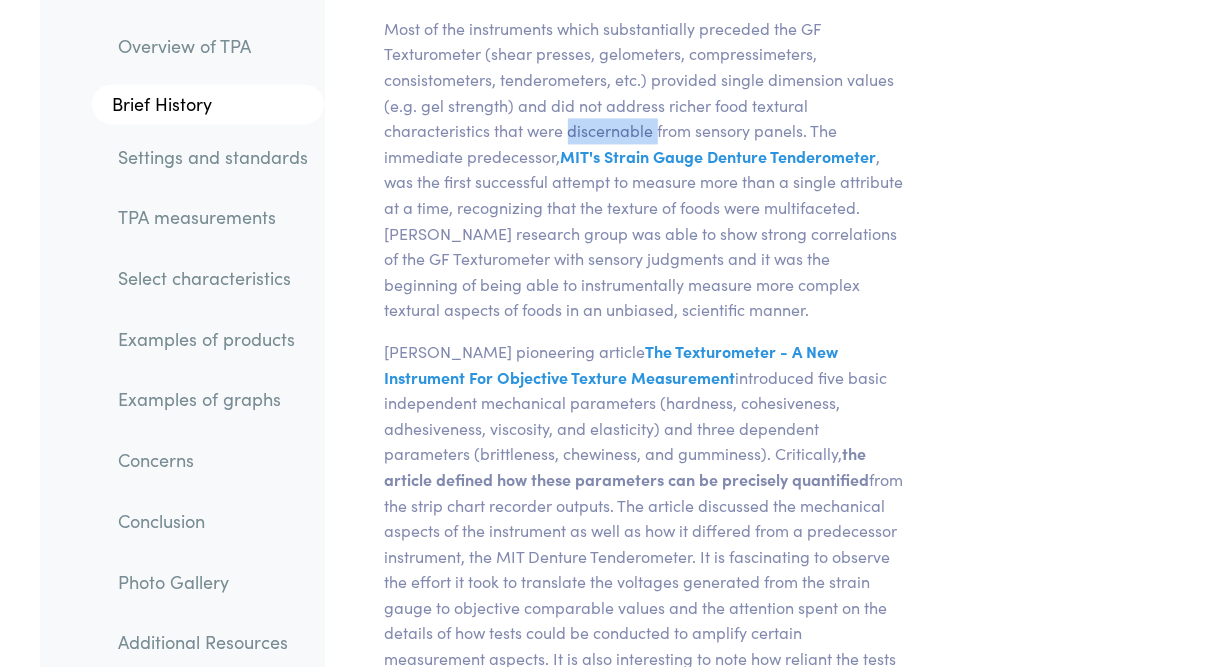 click on "Most of the instruments which substantially preceded the GF Texturometer (shear presses, gelometers, compressimeters, consistometers, tenderometers, etc.) provided single dimension values (e.g. gel strength) and did not address richer food textural characteristics that were discernable from sensory panels. The immediate predecessor,  MIT's Strain Gauge Denture Tenderometer  A recording strain-gage denture tenderometer for foods. I. Instrumental evaluation and initial tests. B.E. P[PERSON_NAME] G[PERSON_NAME] G[PERSON_NAME] and M[PERSON_NAME] 1955. Food Technology, vol 9:471-477.
museum.mit.edu1 , was the first successful attempt to measure more than a single attribute at a time, recognizing that the texture of foods were multifaceted. D[PERSON_NAME]research group was able to show strong correlations of the GF Texturometer with sensory judgments and it was the beginning of being able to instrumentally measure more complex textural aspects of foods in an unbiased, scientific manner." at bounding box center (645, 169) 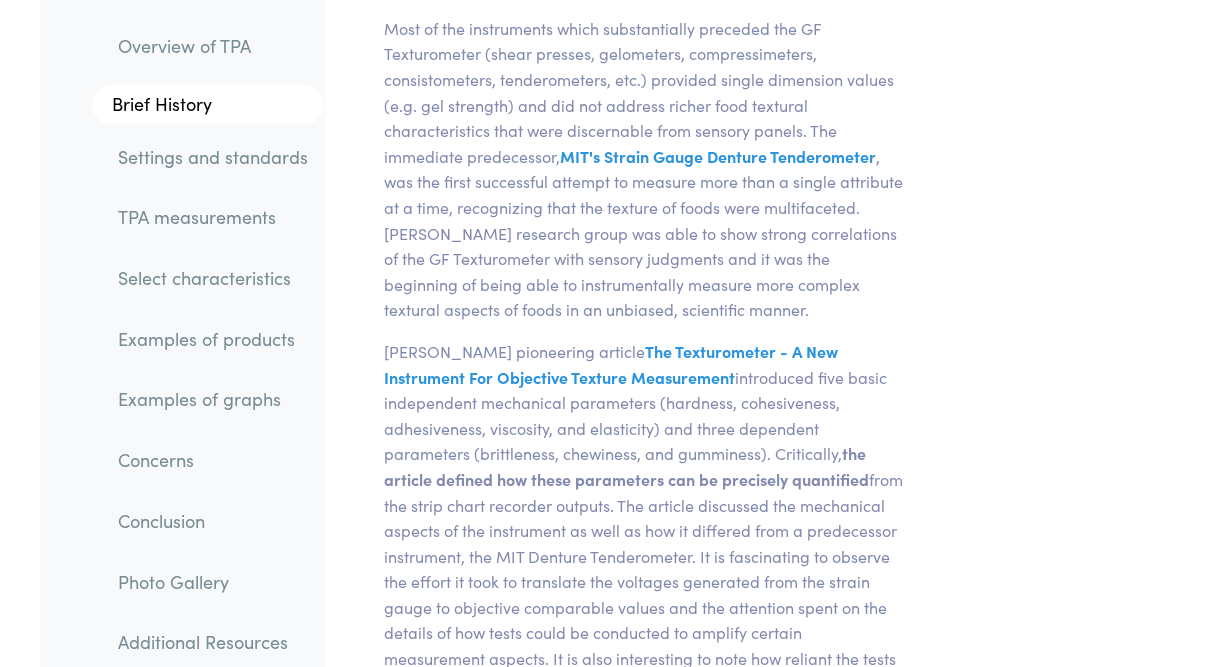 click on "Most of the instruments which substantially preceded the GF Texturometer (shear presses, gelometers, compressimeters, consistometers, tenderometers, etc.) provided single dimension values (e.g. gel strength) and did not address richer food textural characteristics that were discernable from sensory panels. The immediate predecessor,  MIT's Strain Gauge Denture Tenderometer  A recording strain-gage denture tenderometer for foods. I. Instrumental evaluation and initial tests. B.E. P[PERSON_NAME] G[PERSON_NAME] G[PERSON_NAME] and M[PERSON_NAME] 1955. Food Technology, vol 9:471-477.
museum.mit.edu1 , was the first successful attempt to measure more than a single attribute at a time, recognizing that the texture of foods were multifaceted. D[PERSON_NAME]research group was able to show strong correlations of the GF Texturometer with sensory judgments and it was the beginning of being able to instrumentally measure more complex textural aspects of foods in an unbiased, scientific manner." at bounding box center [645, 169] 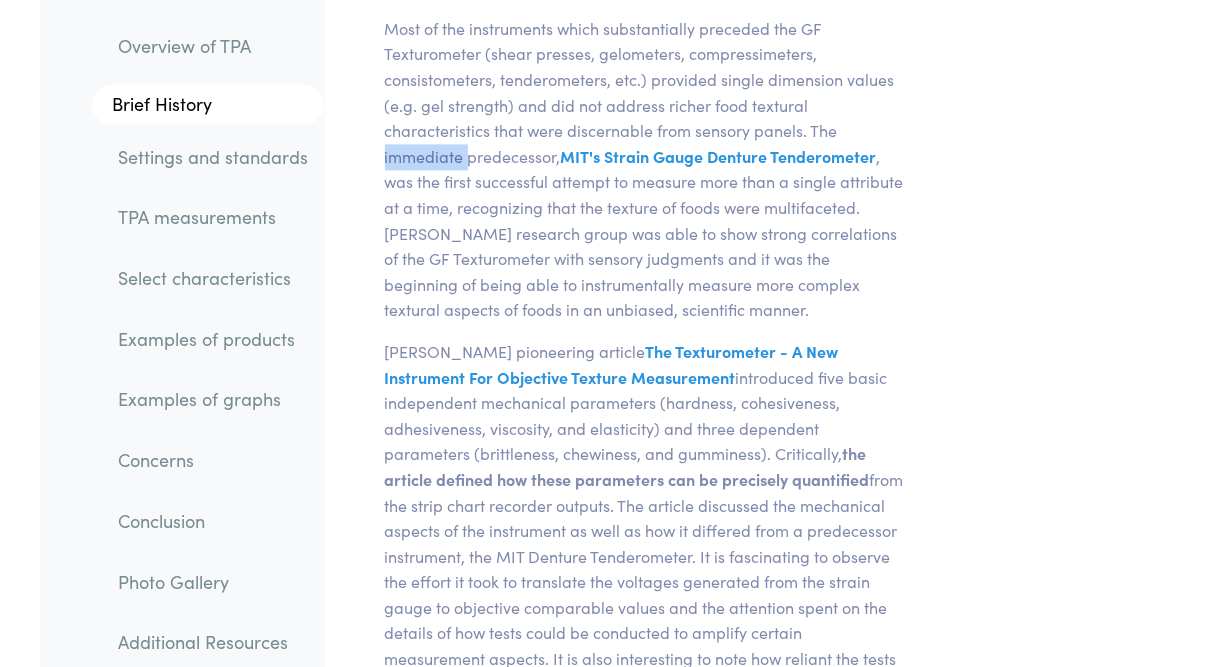 click on "Most of the instruments which substantially preceded the GF Texturometer (shear presses, gelometers, compressimeters, consistometers, tenderometers, etc.) provided single dimension values (e.g. gel strength) and did not address richer food textural characteristics that were discernable from sensory panels. The immediate predecessor,  MIT's Strain Gauge Denture Tenderometer  A recording strain-gage denture tenderometer for foods. I. Instrumental evaluation and initial tests. B.E. P[PERSON_NAME] G[PERSON_NAME] G[PERSON_NAME] and M[PERSON_NAME] 1955. Food Technology, vol 9:471-477.
museum.mit.edu1 , was the first successful attempt to measure more than a single attribute at a time, recognizing that the texture of foods were multifaceted. D[PERSON_NAME]research group was able to show strong correlations of the GF Texturometer with sensory judgments and it was the beginning of being able to instrumentally measure more complex textural aspects of foods in an unbiased, scientific manner." at bounding box center (645, 169) 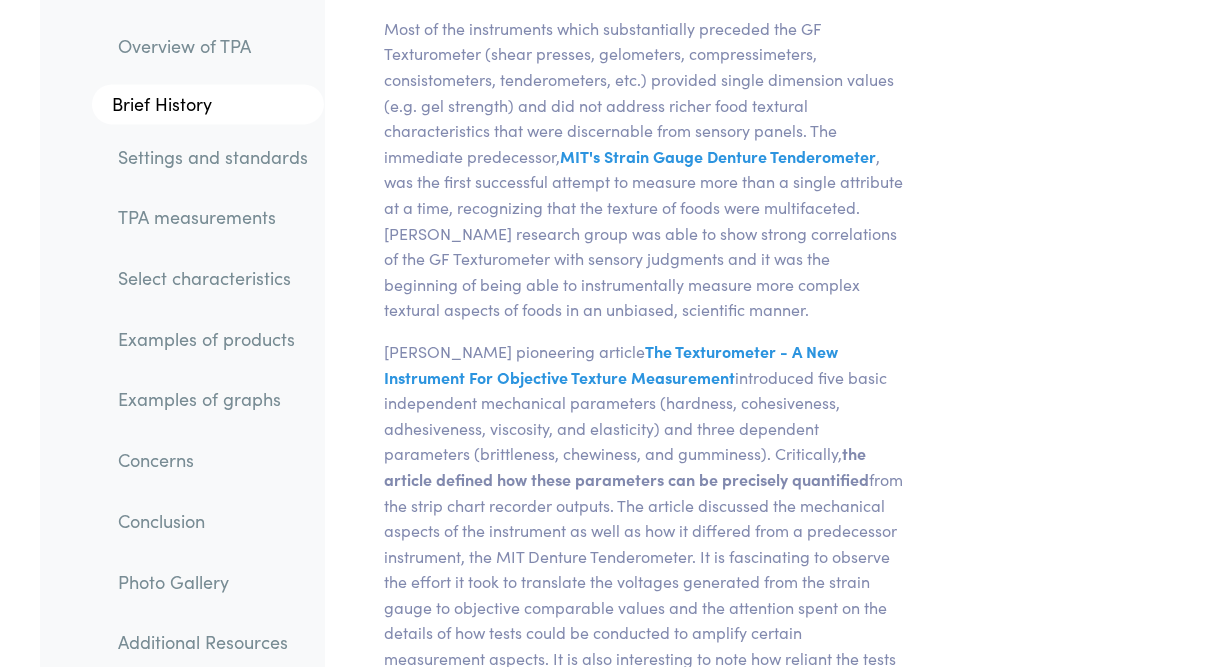 click on "Most of the instruments which substantially preceded the GF Texturometer (shear presses, gelometers, compressimeters, consistometers, tenderometers, etc.) provided single dimension values (e.g. gel strength) and did not address richer food textural characteristics that were discernable from sensory panels. The immediate predecessor,  MIT's Strain Gauge Denture Tenderometer  A recording strain-gage denture tenderometer for foods. I. Instrumental evaluation and initial tests. B.E. P[PERSON_NAME] G[PERSON_NAME] G[PERSON_NAME] and M[PERSON_NAME] 1955. Food Technology, vol 9:471-477.
museum.mit.edu1 , was the first successful attempt to measure more than a single attribute at a time, recognizing that the texture of foods were multifaceted. D[PERSON_NAME]research group was able to show strong correlations of the GF Texturometer with sensory judgments and it was the beginning of being able to instrumentally measure more complex textural aspects of foods in an unbiased, scientific manner." at bounding box center (645, 169) 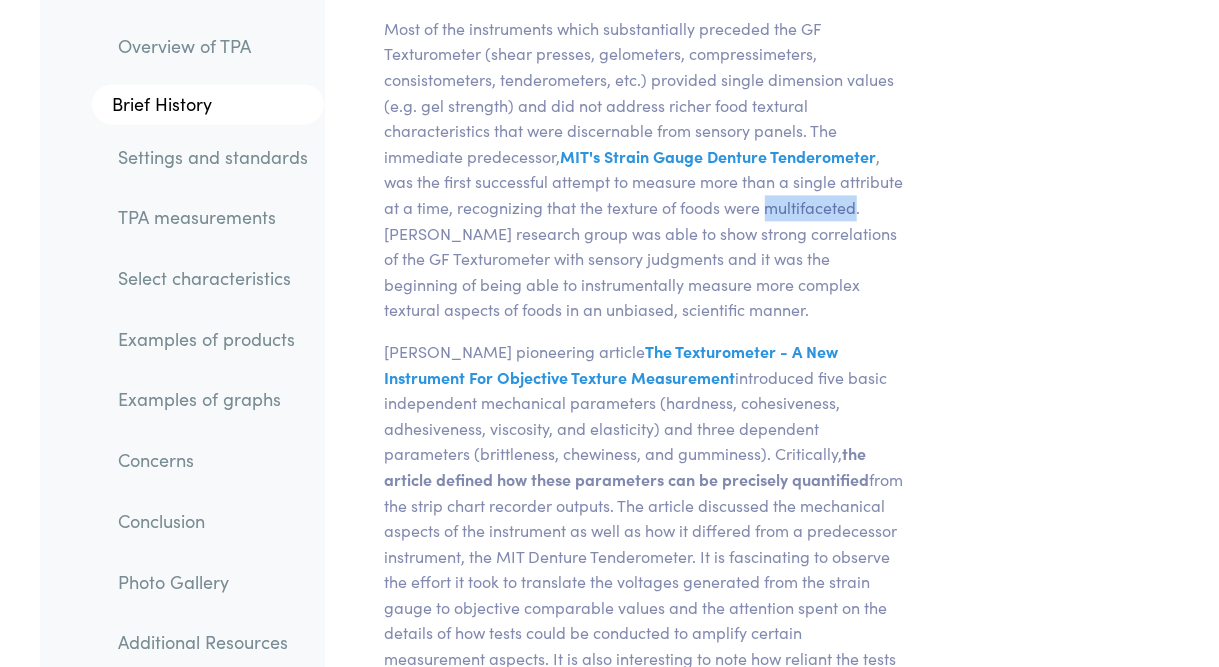 click on "Most of the instruments which substantially preceded the GF Texturometer (shear presses, gelometers, compressimeters, consistometers, tenderometers, etc.) provided single dimension values (e.g. gel strength) and did not address richer food textural characteristics that were discernable from sensory panels. The immediate predecessor,  MIT's Strain Gauge Denture Tenderometer  A recording strain-gage denture tenderometer for foods. I. Instrumental evaluation and initial tests. B.E. P[PERSON_NAME] G[PERSON_NAME] G[PERSON_NAME] and M[PERSON_NAME] 1955. Food Technology, vol 9:471-477.
museum.mit.edu1 , was the first successful attempt to measure more than a single attribute at a time, recognizing that the texture of foods were multifaceted. D[PERSON_NAME]research group was able to show strong correlations of the GF Texturometer with sensory judgments and it was the beginning of being able to instrumentally measure more complex textural aspects of foods in an unbiased, scientific manner." at bounding box center [645, 169] 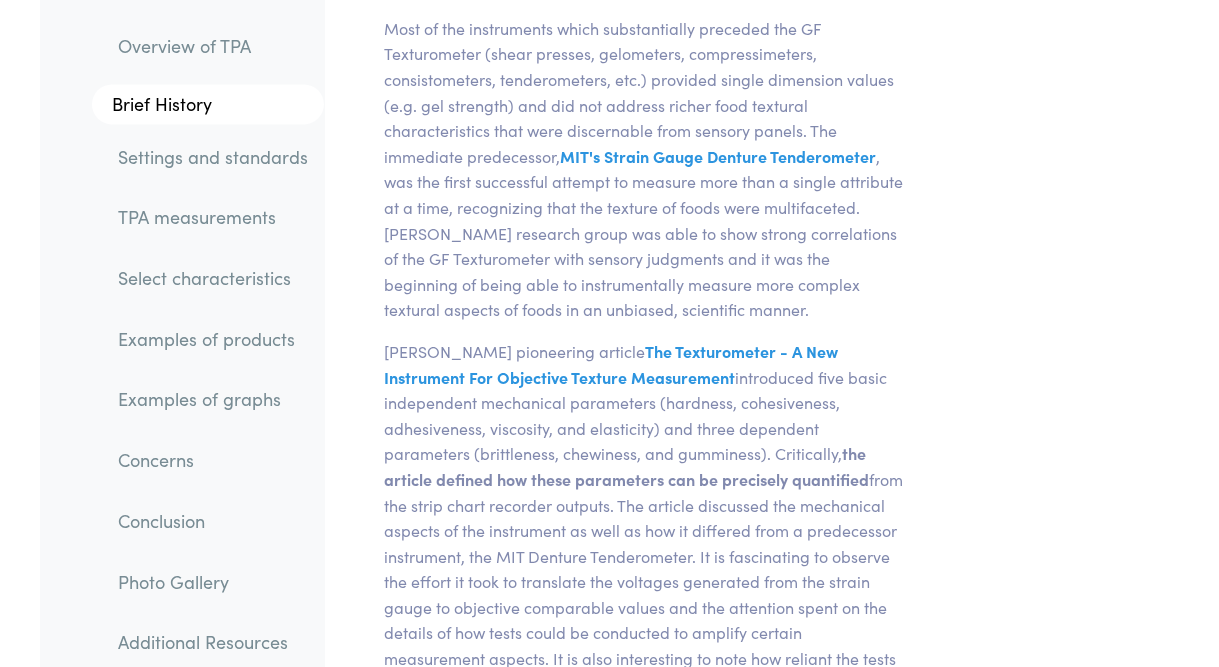 click on "Most of the instruments which substantially preceded the GF Texturometer (shear presses, gelometers, compressimeters, consistometers, tenderometers, etc.) provided single dimension values (e.g. gel strength) and did not address richer food textural characteristics that were discernable from sensory panels. The immediate predecessor,  MIT's Strain Gauge Denture Tenderometer  A recording strain-gage denture tenderometer for foods. I. Instrumental evaluation and initial tests. B.E. P[PERSON_NAME] G[PERSON_NAME] G[PERSON_NAME] and M[PERSON_NAME] 1955. Food Technology, vol 9:471-477.
museum.mit.edu1 , was the first successful attempt to measure more than a single attribute at a time, recognizing that the texture of foods were multifaceted. D[PERSON_NAME]research group was able to show strong correlations of the GF Texturometer with sensory judgments and it was the beginning of being able to instrumentally measure more complex textural aspects of foods in an unbiased, scientific manner." at bounding box center [645, 169] 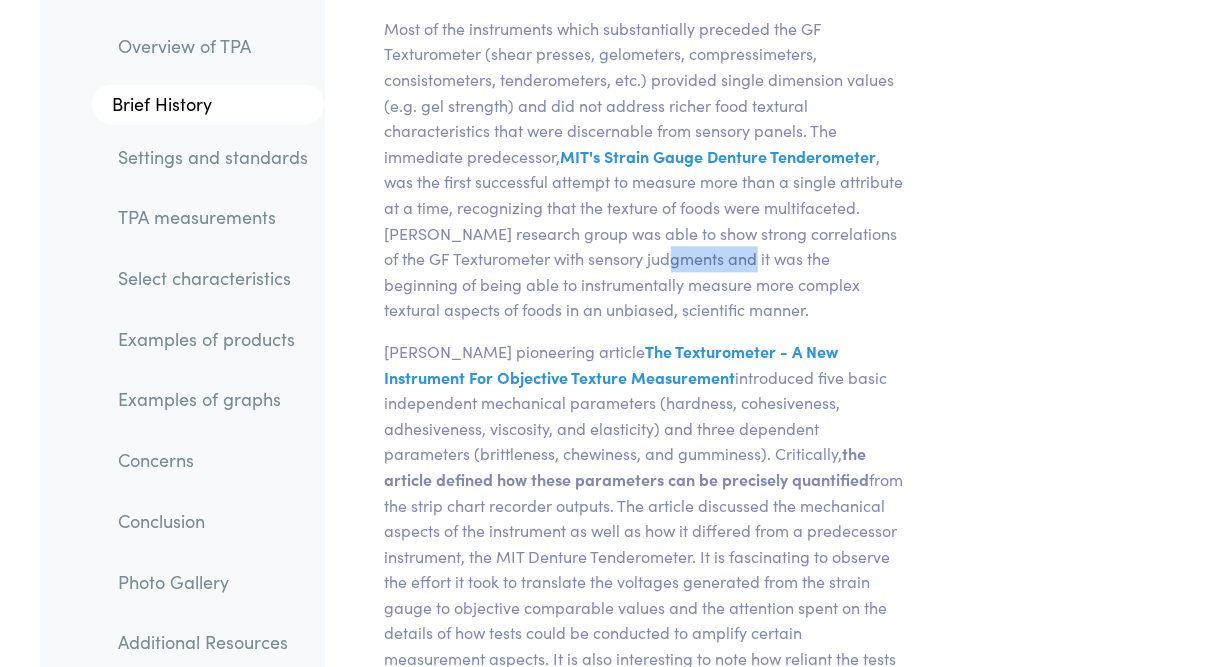 click on "Most of the instruments which substantially preceded the GF Texturometer (shear presses, gelometers, compressimeters, consistometers, tenderometers, etc.) provided single dimension values (e.g. gel strength) and did not address richer food textural characteristics that were discernable from sensory panels. The immediate predecessor,  MIT's Strain Gauge Denture Tenderometer  A recording strain-gage denture tenderometer for foods. I. Instrumental evaluation and initial tests. B.E. P[PERSON_NAME] G[PERSON_NAME] G[PERSON_NAME] and M[PERSON_NAME] 1955. Food Technology, vol 9:471-477.
museum.mit.edu1 , was the first successful attempt to measure more than a single attribute at a time, recognizing that the texture of foods were multifaceted. D[PERSON_NAME]research group was able to show strong correlations of the GF Texturometer with sensory judgments and it was the beginning of being able to instrumentally measure more complex textural aspects of foods in an unbiased, scientific manner." at bounding box center (645, 169) 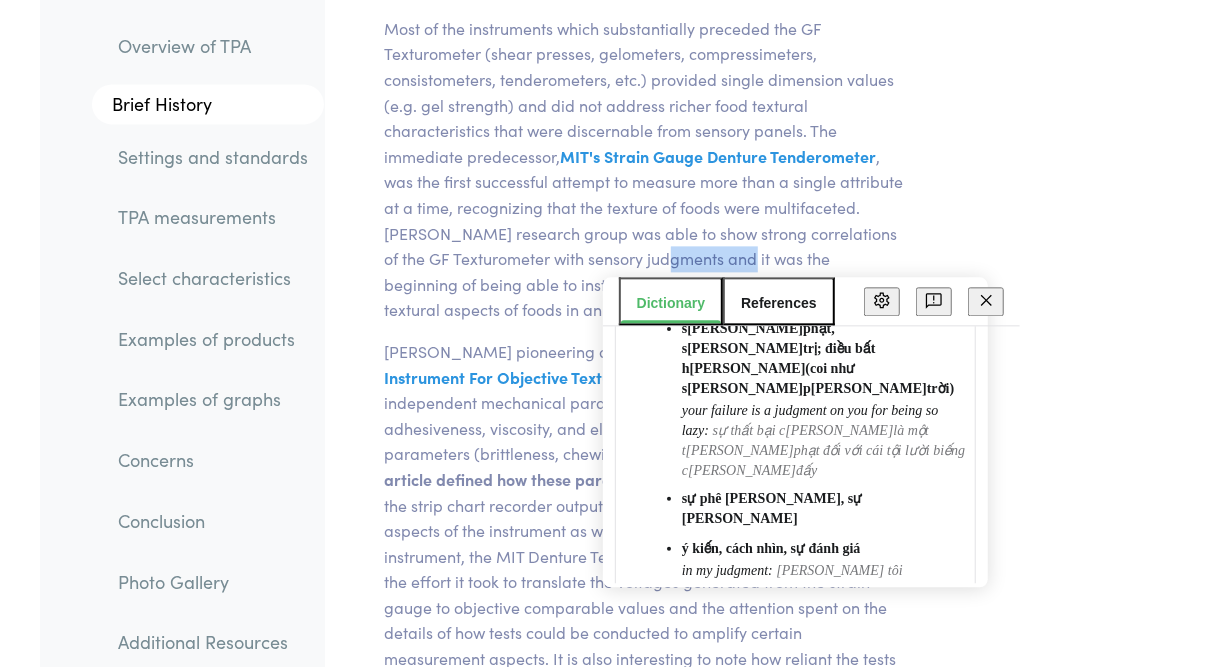 scroll, scrollTop: 312, scrollLeft: 0, axis: vertical 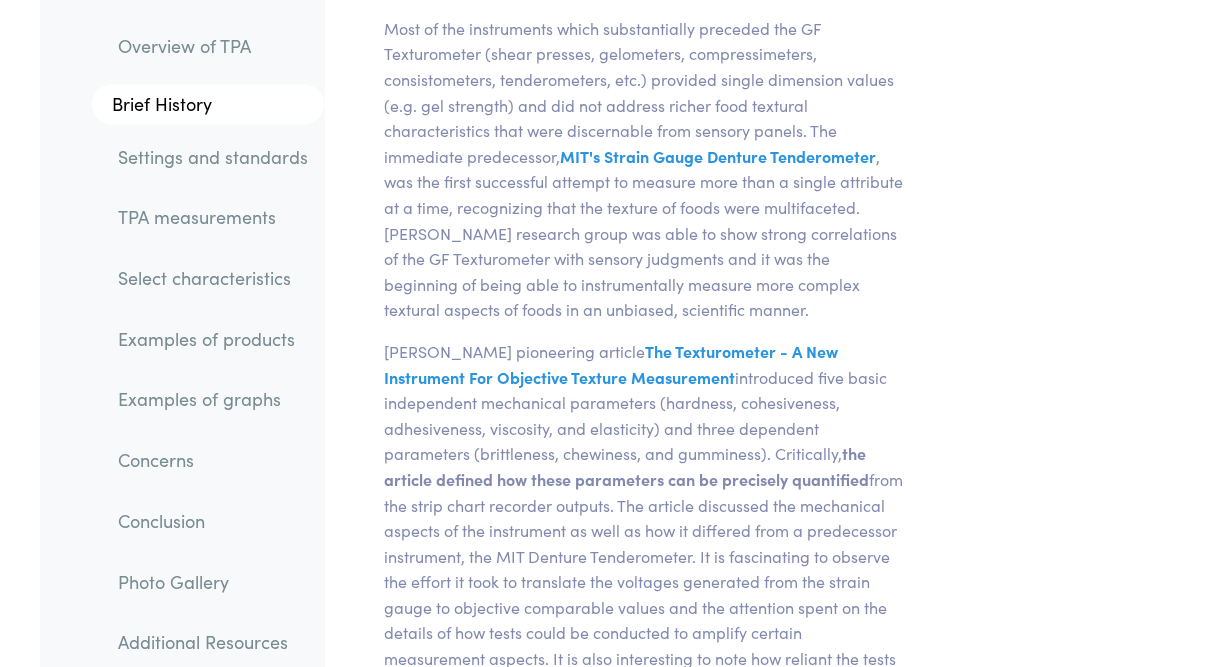 click on "Most of the instruments which substantially preceded the GF Texturometer (shear presses, gelometers, compressimeters, consistometers, tenderometers, etc.) provided single dimension values (e.g. gel strength) and did not address richer food textural characteristics that were discernable from sensory panels. The immediate predecessor,  MIT's Strain Gauge Denture Tenderometer  A recording strain-gage denture tenderometer for foods. I. Instrumental evaluation and initial tests. B.E. P[PERSON_NAME] G[PERSON_NAME] G[PERSON_NAME] and M[PERSON_NAME] 1955. Food Technology, vol 9:471-477.
museum.mit.edu1 , was the first successful attempt to measure more than a single attribute at a time, recognizing that the texture of foods were multifaceted. D[PERSON_NAME]research group was able to show strong correlations of the GF Texturometer with sensory judgments and it was the beginning of being able to instrumentally measure more complex textural aspects of foods in an unbiased, scientific manner." at bounding box center (645, 169) 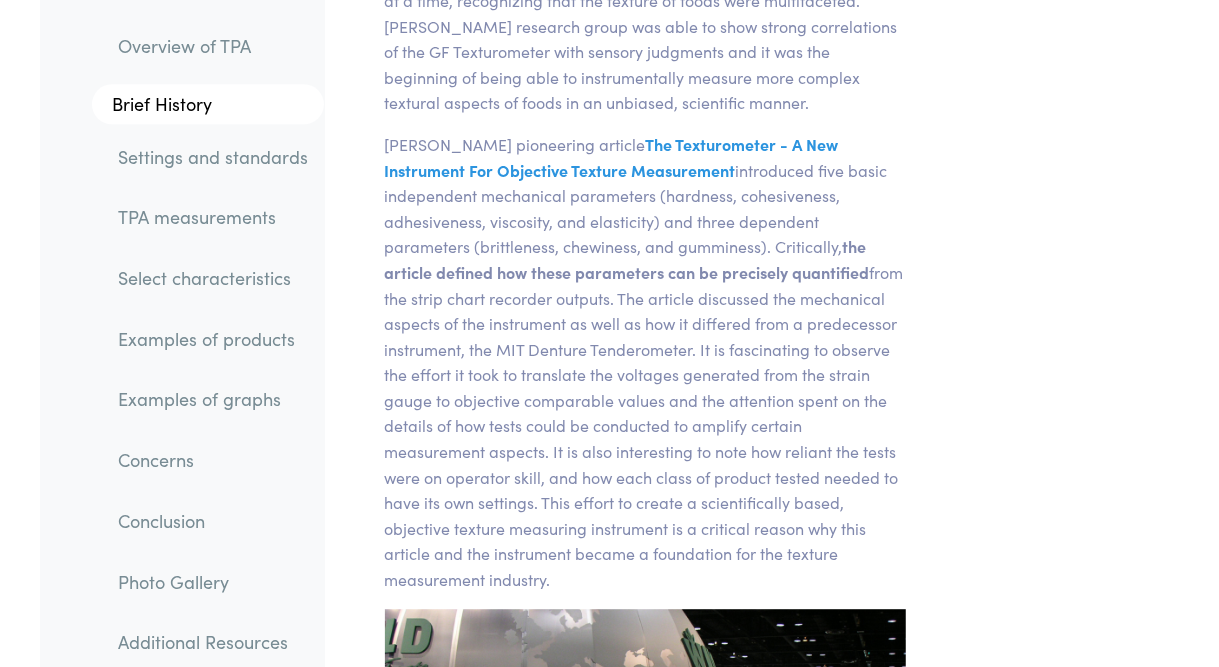 scroll, scrollTop: 2299, scrollLeft: 0, axis: vertical 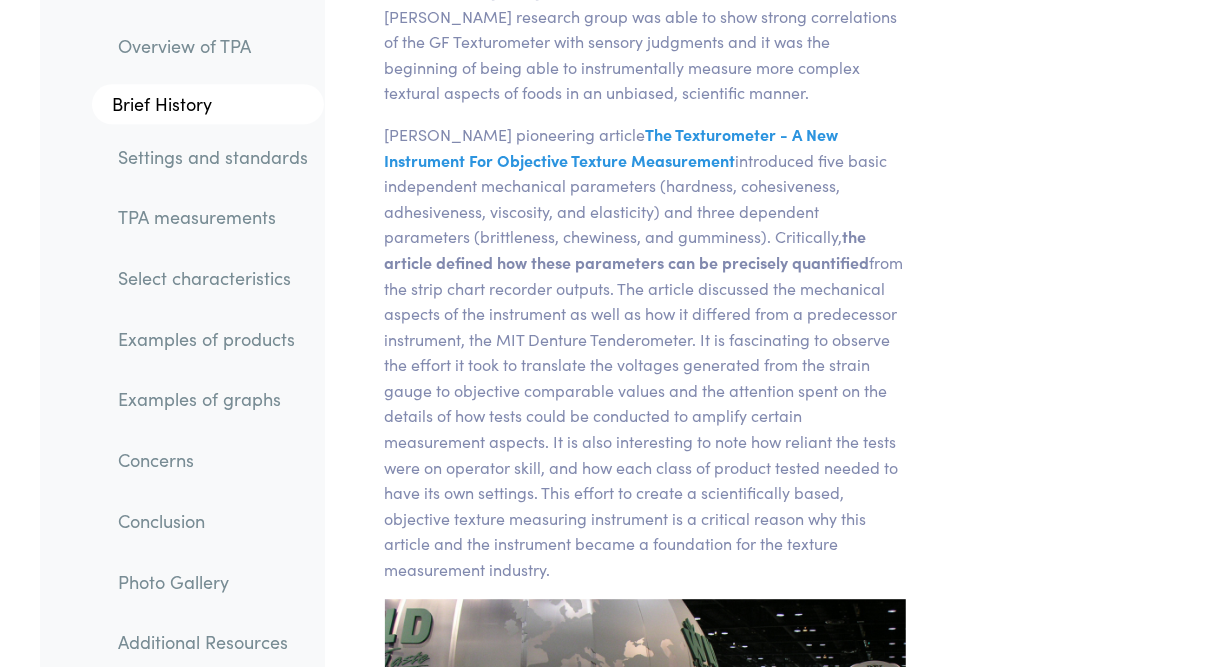 click on "[PERSON_NAME] pioneering article  The Texturometer - A New Instrument For Objective Texture Measurement The Texturometer - A New Instrument For Objective Texture Measurement, [PERSON_NAME], [PERSON_NAME], and [PERSON_NAME] [PERSON_NAME], Journal of Food Science, Volume 28, pp 390-396 (1963).
Abstract : A new recording instrument, the "texturometer", gave good correlation between instrumental values and subjective evaluation by a trained texture profile panel. It was applied to measurement of the mechanical textural parameters: hardness, cohesiveness, viscosity, elasticity, adhesiveness, brittleness, chewiness, and gumminess. Subjective definitions of these parameters are interpreted in terms of physical measurement characterized by the texture "profile." Examples of representative profiles are included.
Observations the article defined how these parameters can be precisely quantified" at bounding box center (645, 352) 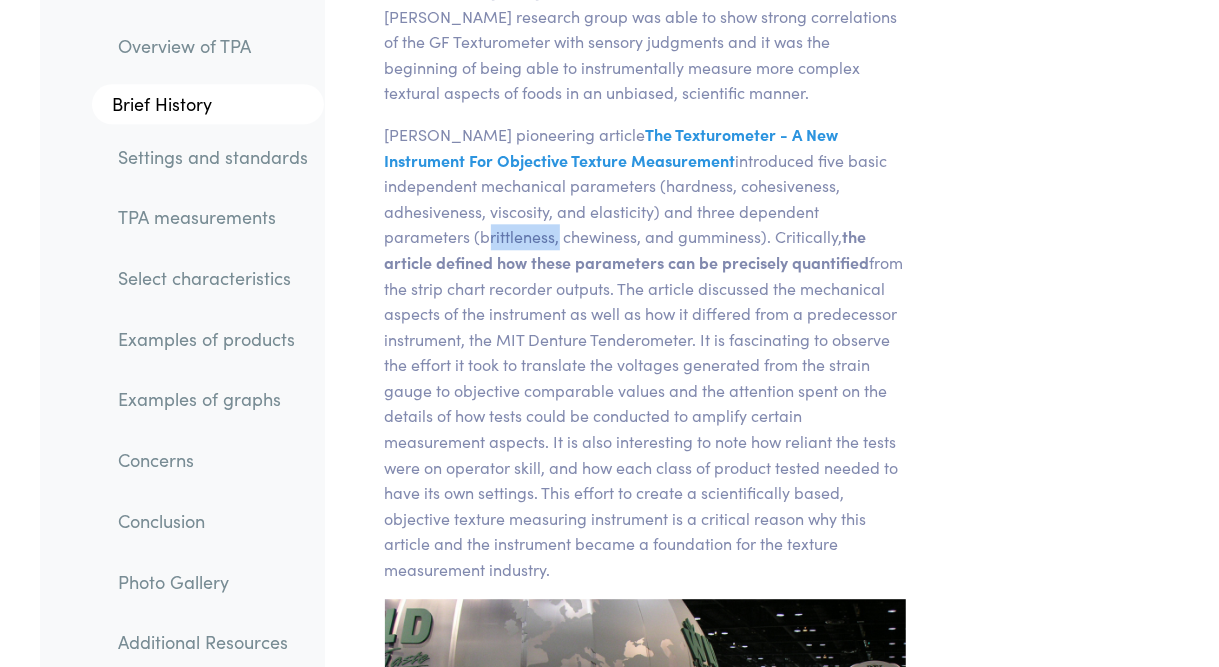 click on "[PERSON_NAME] pioneering article  The Texturometer - A New Instrument For Objective Texture Measurement The Texturometer - A New Instrument For Objective Texture Measurement, [PERSON_NAME], [PERSON_NAME], and [PERSON_NAME] [PERSON_NAME], Journal of Food Science, Volume 28, pp 390-396 (1963).
Abstract : A new recording instrument, the "texturometer", gave good correlation between instrumental values and subjective evaluation by a trained texture profile panel. It was applied to measurement of the mechanical textural parameters: hardness, cohesiveness, viscosity, elasticity, adhesiveness, brittleness, chewiness, and gumminess. Subjective definitions of these parameters are interpreted in terms of physical measurement characterized by the texture "profile." Examples of representative profiles are included.
Observations the article defined how these parameters can be precisely quantified" at bounding box center [645, 352] 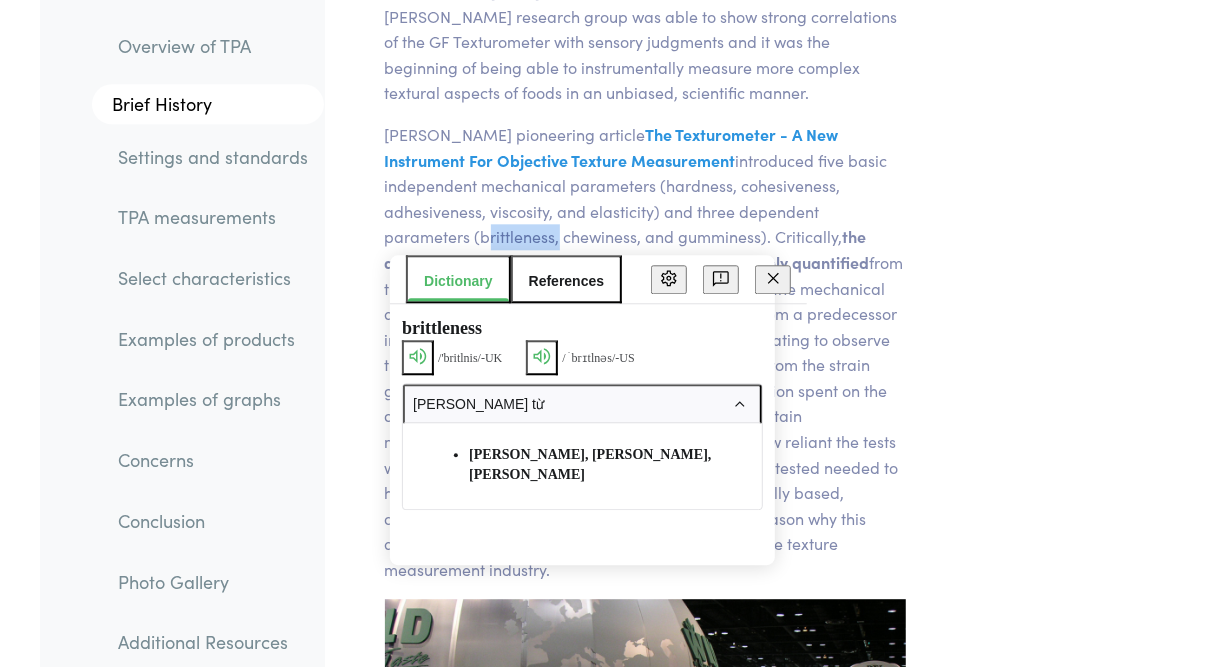 click 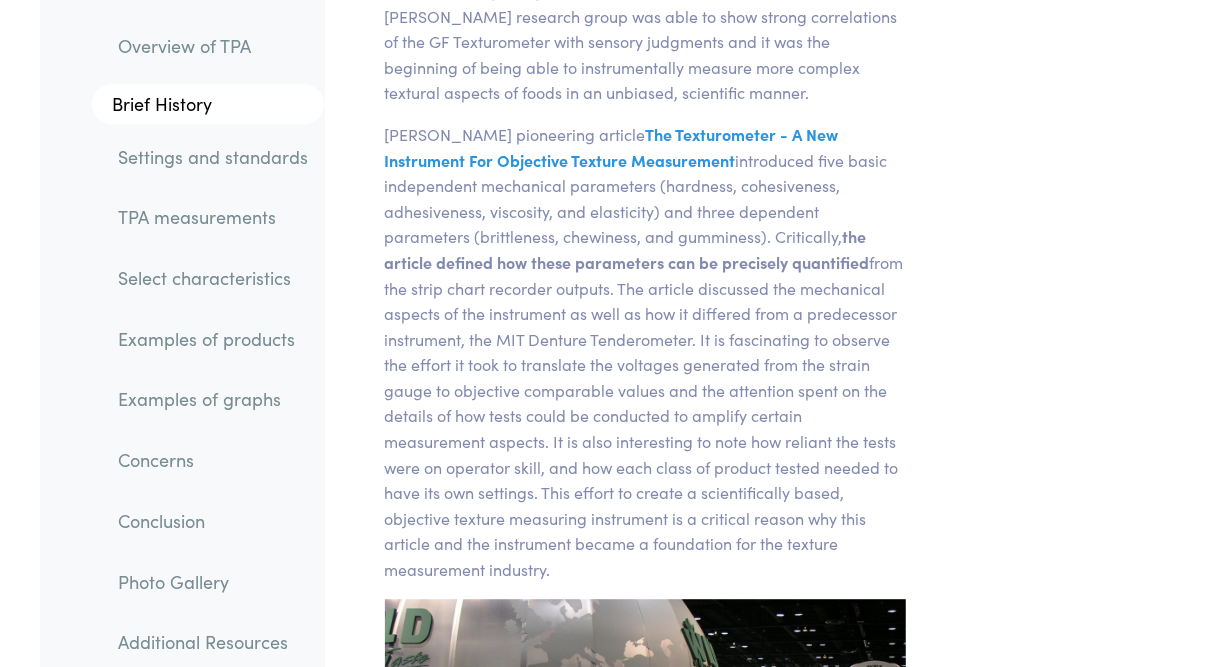 click on "[PERSON_NAME] pioneering article  The Texturometer - A New Instrument For Objective Texture Measurement The Texturometer - A New Instrument For Objective Texture Measurement, [PERSON_NAME], [PERSON_NAME], and [PERSON_NAME] [PERSON_NAME], Journal of Food Science, Volume 28, pp 390-396 (1963).
Abstract : A new recording instrument, the "texturometer", gave good correlation between instrumental values and subjective evaluation by a trained texture profile panel. It was applied to measurement of the mechanical textural parameters: hardness, cohesiveness, viscosity, elasticity, adhesiveness, brittleness, chewiness, and gumminess. Subjective definitions of these parameters are interpreted in terms of physical measurement characterized by the texture "profile." Examples of representative profiles are included.
Observations the article defined how these parameters can be precisely quantified" at bounding box center [645, 352] 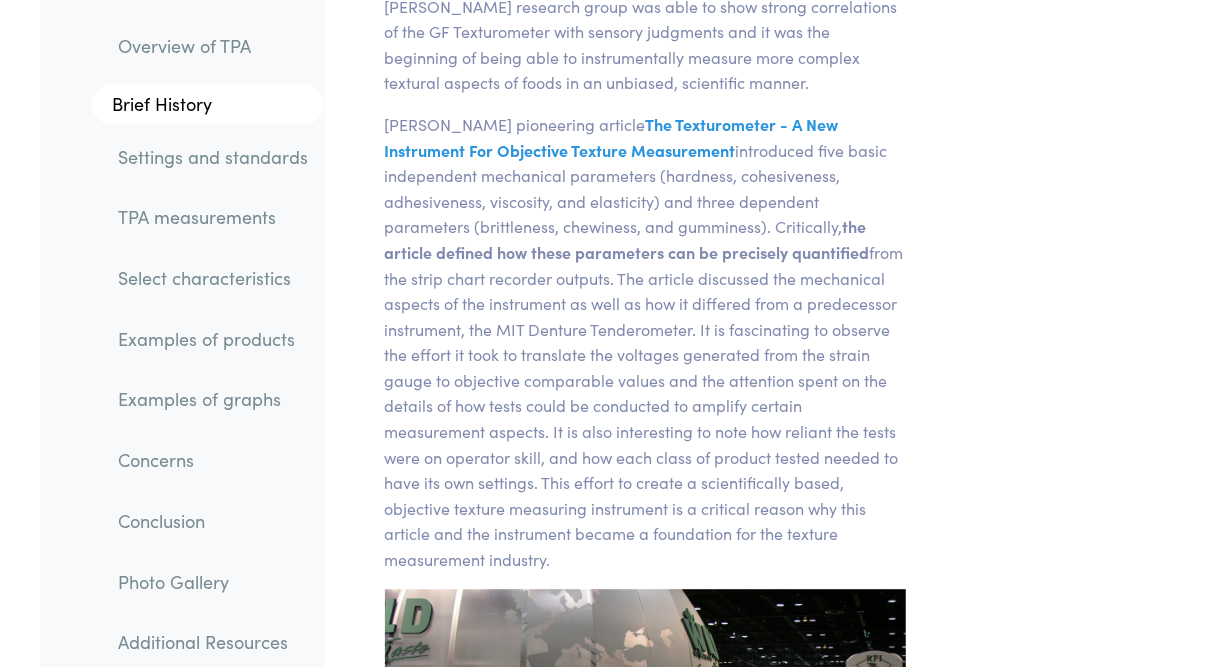 scroll, scrollTop: 2319, scrollLeft: 0, axis: vertical 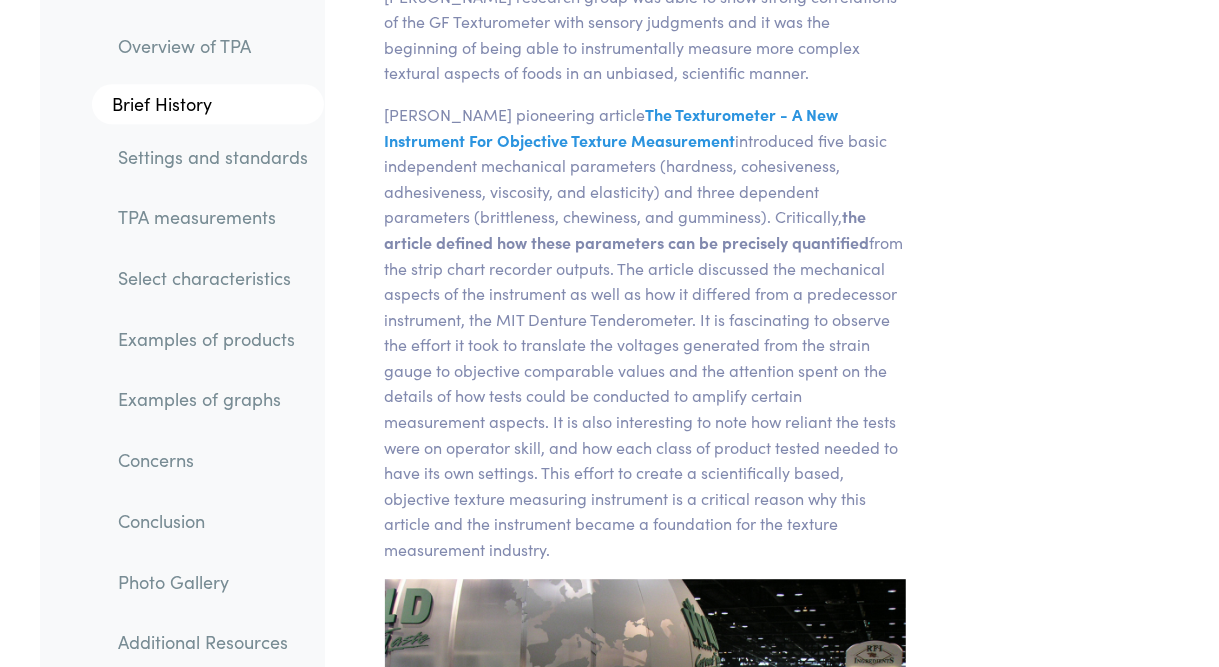 click on "[PERSON_NAME] pioneering article  The Texturometer - A New Instrument For Objective Texture Measurement The Texturometer - A New Instrument For Objective Texture Measurement, [PERSON_NAME], [PERSON_NAME], and [PERSON_NAME] [PERSON_NAME], Journal of Food Science, Volume 28, pp 390-396 (1963).
Abstract : A new recording instrument, the "texturometer", gave good correlation between instrumental values and subjective evaluation by a trained texture profile panel. It was applied to measurement of the mechanical textural parameters: hardness, cohesiveness, viscosity, elasticity, adhesiveness, brittleness, chewiness, and gumminess. Subjective definitions of these parameters are interpreted in terms of physical measurement characterized by the texture "profile." Examples of representative profiles are included.
Observations the article defined how these parameters can be precisely quantified" at bounding box center [645, 332] 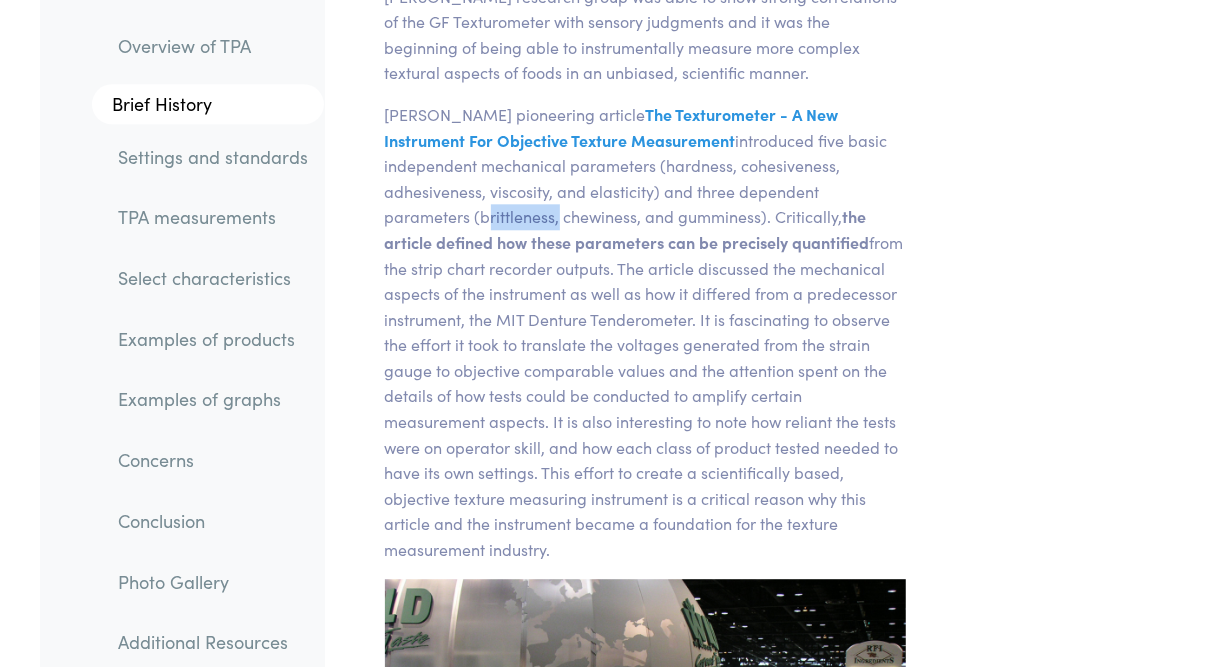 click on "[PERSON_NAME] pioneering article  The Texturometer - A New Instrument For Objective Texture Measurement The Texturometer - A New Instrument For Objective Texture Measurement, [PERSON_NAME], [PERSON_NAME], and [PERSON_NAME] [PERSON_NAME], Journal of Food Science, Volume 28, pp 390-396 (1963).
Abstract : A new recording instrument, the "texturometer", gave good correlation between instrumental values and subjective evaluation by a trained texture profile panel. It was applied to measurement of the mechanical textural parameters: hardness, cohesiveness, viscosity, elasticity, adhesiveness, brittleness, chewiness, and gumminess. Subjective definitions of these parameters are interpreted in terms of physical measurement characterized by the texture "profile." Examples of representative profiles are included.
Observations the article defined how these parameters can be precisely quantified" at bounding box center (645, 332) 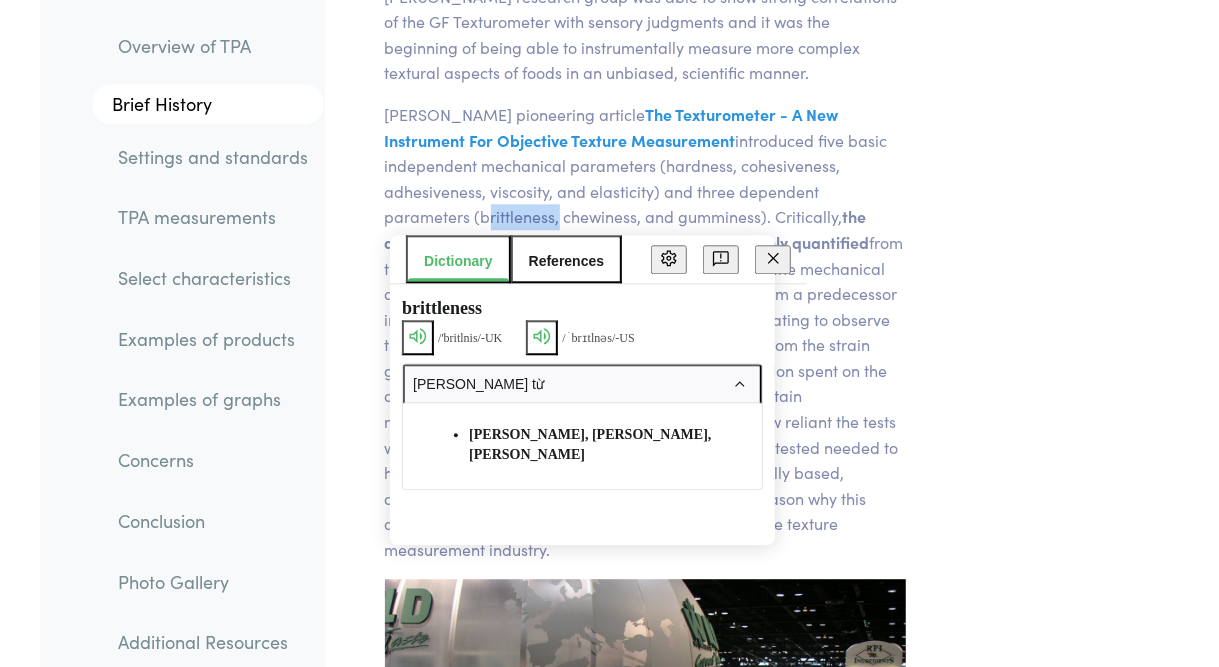 click 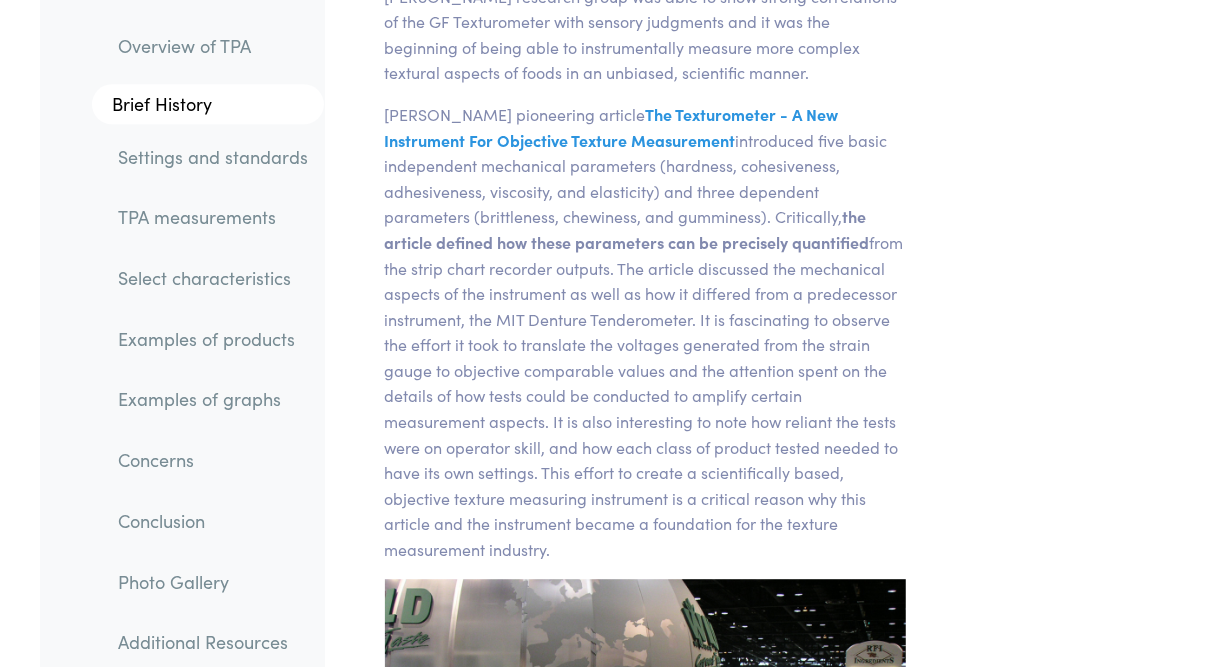 click on "[PERSON_NAME] pioneering article  The Texturometer - A New Instrument For Objective Texture Measurement The Texturometer - A New Instrument For Objective Texture Measurement, [PERSON_NAME], [PERSON_NAME], and [PERSON_NAME] [PERSON_NAME], Journal of Food Science, Volume 28, pp 390-396 (1963).
Abstract : A new recording instrument, the "texturometer", gave good correlation between instrumental values and subjective evaluation by a trained texture profile panel. It was applied to measurement of the mechanical textural parameters: hardness, cohesiveness, viscosity, elasticity, adhesiveness, brittleness, chewiness, and gumminess. Subjective definitions of these parameters are interpreted in terms of physical measurement characterized by the texture "profile." Examples of representative profiles are included.
Observations the article defined how these parameters can be precisely quantified" at bounding box center [645, 332] 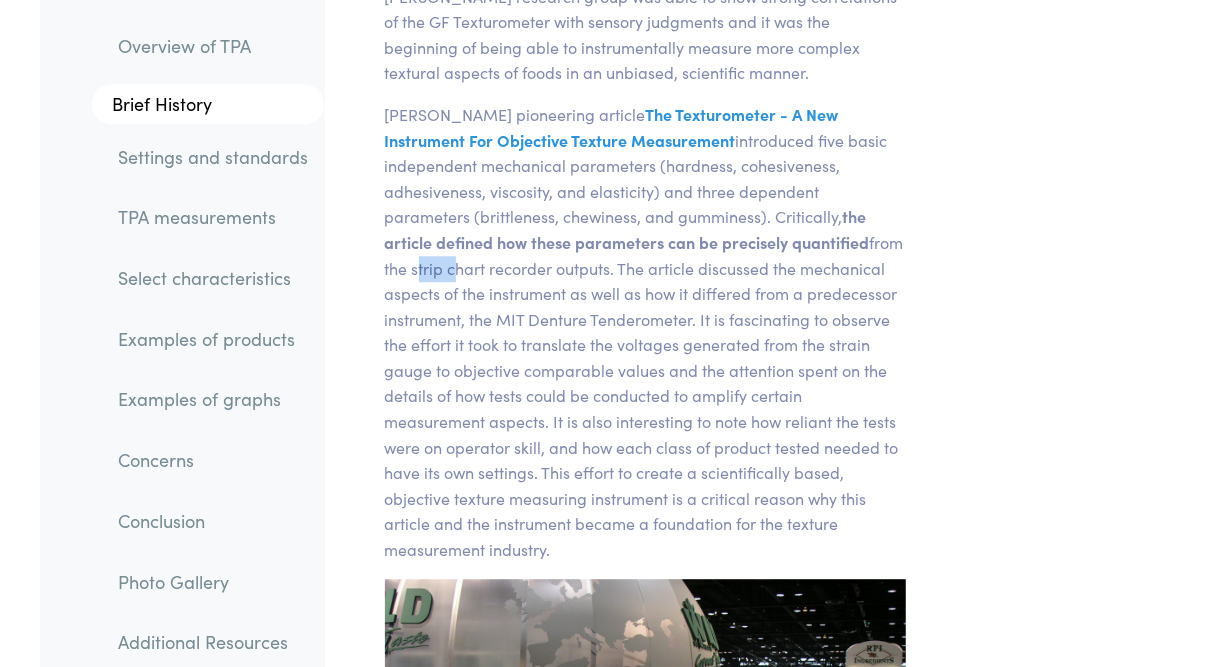 click on "[PERSON_NAME] pioneering article  The Texturometer - A New Instrument For Objective Texture Measurement The Texturometer - A New Instrument For Objective Texture Measurement, [PERSON_NAME], [PERSON_NAME], and [PERSON_NAME] [PERSON_NAME], Journal of Food Science, Volume 28, pp 390-396 (1963).
Abstract : A new recording instrument, the "texturometer", gave good correlation between instrumental values and subjective evaluation by a trained texture profile panel. It was applied to measurement of the mechanical textural parameters: hardness, cohesiveness, viscosity, elasticity, adhesiveness, brittleness, chewiness, and gumminess. Subjective definitions of these parameters are interpreted in terms of physical measurement characterized by the texture "profile." Examples of representative profiles are included.
Observations the article defined how these parameters can be precisely quantified" at bounding box center [645, 332] 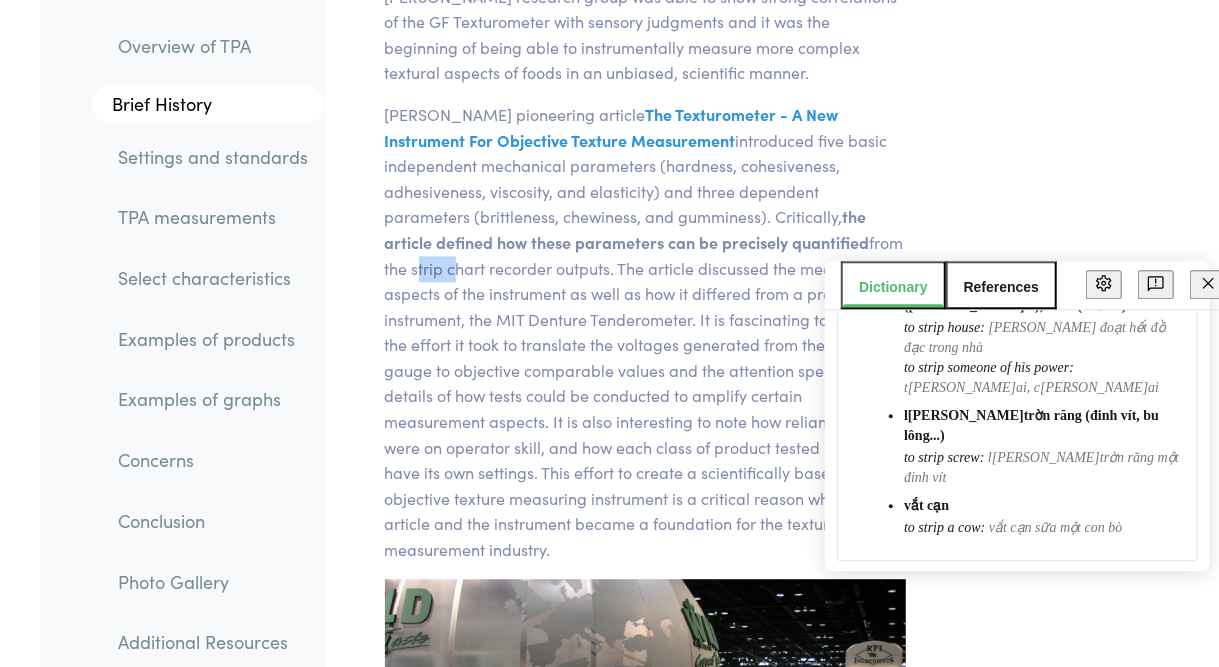 scroll, scrollTop: 334, scrollLeft: 0, axis: vertical 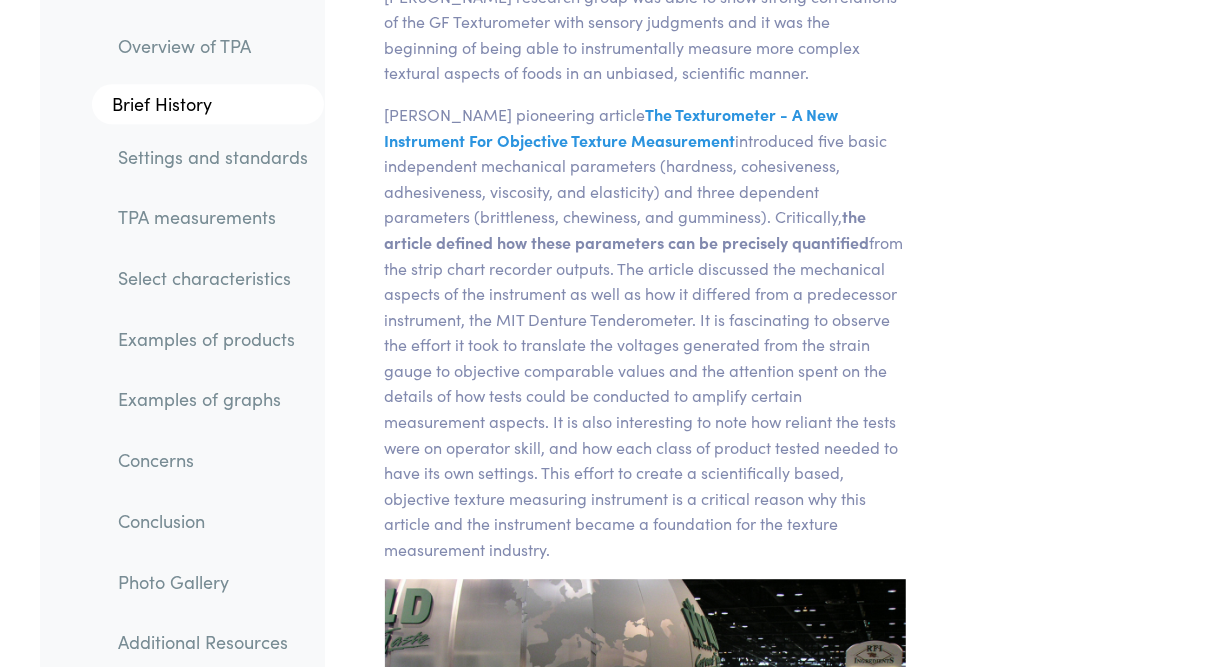click on "[PERSON_NAME] pioneering article  The Texturometer - A New Instrument For Objective Texture Measurement The Texturometer - A New Instrument For Objective Texture Measurement, [PERSON_NAME], [PERSON_NAME], and [PERSON_NAME] [PERSON_NAME], Journal of Food Science, Volume 28, pp 390-396 (1963).
Abstract : A new recording instrument, the "texturometer", gave good correlation between instrumental values and subjective evaluation by a trained texture profile panel. It was applied to measurement of the mechanical textural parameters: hardness, cohesiveness, viscosity, elasticity, adhesiveness, brittleness, chewiness, and gumminess. Subjective definitions of these parameters are interpreted in terms of physical measurement characterized by the texture "profile." Examples of representative profiles are included.
Observations the article defined how these parameters can be precisely quantified" at bounding box center [645, 332] 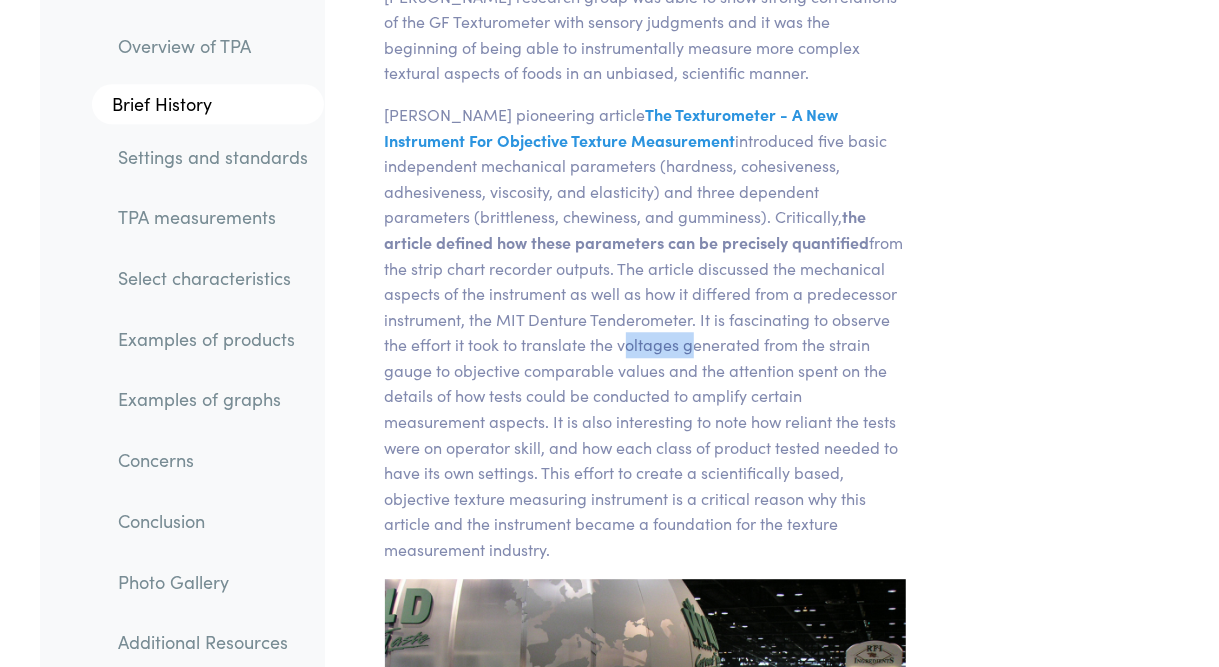 click on "[PERSON_NAME] pioneering article  The Texturometer - A New Instrument For Objective Texture Measurement The Texturometer - A New Instrument For Objective Texture Measurement, [PERSON_NAME], [PERSON_NAME], and [PERSON_NAME] [PERSON_NAME], Journal of Food Science, Volume 28, pp 390-396 (1963).
Abstract : A new recording instrument, the "texturometer", gave good correlation between instrumental values and subjective evaluation by a trained texture profile panel. It was applied to measurement of the mechanical textural parameters: hardness, cohesiveness, viscosity, elasticity, adhesiveness, brittleness, chewiness, and gumminess. Subjective definitions of these parameters are interpreted in terms of physical measurement characterized by the texture "profile." Examples of representative profiles are included.
Observations the article defined how these parameters can be precisely quantified" at bounding box center (645, 332) 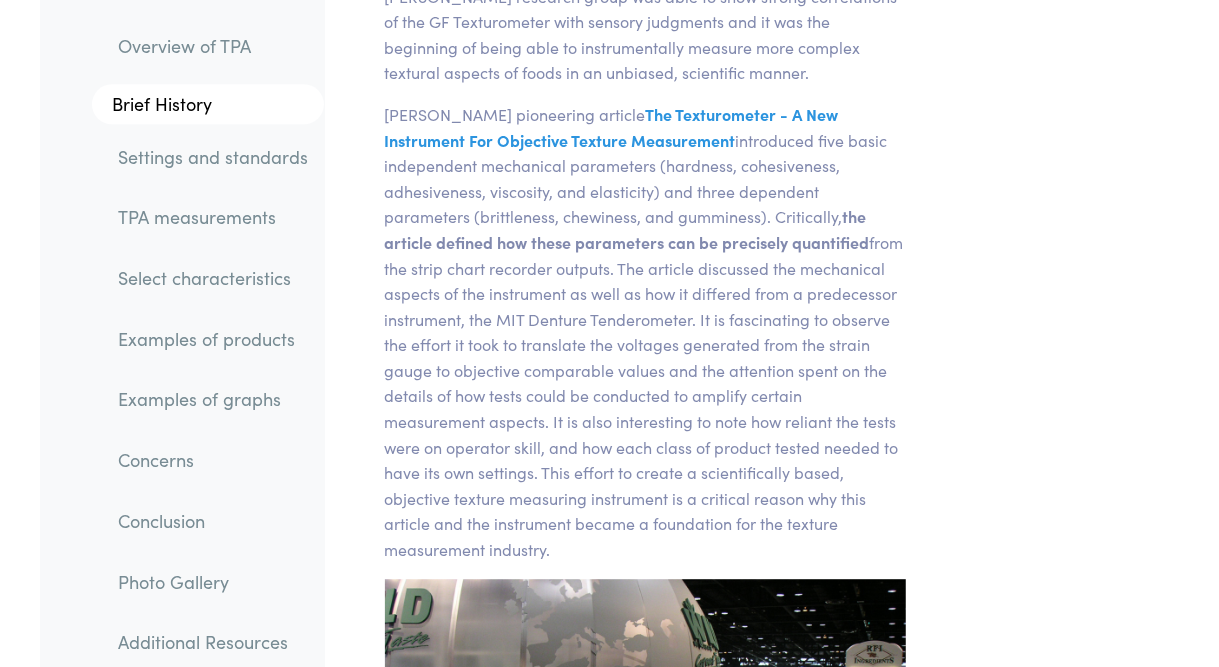 click on "[PERSON_NAME] pioneering article  The Texturometer - A New Instrument For Objective Texture Measurement The Texturometer - A New Instrument For Objective Texture Measurement, [PERSON_NAME], [PERSON_NAME], and [PERSON_NAME] [PERSON_NAME], Journal of Food Science, Volume 28, pp 390-396 (1963).
Abstract : A new recording instrument, the "texturometer", gave good correlation between instrumental values and subjective evaluation by a trained texture profile panel. It was applied to measurement of the mechanical textural parameters: hardness, cohesiveness, viscosity, elasticity, adhesiveness, brittleness, chewiness, and gumminess. Subjective definitions of these parameters are interpreted in terms of physical measurement characterized by the texture "profile." Examples of representative profiles are included.
Observations the article defined how these parameters can be precisely quantified" at bounding box center [645, 332] 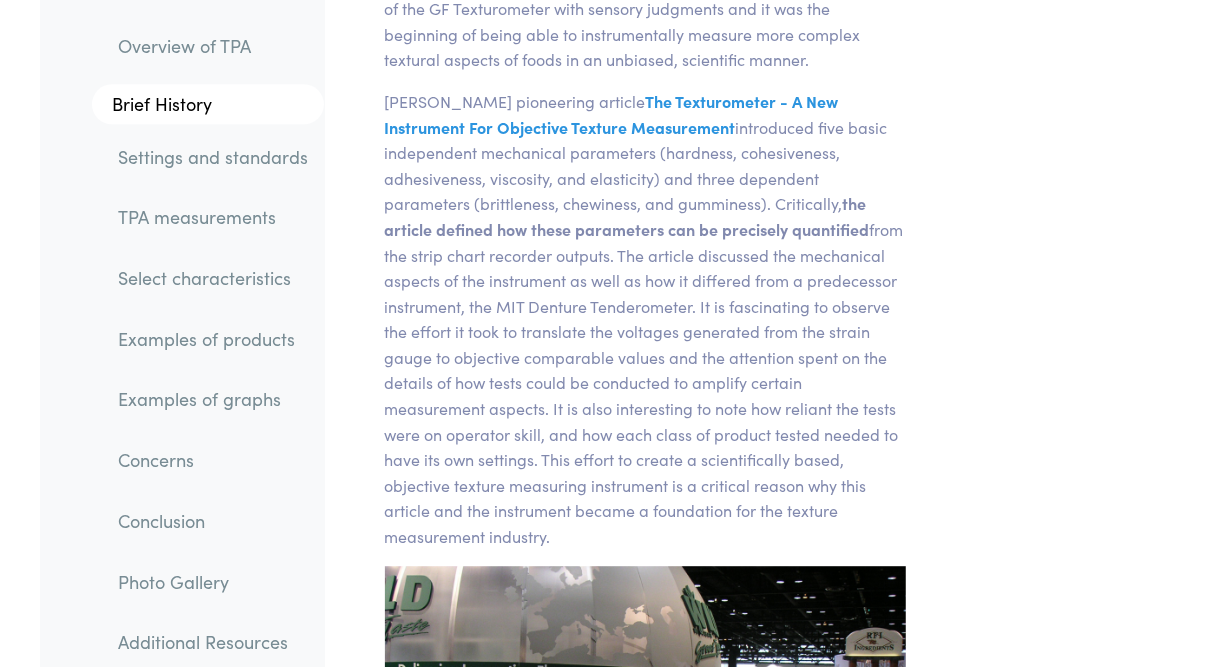scroll, scrollTop: 2333, scrollLeft: 0, axis: vertical 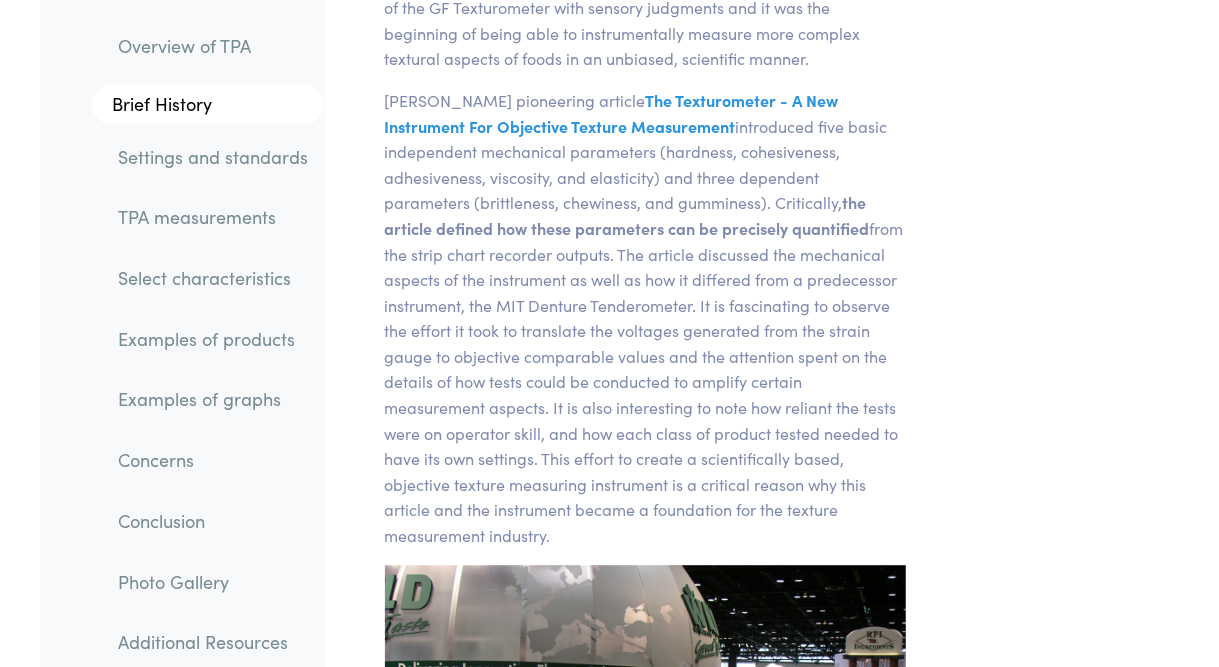 click on "[PERSON_NAME] pioneering article  The Texturometer - A New Instrument For Objective Texture Measurement The Texturometer - A New Instrument For Objective Texture Measurement, [PERSON_NAME], [PERSON_NAME], and [PERSON_NAME] [PERSON_NAME], Journal of Food Science, Volume 28, pp 390-396 (1963).
Abstract : A new recording instrument, the "texturometer", gave good correlation between instrumental values and subjective evaluation by a trained texture profile panel. It was applied to measurement of the mechanical textural parameters: hardness, cohesiveness, viscosity, elasticity, adhesiveness, brittleness, chewiness, and gumminess. Subjective definitions of these parameters are interpreted in terms of physical measurement characterized by the texture "profile." Examples of representative profiles are included.
Observations the article defined how these parameters can be precisely quantified" at bounding box center (645, 318) 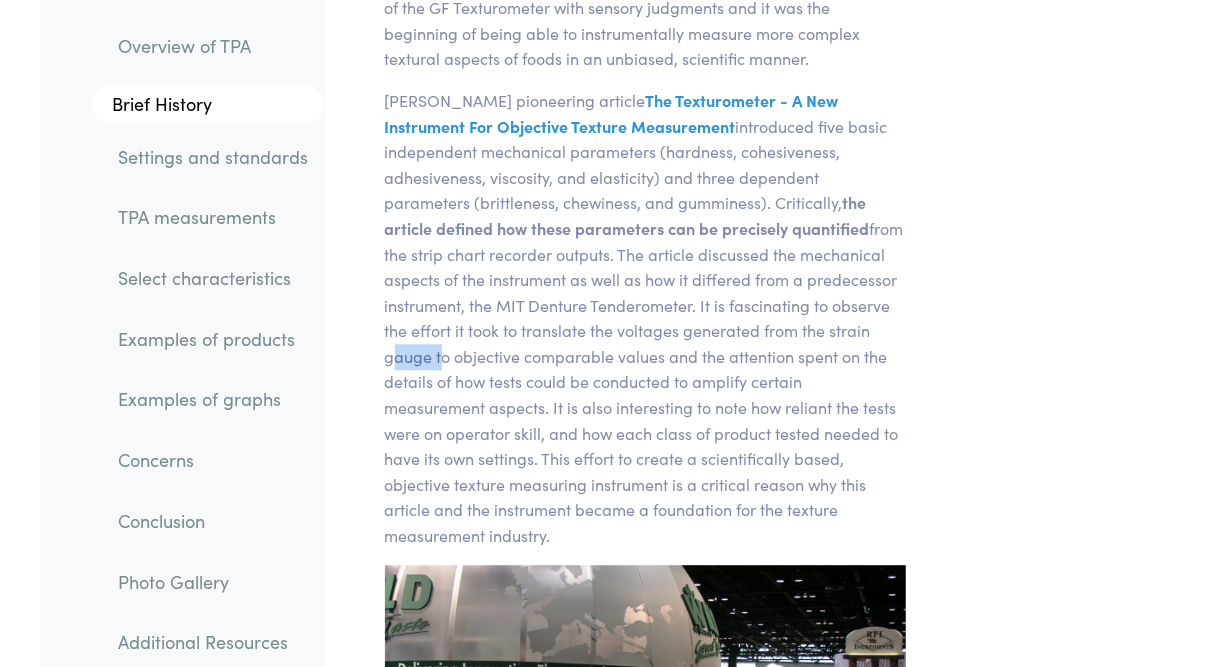 click on "[PERSON_NAME] pioneering article  The Texturometer - A New Instrument For Objective Texture Measurement The Texturometer - A New Instrument For Objective Texture Measurement, [PERSON_NAME], [PERSON_NAME], and [PERSON_NAME] [PERSON_NAME], Journal of Food Science, Volume 28, pp 390-396 (1963).
Abstract : A new recording instrument, the "texturometer", gave good correlation between instrumental values and subjective evaluation by a trained texture profile panel. It was applied to measurement of the mechanical textural parameters: hardness, cohesiveness, viscosity, elasticity, adhesiveness, brittleness, chewiness, and gumminess. Subjective definitions of these parameters are interpreted in terms of physical measurement characterized by the texture "profile." Examples of representative profiles are included.
Observations the article defined how these parameters can be precisely quantified" at bounding box center (645, 318) 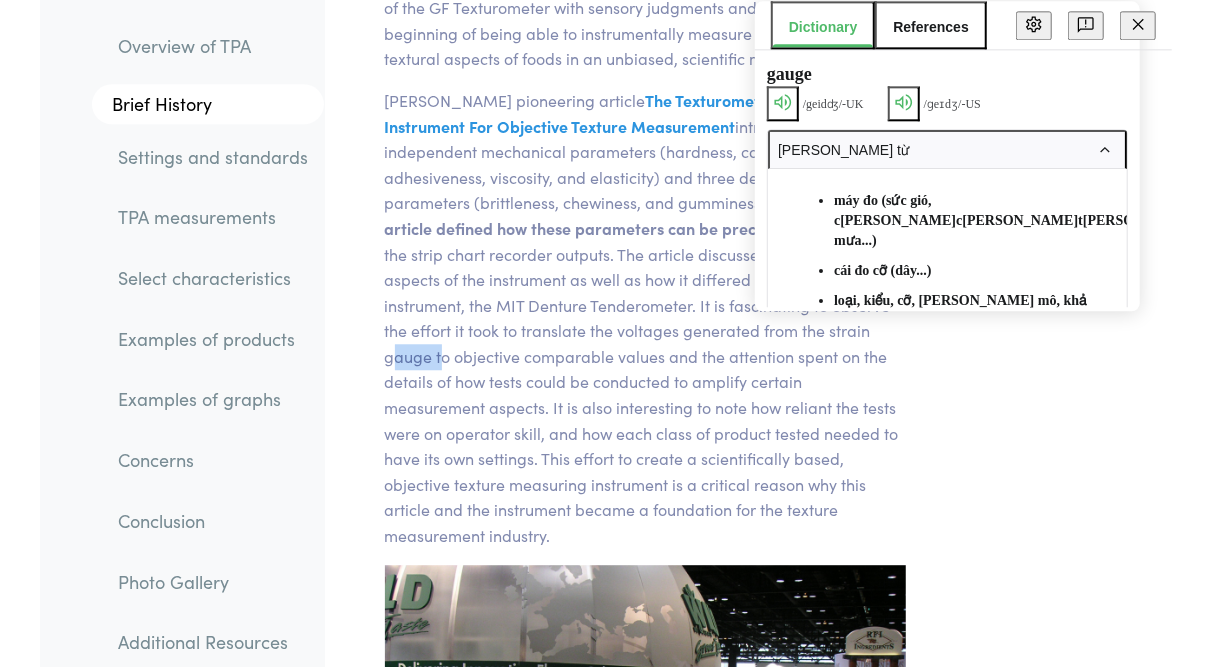 scroll, scrollTop: 2335, scrollLeft: 0, axis: vertical 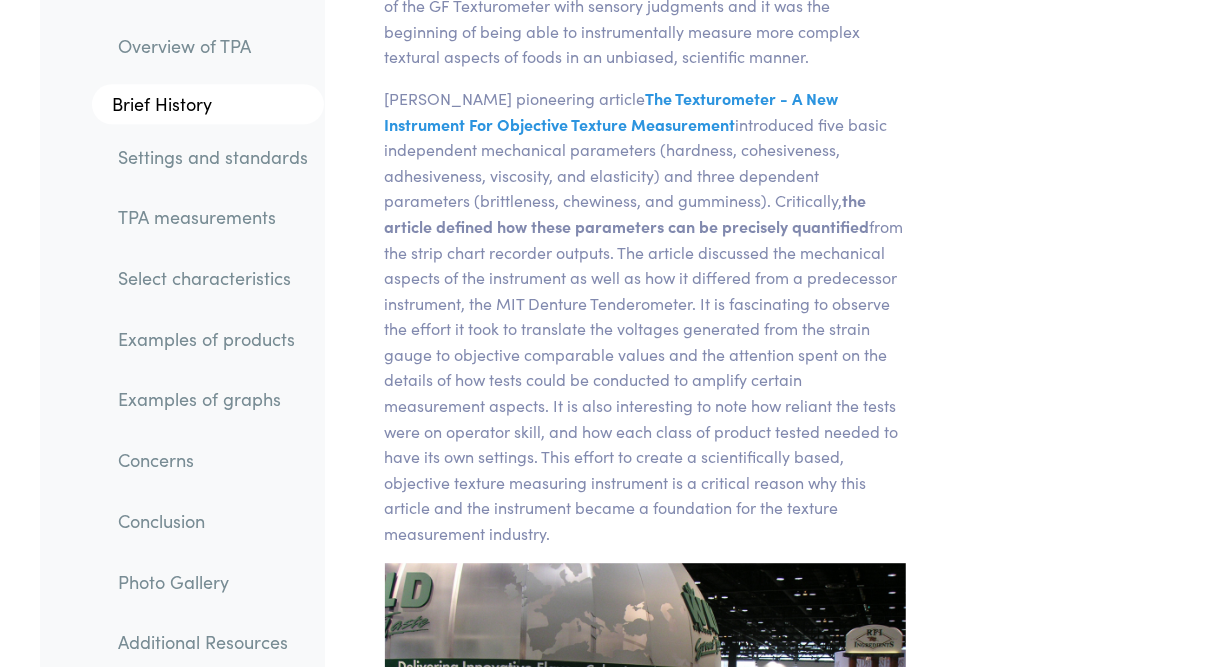 click on "[PERSON_NAME] pioneering article  The Texturometer - A New Instrument For Objective Texture Measurement The Texturometer - A New Instrument For Objective Texture Measurement, [PERSON_NAME], [PERSON_NAME], and [PERSON_NAME] [PERSON_NAME], Journal of Food Science, Volume 28, pp 390-396 (1963).
Abstract : A new recording instrument, the "texturometer", gave good correlation between instrumental values and subjective evaluation by a trained texture profile panel. It was applied to measurement of the mechanical textural parameters: hardness, cohesiveness, viscosity, elasticity, adhesiveness, brittleness, chewiness, and gumminess. Subjective definitions of these parameters are interpreted in terms of physical measurement characterized by the texture "profile." Examples of representative profiles are included.
Observations the article defined how these parameters can be precisely quantified" at bounding box center [645, 316] 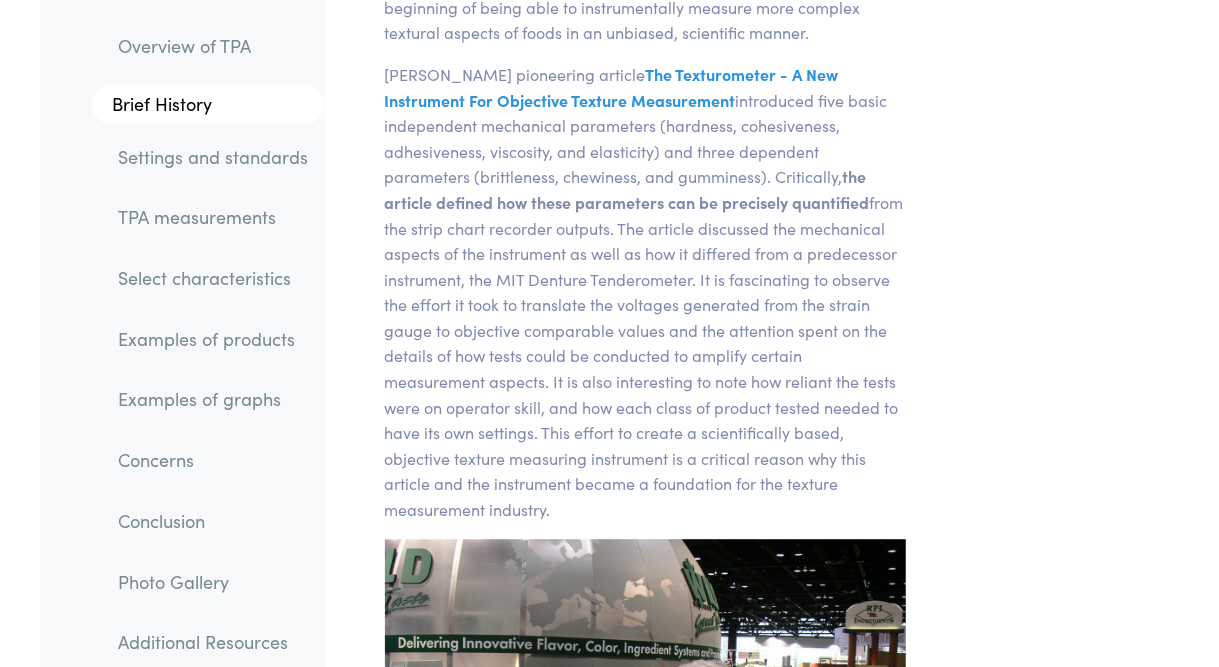 scroll, scrollTop: 2361, scrollLeft: 0, axis: vertical 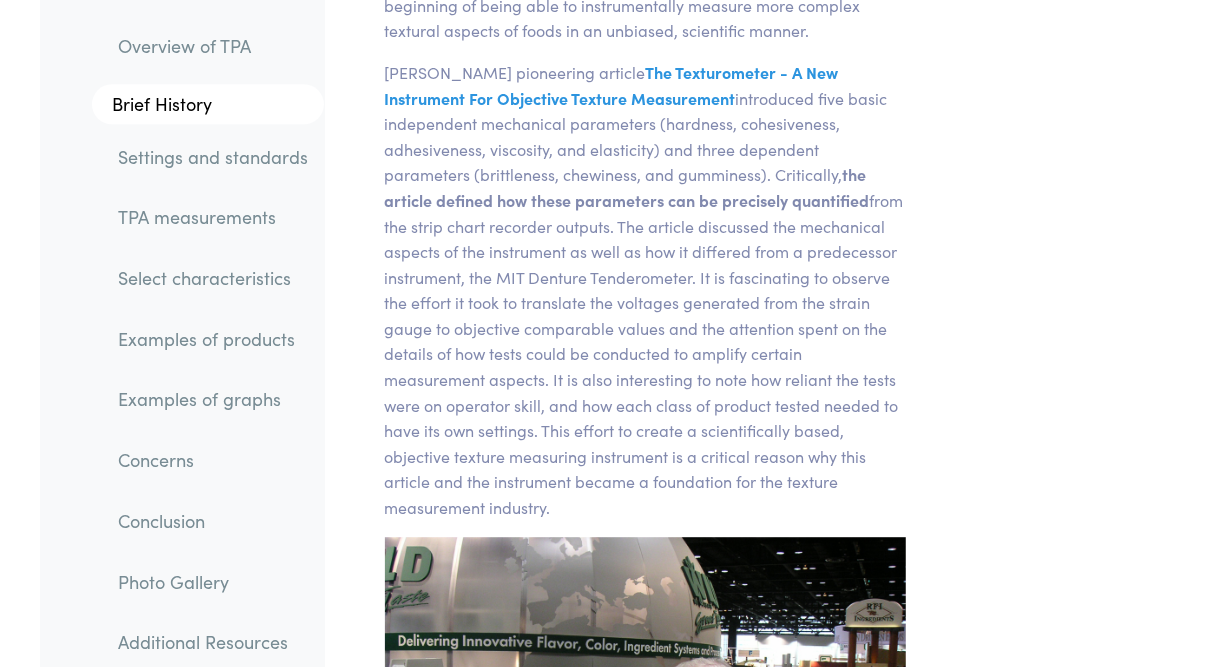 click on "[PERSON_NAME] pioneering article  The Texturometer - A New Instrument For Objective Texture Measurement The Texturometer - A New Instrument For Objective Texture Measurement, [PERSON_NAME], [PERSON_NAME], and [PERSON_NAME] [PERSON_NAME], Journal of Food Science, Volume 28, pp 390-396 (1963).
Abstract : A new recording instrument, the "texturometer", gave good correlation between instrumental values and subjective evaluation by a trained texture profile panel. It was applied to measurement of the mechanical textural parameters: hardness, cohesiveness, viscosity, elasticity, adhesiveness, brittleness, chewiness, and gumminess. Subjective definitions of these parameters are interpreted in terms of physical measurement characterized by the texture "profile." Examples of representative profiles are included.
Observations the article defined how these parameters can be precisely quantified" at bounding box center (645, 290) 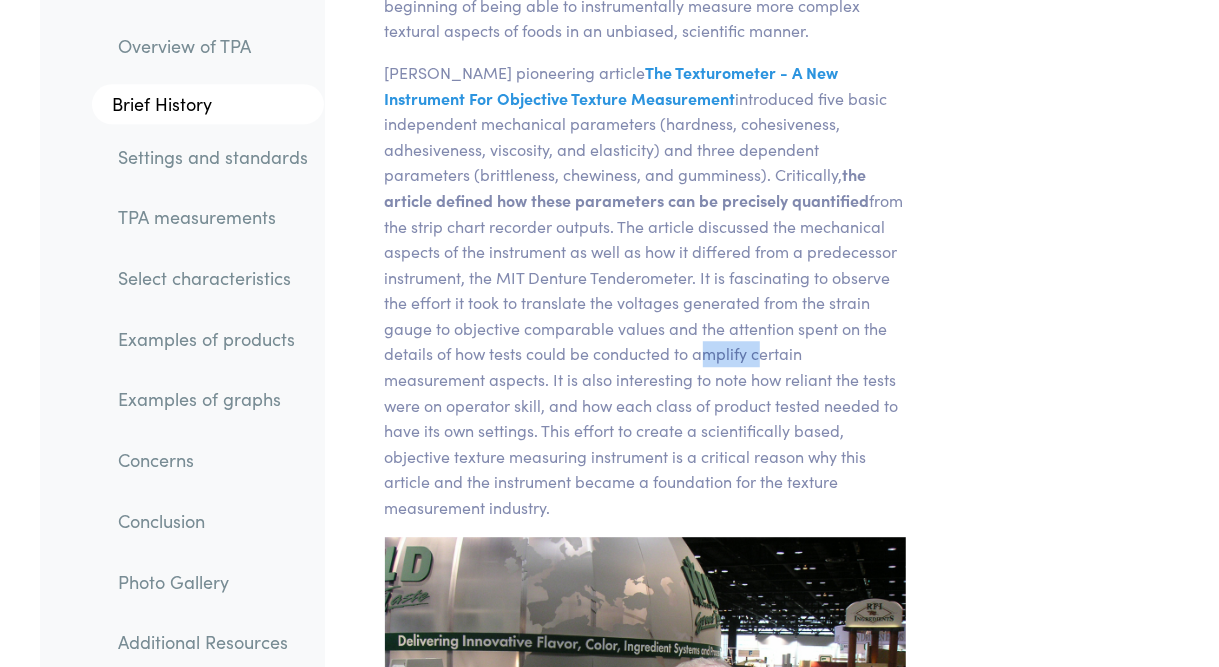 click on "[PERSON_NAME] pioneering article  The Texturometer - A New Instrument For Objective Texture Measurement The Texturometer - A New Instrument For Objective Texture Measurement, [PERSON_NAME], [PERSON_NAME], and [PERSON_NAME] [PERSON_NAME], Journal of Food Science, Volume 28, pp 390-396 (1963).
Abstract : A new recording instrument, the "texturometer", gave good correlation between instrumental values and subjective evaluation by a trained texture profile panel. It was applied to measurement of the mechanical textural parameters: hardness, cohesiveness, viscosity, elasticity, adhesiveness, brittleness, chewiness, and gumminess. Subjective definitions of these parameters are interpreted in terms of physical measurement characterized by the texture "profile." Examples of representative profiles are included.
Observations the article defined how these parameters can be precisely quantified" at bounding box center [645, 290] 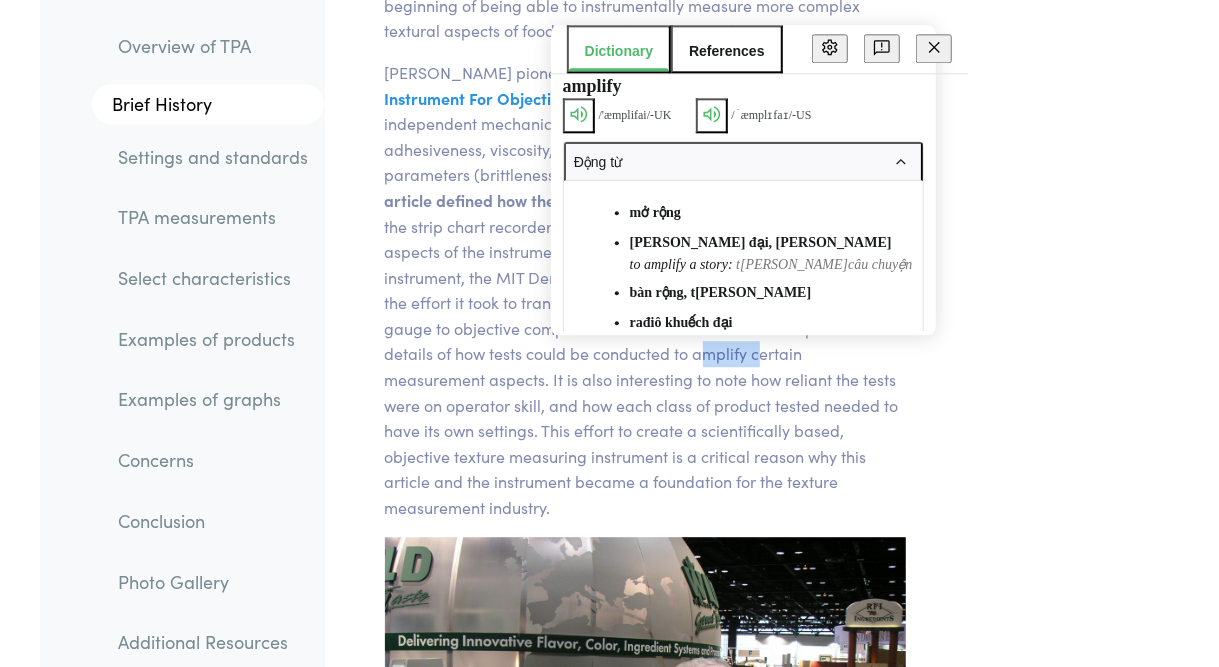 scroll, scrollTop: 12, scrollLeft: 0, axis: vertical 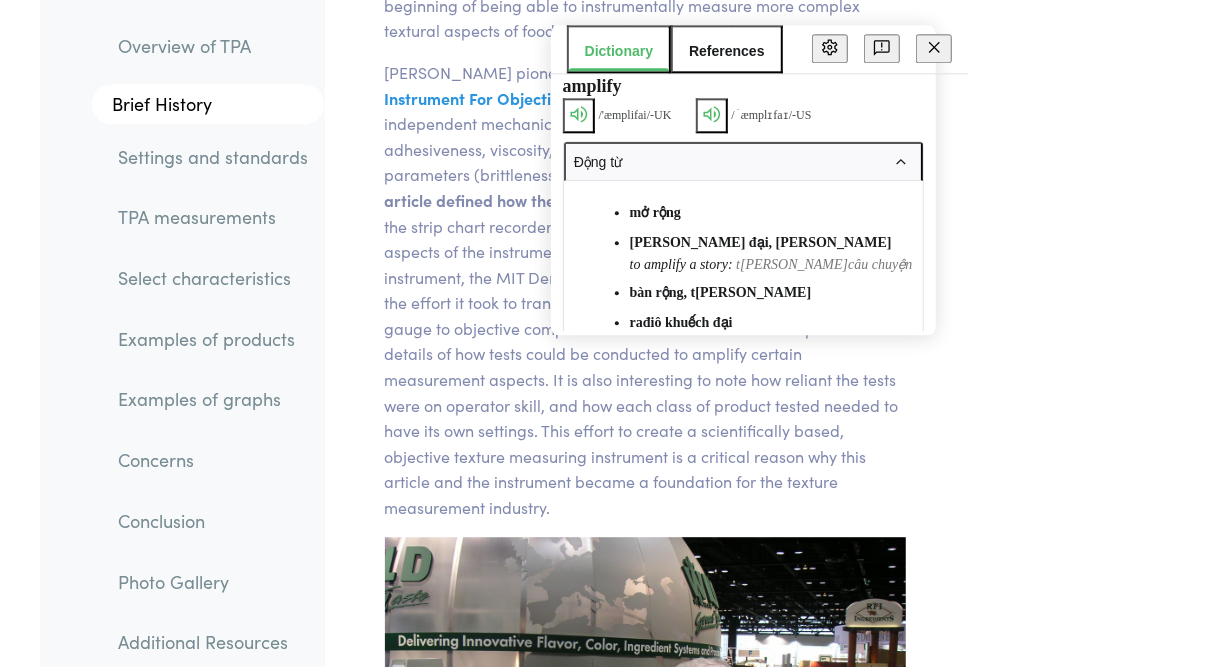 click on "[PERSON_NAME] pioneering article  The Texturometer - A New Instrument For Objective Texture Measurement The Texturometer - A New Instrument For Objective Texture Measurement, [PERSON_NAME], [PERSON_NAME], and [PERSON_NAME] [PERSON_NAME], Journal of Food Science, Volume 28, pp 390-396 (1963).
Abstract : A new recording instrument, the "texturometer", gave good correlation between instrumental values and subjective evaluation by a trained texture profile panel. It was applied to measurement of the mechanical textural parameters: hardness, cohesiveness, viscosity, elasticity, adhesiveness, brittleness, chewiness, and gumminess. Subjective definitions of these parameters are interpreted in terms of physical measurement characterized by the texture "profile." Examples of representative profiles are included.
Observations the article defined how these parameters can be precisely quantified" at bounding box center [645, 290] 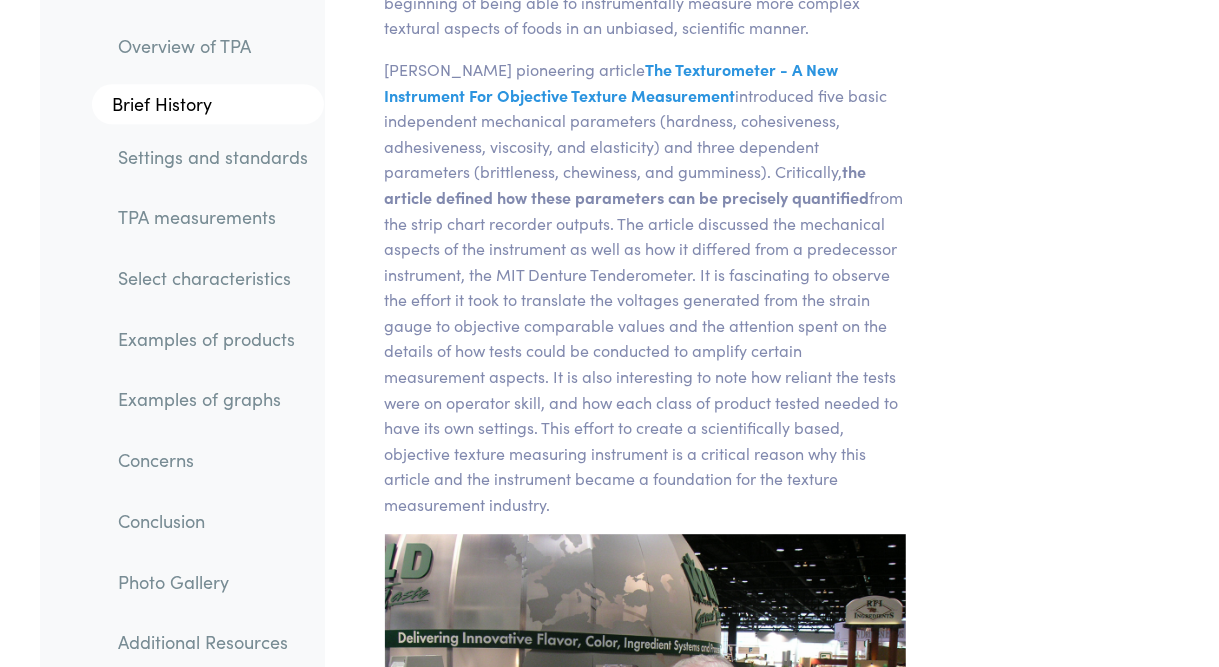 scroll, scrollTop: 2366, scrollLeft: 0, axis: vertical 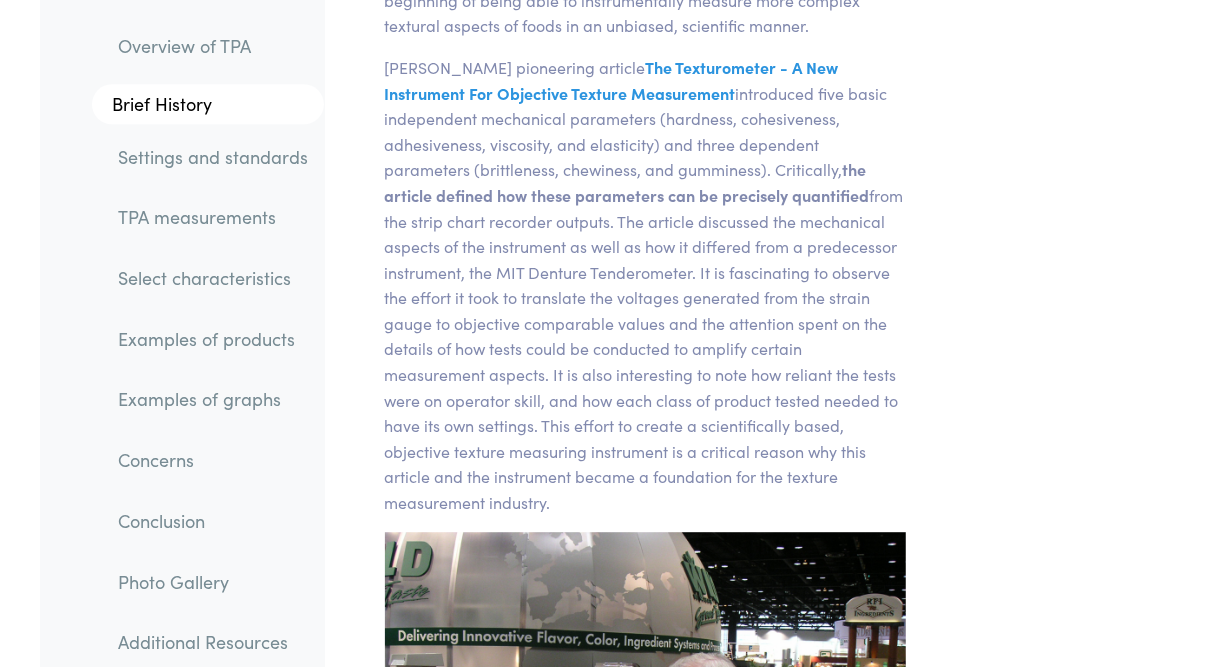 click on "[PERSON_NAME] pioneering article  The Texturometer - A New Instrument For Objective Texture Measurement The Texturometer - A New Instrument For Objective Texture Measurement, [PERSON_NAME], [PERSON_NAME], and [PERSON_NAME] [PERSON_NAME], Journal of Food Science, Volume 28, pp 390-396 (1963).
Abstract : A new recording instrument, the "texturometer", gave good correlation between instrumental values and subjective evaluation by a trained texture profile panel. It was applied to measurement of the mechanical textural parameters: hardness, cohesiveness, viscosity, elasticity, adhesiveness, brittleness, chewiness, and gumminess. Subjective definitions of these parameters are interpreted in terms of physical measurement characterized by the texture "profile." Examples of representative profiles are included.
Observations the article defined how these parameters can be precisely quantified" at bounding box center (645, 285) 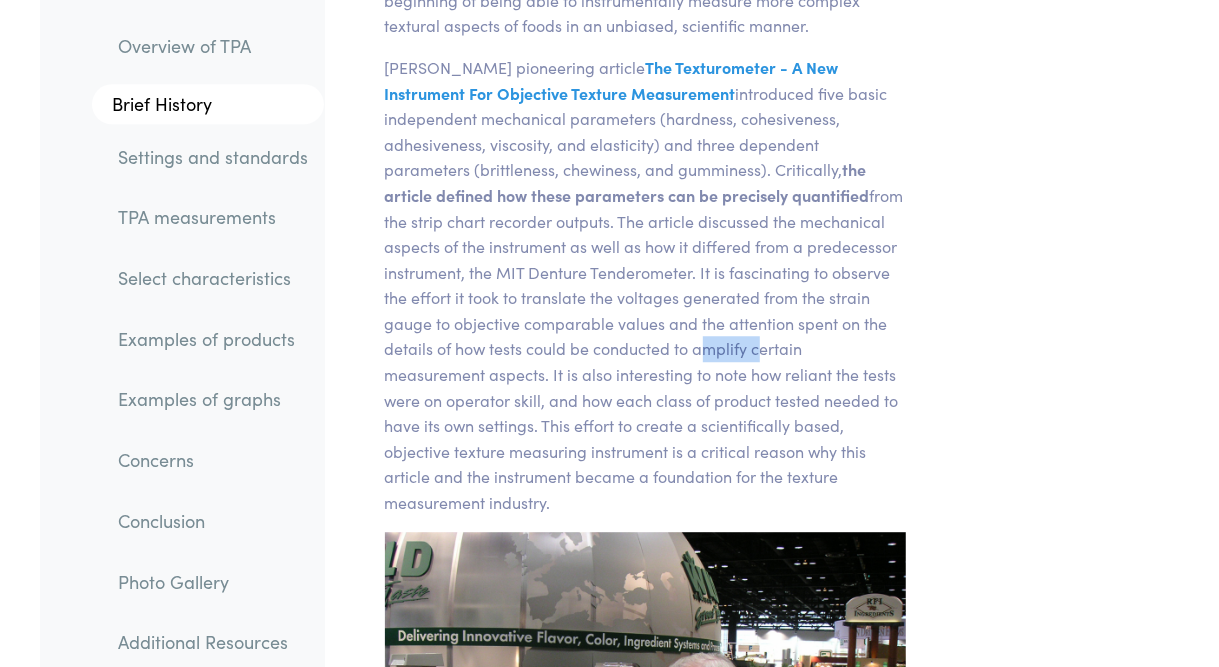 click on "[PERSON_NAME] pioneering article  The Texturometer - A New Instrument For Objective Texture Measurement The Texturometer - A New Instrument For Objective Texture Measurement, [PERSON_NAME], [PERSON_NAME], and [PERSON_NAME] [PERSON_NAME], Journal of Food Science, Volume 28, pp 390-396 (1963).
Abstract : A new recording instrument, the "texturometer", gave good correlation between instrumental values and subjective evaluation by a trained texture profile panel. It was applied to measurement of the mechanical textural parameters: hardness, cohesiveness, viscosity, elasticity, adhesiveness, brittleness, chewiness, and gumminess. Subjective definitions of these parameters are interpreted in terms of physical measurement characterized by the texture "profile." Examples of representative profiles are included.
Observations the article defined how these parameters can be precisely quantified" at bounding box center [645, 285] 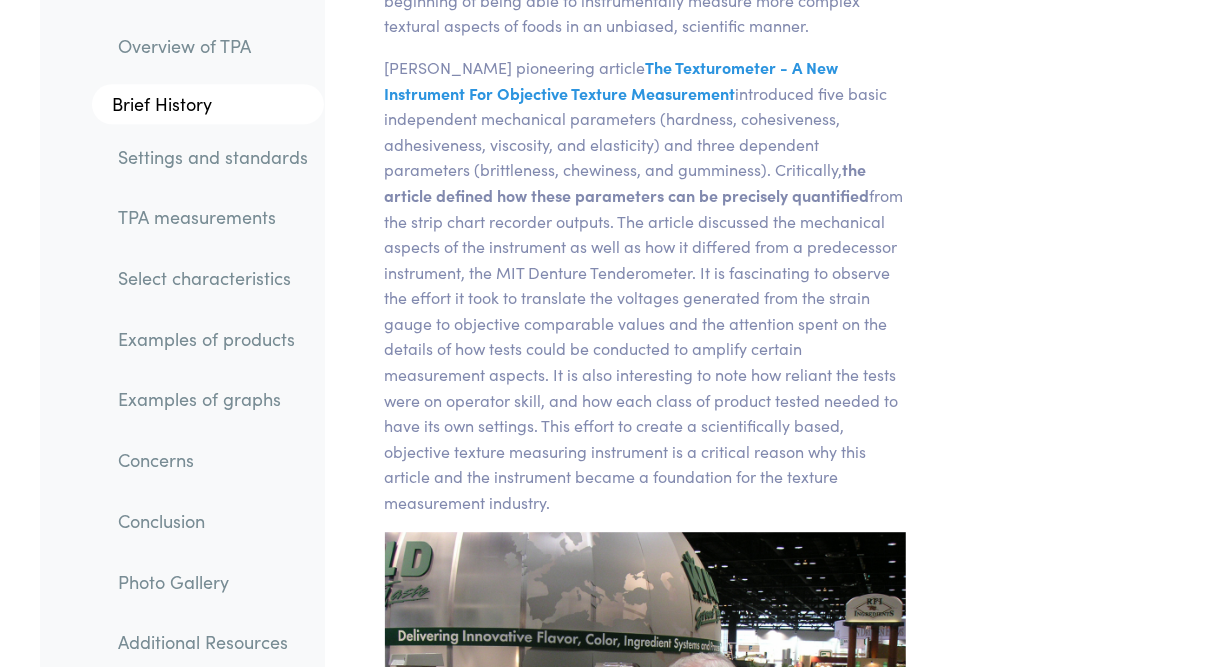 click on "[PERSON_NAME] pioneering article  The Texturometer - A New Instrument For Objective Texture Measurement The Texturometer - A New Instrument For Objective Texture Measurement, [PERSON_NAME], [PERSON_NAME], and [PERSON_NAME] [PERSON_NAME], Journal of Food Science, Volume 28, pp 390-396 (1963).
Abstract : A new recording instrument, the "texturometer", gave good correlation between instrumental values and subjective evaluation by a trained texture profile panel. It was applied to measurement of the mechanical textural parameters: hardness, cohesiveness, viscosity, elasticity, adhesiveness, brittleness, chewiness, and gumminess. Subjective definitions of these parameters are interpreted in terms of physical measurement characterized by the texture "profile." Examples of representative profiles are included.
Observations the article defined how these parameters can be precisely quantified" at bounding box center [645, 285] 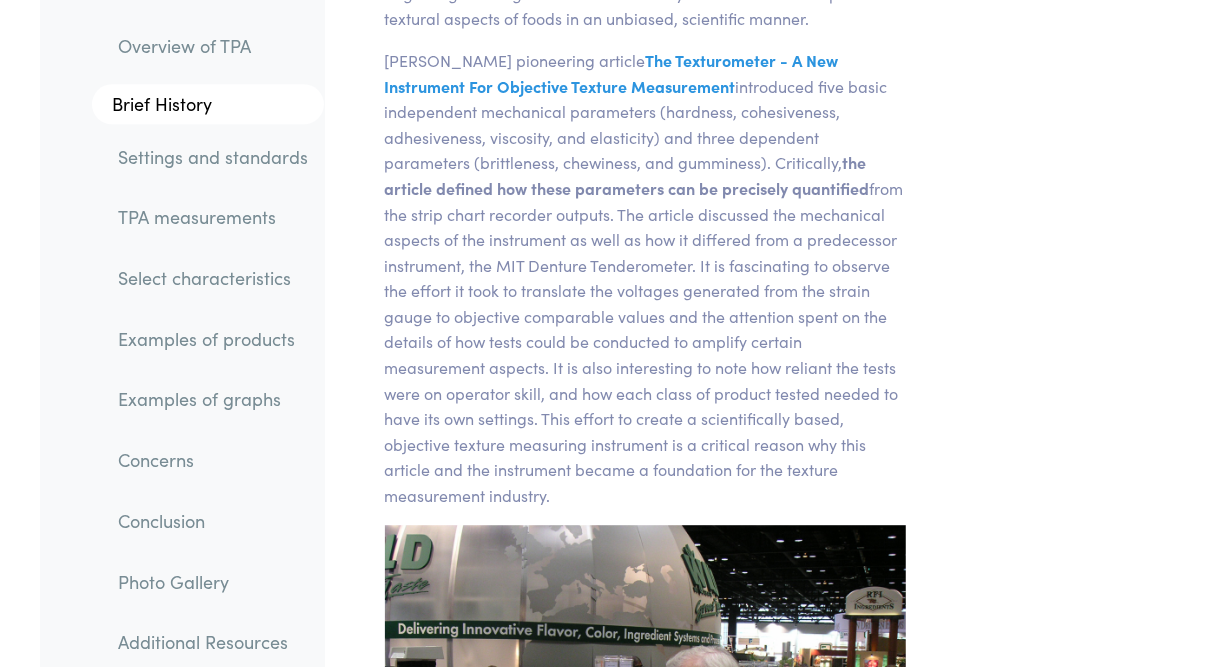 scroll, scrollTop: 2375, scrollLeft: 0, axis: vertical 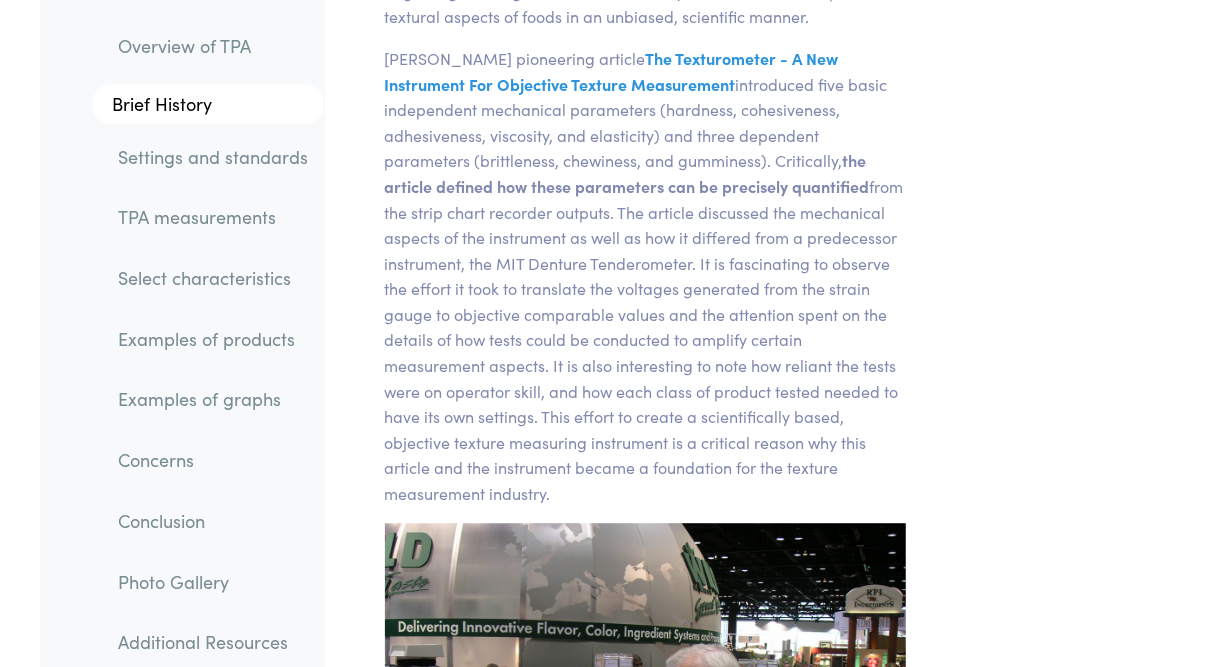 click on "[PERSON_NAME] pioneering article  The Texturometer - A New Instrument For Objective Texture Measurement The Texturometer - A New Instrument For Objective Texture Measurement, [PERSON_NAME], [PERSON_NAME], and [PERSON_NAME] [PERSON_NAME], Journal of Food Science, Volume 28, pp 390-396 (1963).
Abstract : A new recording instrument, the "texturometer", gave good correlation between instrumental values and subjective evaluation by a trained texture profile panel. It was applied to measurement of the mechanical textural parameters: hardness, cohesiveness, viscosity, elasticity, adhesiveness, brittleness, chewiness, and gumminess. Subjective definitions of these parameters are interpreted in terms of physical measurement characterized by the texture "profile." Examples of representative profiles are included.
Observations the article defined how these parameters can be precisely quantified" at bounding box center [645, 276] 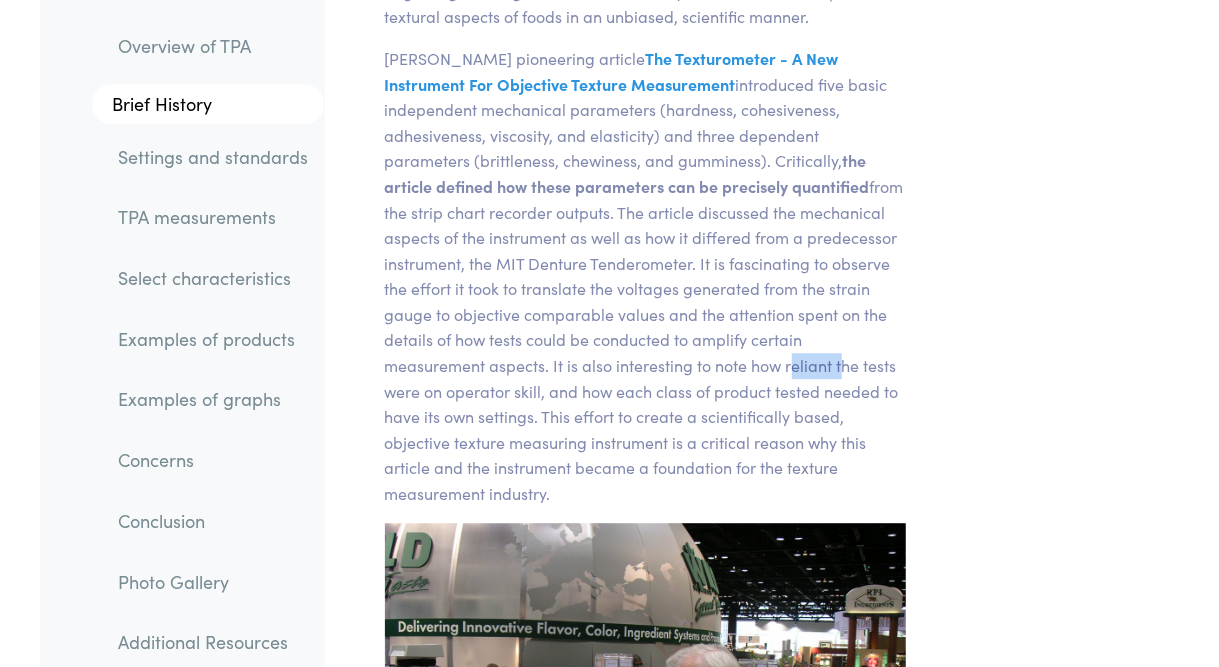 click on "[PERSON_NAME] pioneering article  The Texturometer - A New Instrument For Objective Texture Measurement The Texturometer - A New Instrument For Objective Texture Measurement, [PERSON_NAME], [PERSON_NAME], and [PERSON_NAME] [PERSON_NAME], Journal of Food Science, Volume 28, pp 390-396 (1963).
Abstract : A new recording instrument, the "texturometer", gave good correlation between instrumental values and subjective evaluation by a trained texture profile panel. It was applied to measurement of the mechanical textural parameters: hardness, cohesiveness, viscosity, elasticity, adhesiveness, brittleness, chewiness, and gumminess. Subjective definitions of these parameters are interpreted in terms of physical measurement characterized by the texture "profile." Examples of representative profiles are included.
Observations the article defined how these parameters can be precisely quantified" at bounding box center [645, 276] 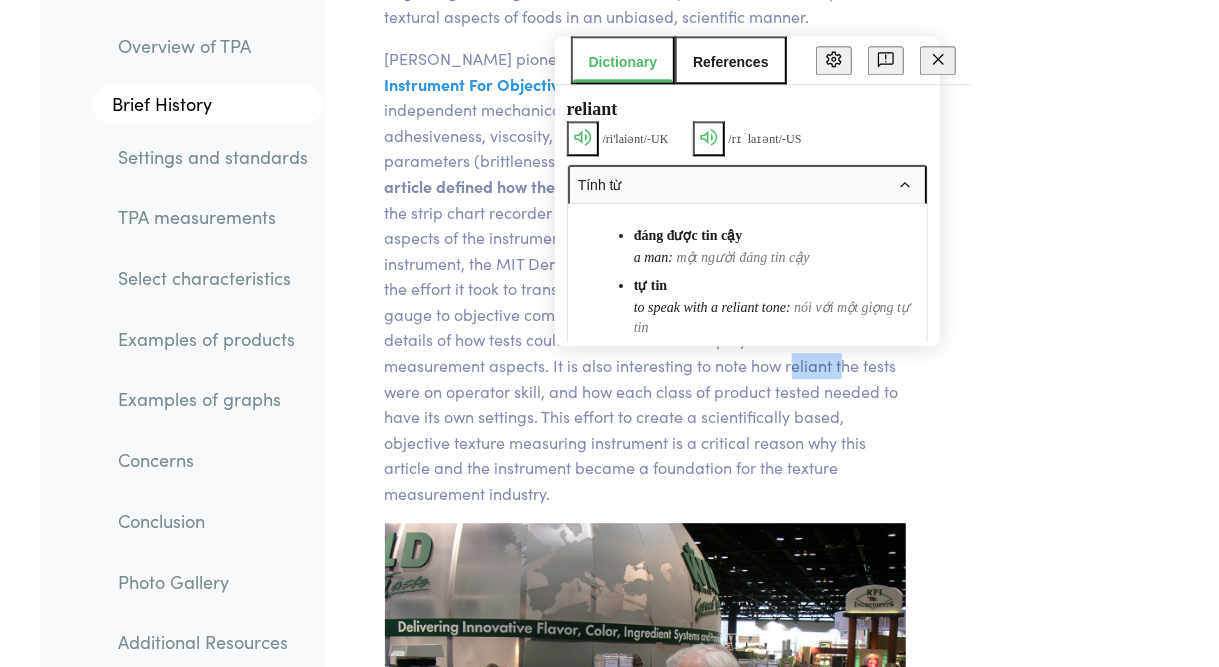 click 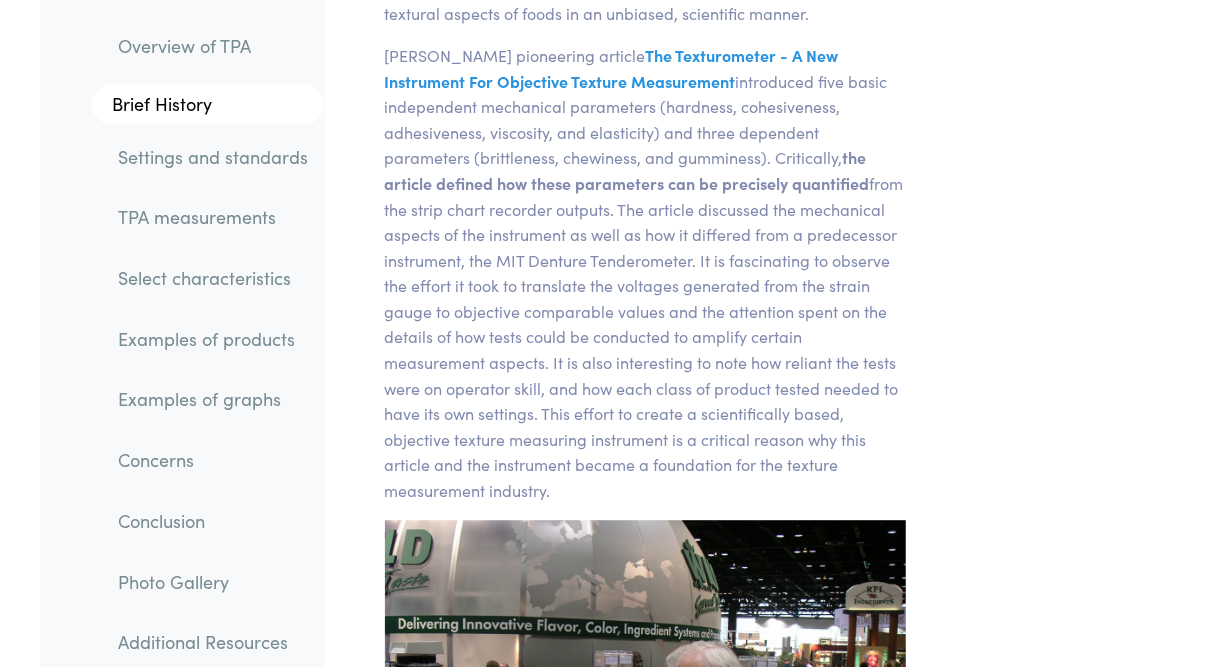 click on "[PERSON_NAME] pioneering article  The Texturometer - A New Instrument For Objective Texture Measurement The Texturometer - A New Instrument For Objective Texture Measurement, [PERSON_NAME], [PERSON_NAME], and [PERSON_NAME] [PERSON_NAME], Journal of Food Science, Volume 28, pp 390-396 (1963).
Abstract : A new recording instrument, the "texturometer", gave good correlation between instrumental values and subjective evaluation by a trained texture profile panel. It was applied to measurement of the mechanical textural parameters: hardness, cohesiveness, viscosity, elasticity, adhesiveness, brittleness, chewiness, and gumminess. Subjective definitions of these parameters are interpreted in terms of physical measurement characterized by the texture "profile." Examples of representative profiles are included.
Observations the article defined how these parameters can be precisely quantified" at bounding box center (645, 273) 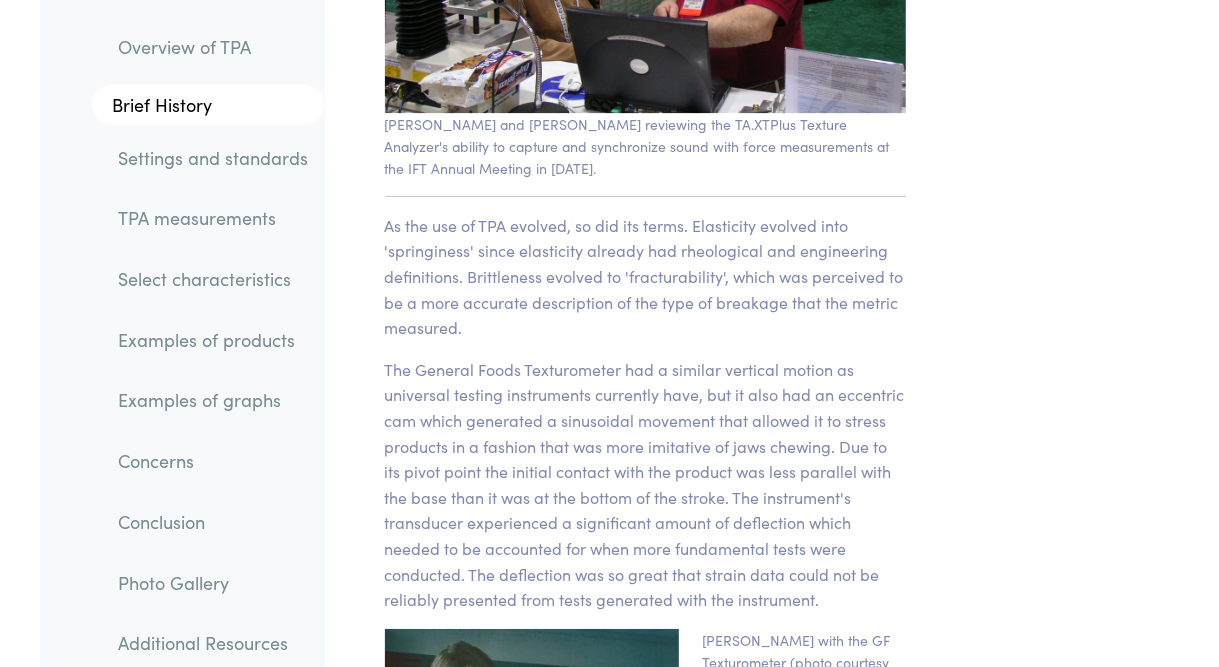 scroll, scrollTop: 3186, scrollLeft: 0, axis: vertical 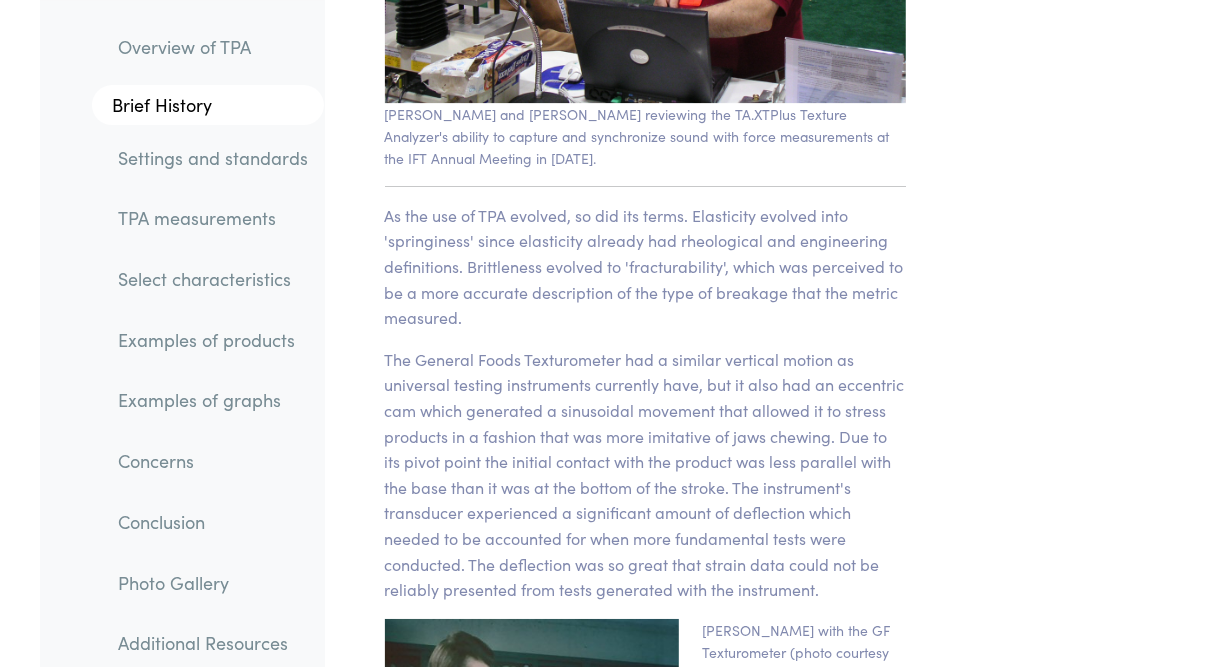 click on "As the use of TPA evolved, so did its terms. Elasticity evolved into 'springiness' since elasticity already had rheological and engineering definitions. Brittleness evolved to 'fracturability', which was perceived to be a more accurate description of the type of breakage that the metric measured." at bounding box center (645, 267) 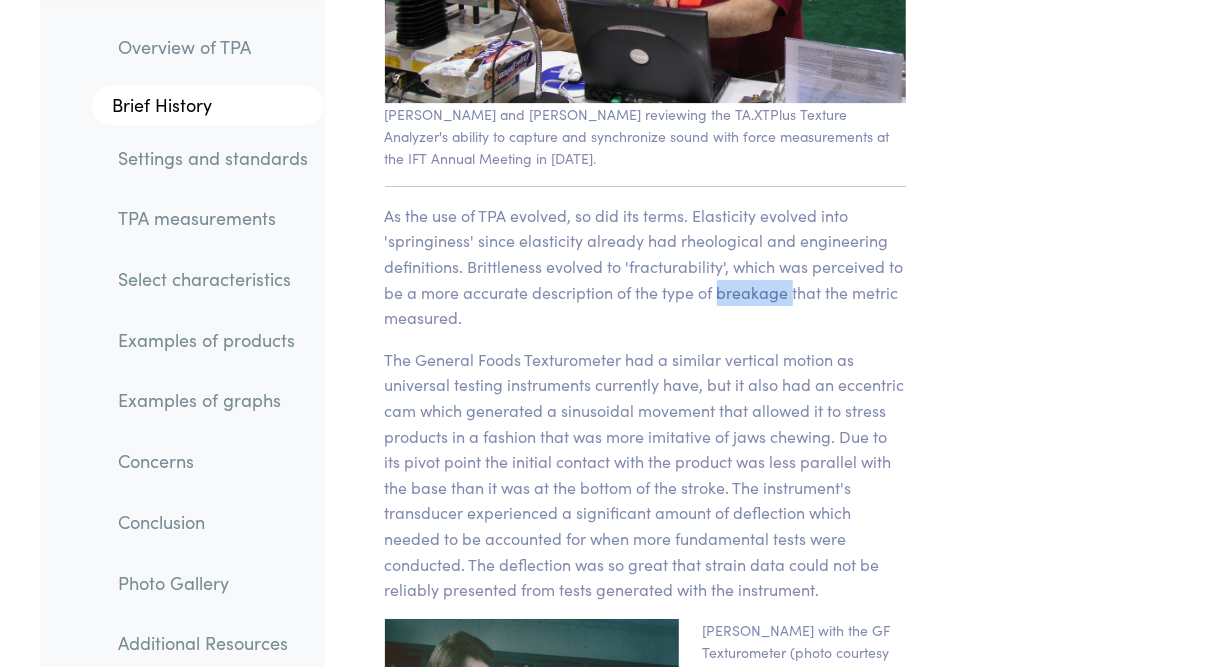 click on "As the use of TPA evolved, so did its terms. Elasticity evolved into 'springiness' since elasticity already had rheological and engineering definitions. Brittleness evolved to 'fracturability', which was perceived to be a more accurate description of the type of breakage that the metric measured." at bounding box center [645, 267] 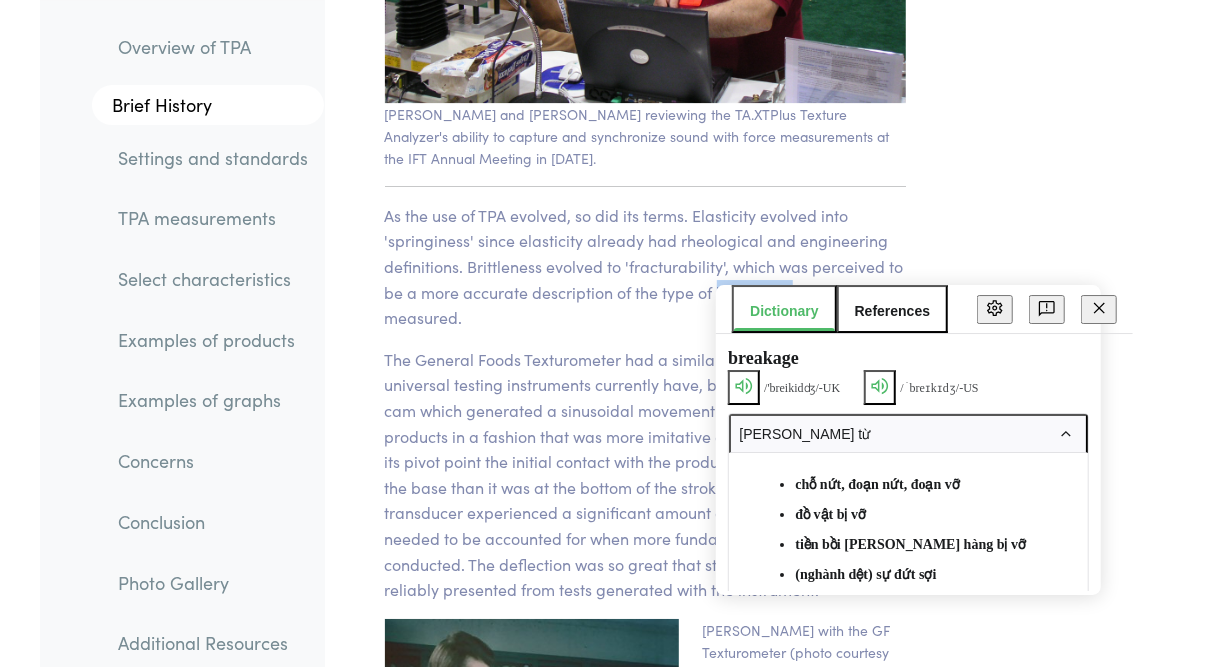 click 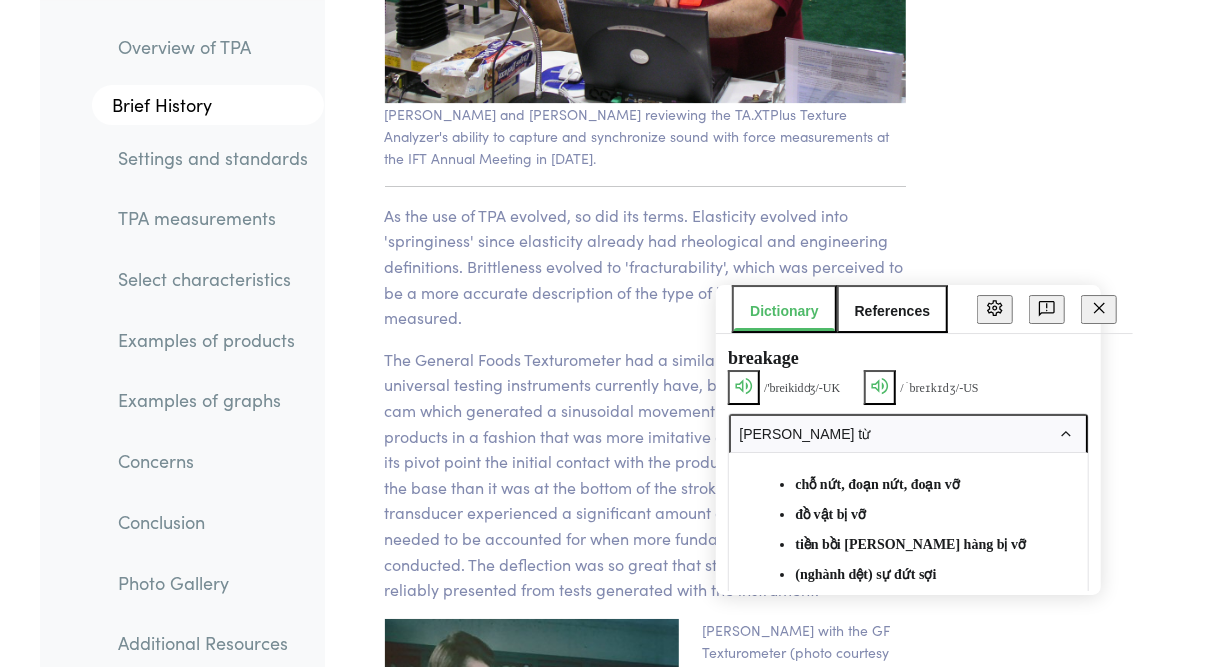 click on "The General Foods Texturometer had a similar vertical motion as universal testing instruments currently have, but it also had an eccentric cam which generated a sinusoidal movement that allowed it to stress products in a fashion that was more imitative of jaws chewing. Due to its pivot point the initial contact with the product was less parallel with the base than it was at the bottom of the stroke. The instrument's transducer experienced a significant amount of deflection which needed to be accounted for when more fundamental tests were conducted. The deflection was so great that strain data could not be reliably presented from tests generated with the instrument." at bounding box center (645, 475) 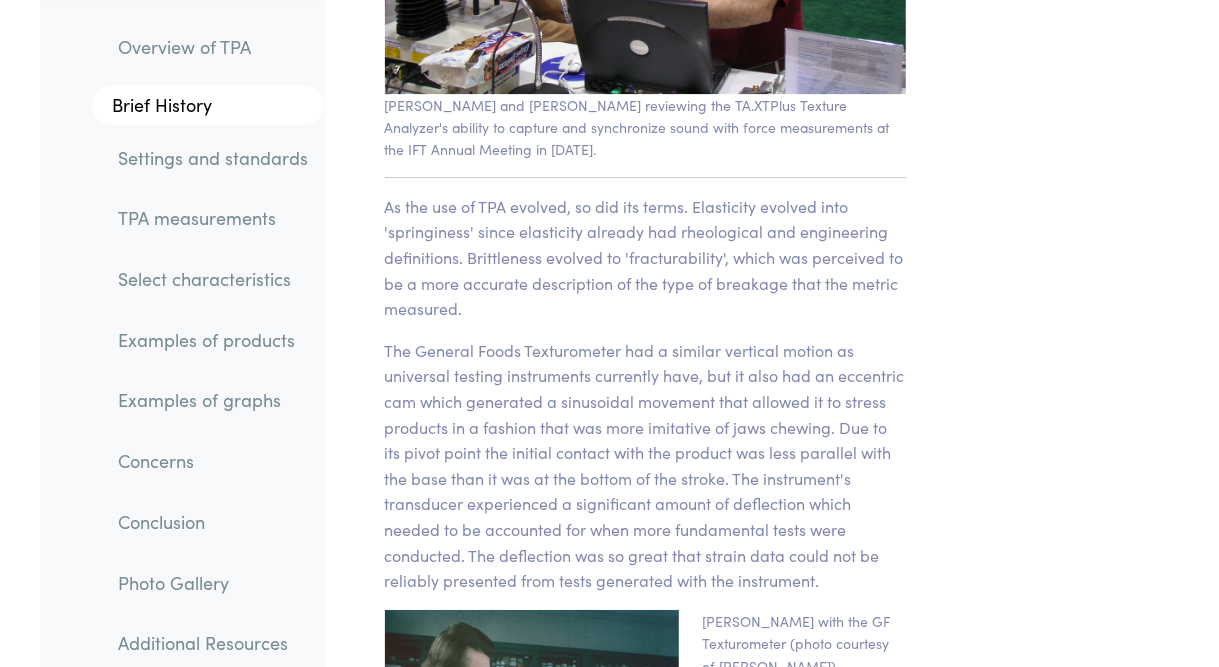 scroll, scrollTop: 3200, scrollLeft: 0, axis: vertical 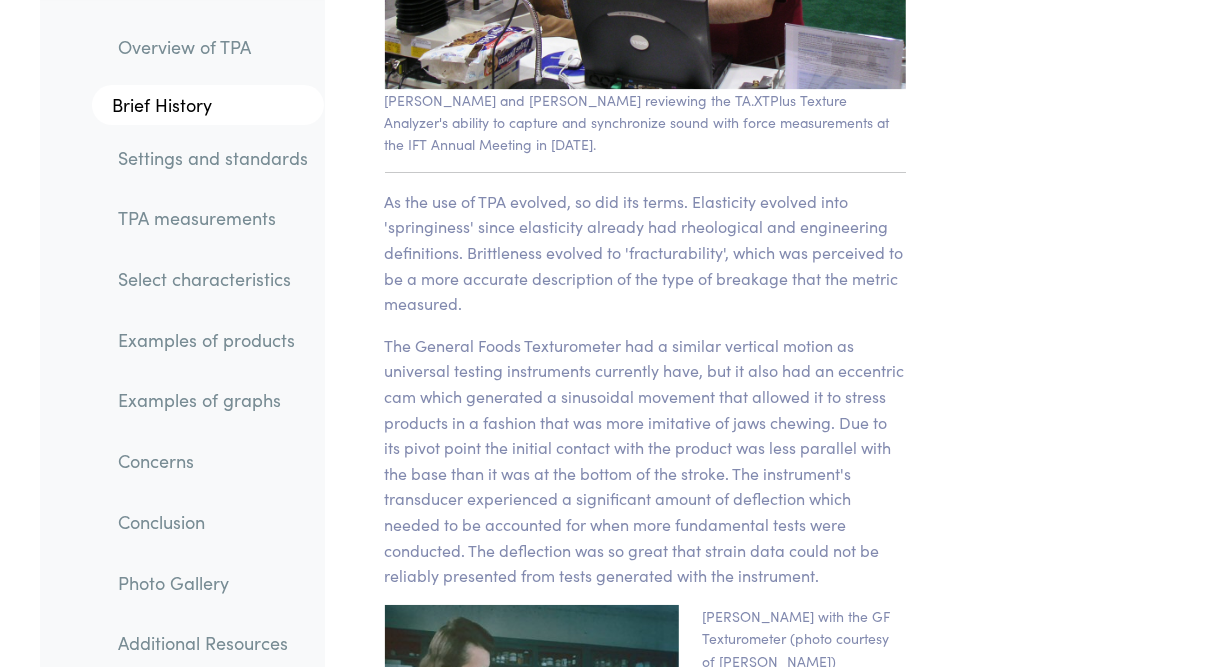 click on "The General Foods Texturometer had a similar vertical motion as universal testing instruments currently have, but it also had an eccentric cam which generated a sinusoidal movement that allowed it to stress products in a fashion that was more imitative of jaws chewing. Due to its pivot point the initial contact with the product was less parallel with the base than it was at the bottom of the stroke. The instrument's transducer experienced a significant amount of deflection which needed to be accounted for when more fundamental tests were conducted. The deflection was so great that strain data could not be reliably presented from tests generated with the instrument." at bounding box center [645, 461] 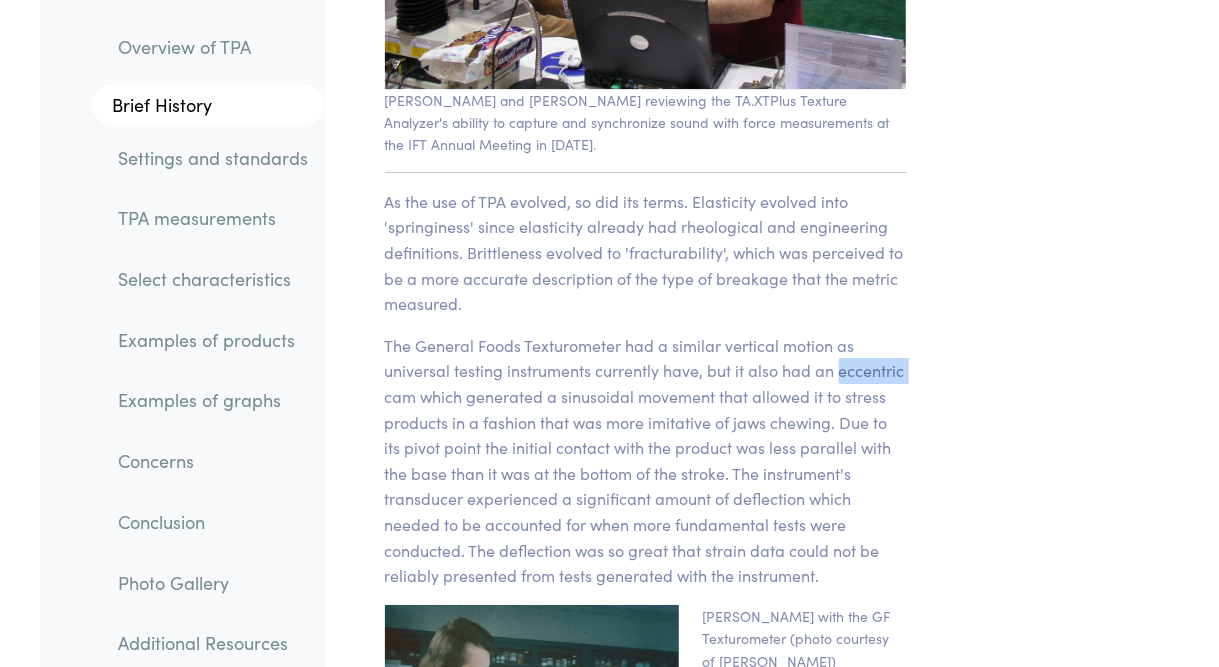 click on "The General Foods Texturometer had a similar vertical motion as universal testing instruments currently have, but it also had an eccentric cam which generated a sinusoidal movement that allowed it to stress products in a fashion that was more imitative of jaws chewing. Due to its pivot point the initial contact with the product was less parallel with the base than it was at the bottom of the stroke. The instrument's transducer experienced a significant amount of deflection which needed to be accounted for when more fundamental tests were conducted. The deflection was so great that strain data could not be reliably presented from tests generated with the instrument." at bounding box center (645, 461) 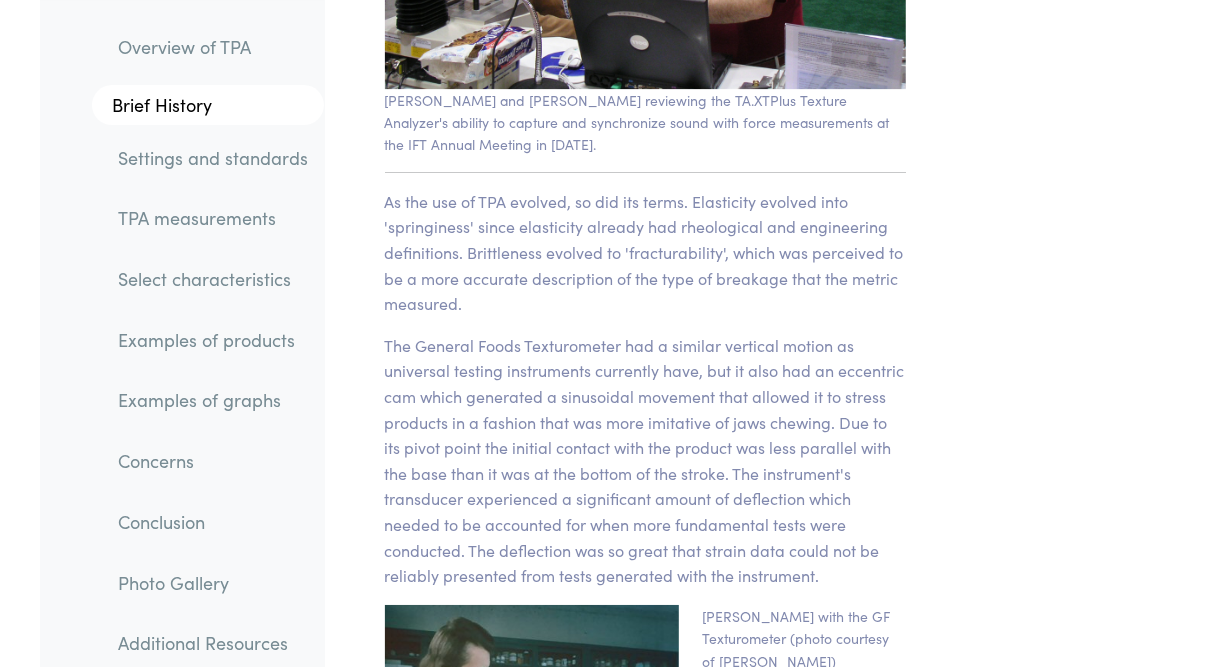 click on "The General Foods Texturometer had a similar vertical motion as universal testing instruments currently have, but it also had an eccentric cam which generated a sinusoidal movement that allowed it to stress products in a fashion that was more imitative of jaws chewing. Due to its pivot point the initial contact with the product was less parallel with the base than it was at the bottom of the stroke. The instrument's transducer experienced a significant amount of deflection which needed to be accounted for when more fundamental tests were conducted. The deflection was so great that strain data could not be reliably presented from tests generated with the instrument." at bounding box center [645, 461] 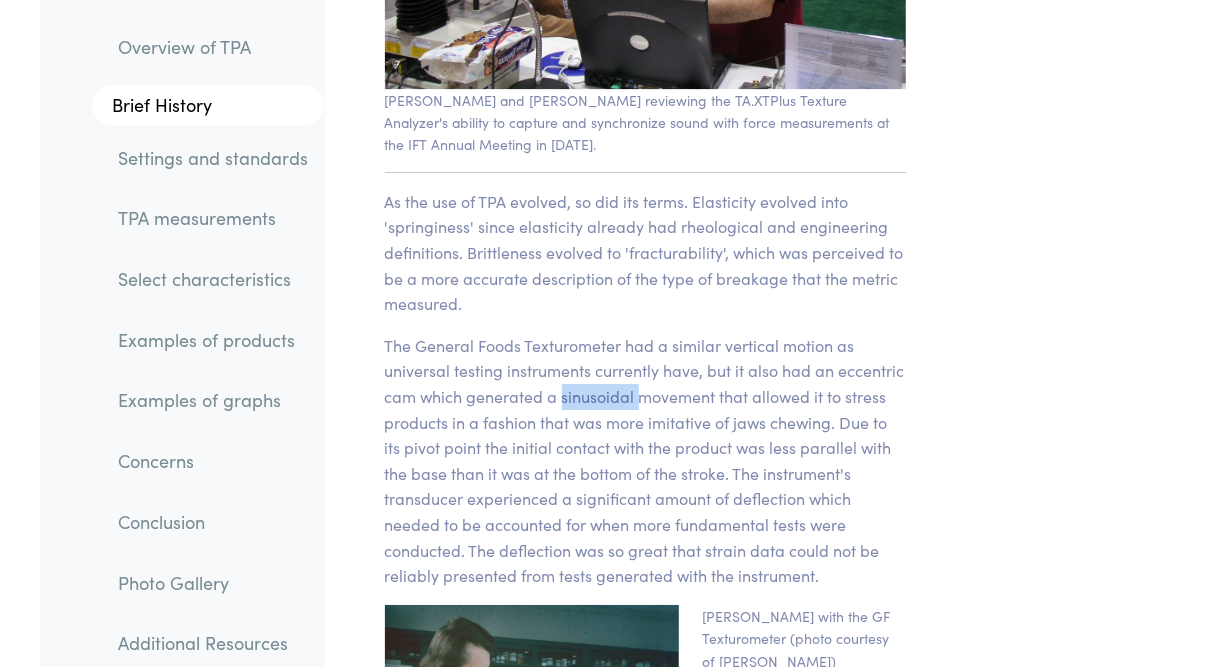 click on "The General Foods Texturometer had a similar vertical motion as universal testing instruments currently have, but it also had an eccentric cam which generated a sinusoidal movement that allowed it to stress products in a fashion that was more imitative of jaws chewing. Due to its pivot point the initial contact with the product was less parallel with the base than it was at the bottom of the stroke. The instrument's transducer experienced a significant amount of deflection which needed to be accounted for when more fundamental tests were conducted. The deflection was so great that strain data could not be reliably presented from tests generated with the instrument." at bounding box center (645, 461) 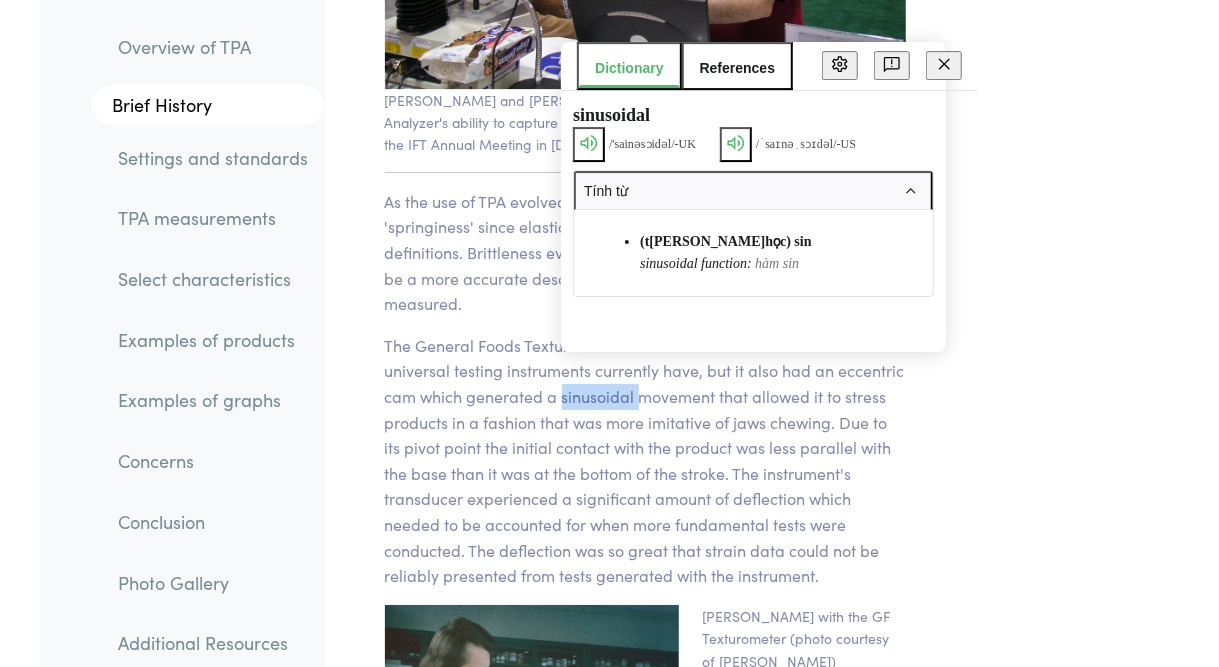 click 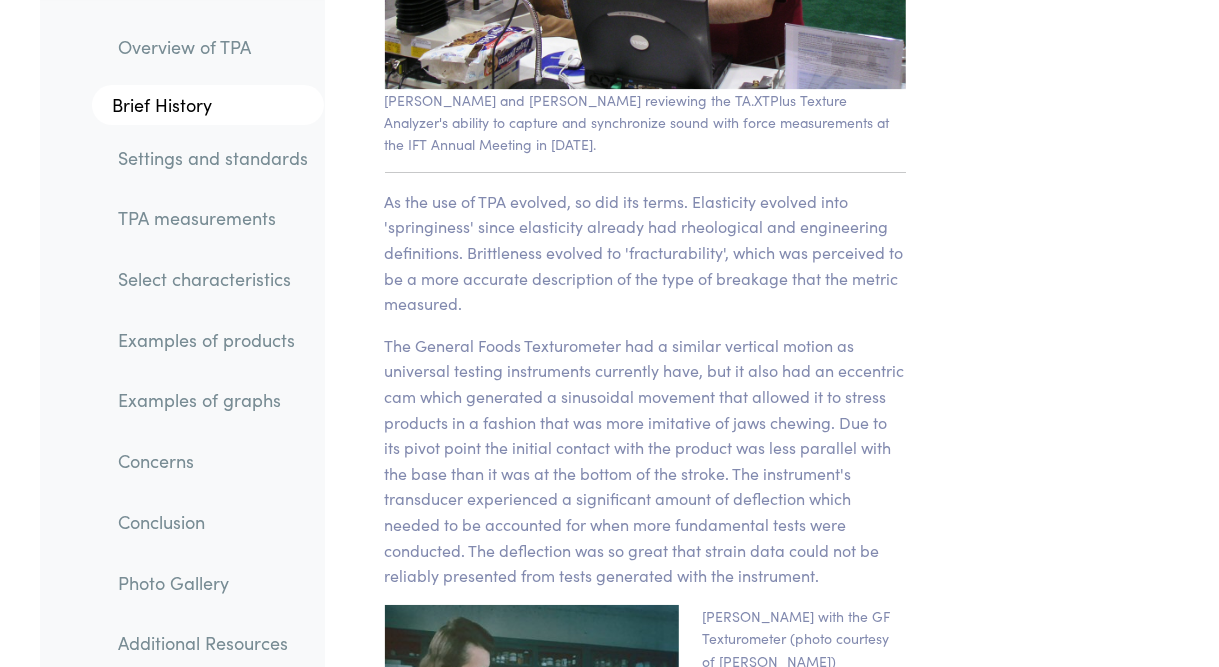click on "The General Foods Texturometer had a similar vertical motion as universal testing instruments currently have, but it also had an eccentric cam which generated a sinusoidal movement that allowed it to stress products in a fashion that was more imitative of jaws chewing. Due to its pivot point the initial contact with the product was less parallel with the base than it was at the bottom of the stroke. The instrument's transducer experienced a significant amount of deflection which needed to be accounted for when more fundamental tests were conducted. The deflection was so great that strain data could not be reliably presented from tests generated with the instrument." at bounding box center [645, 461] 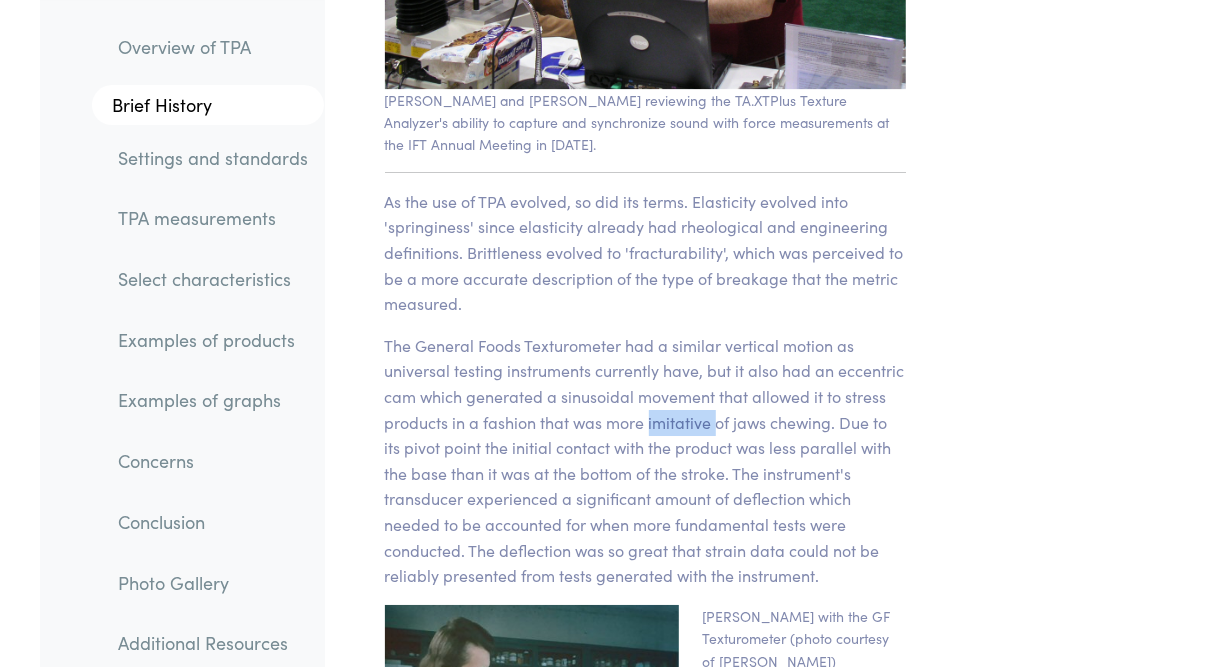 click on "The General Foods Texturometer had a similar vertical motion as universal testing instruments currently have, but it also had an eccentric cam which generated a sinusoidal movement that allowed it to stress products in a fashion that was more imitative of jaws chewing. Due to its pivot point the initial contact with the product was less parallel with the base than it was at the bottom of the stroke. The instrument's transducer experienced a significant amount of deflection which needed to be accounted for when more fundamental tests were conducted. The deflection was so great that strain data could not be reliably presented from tests generated with the instrument." at bounding box center (645, 461) 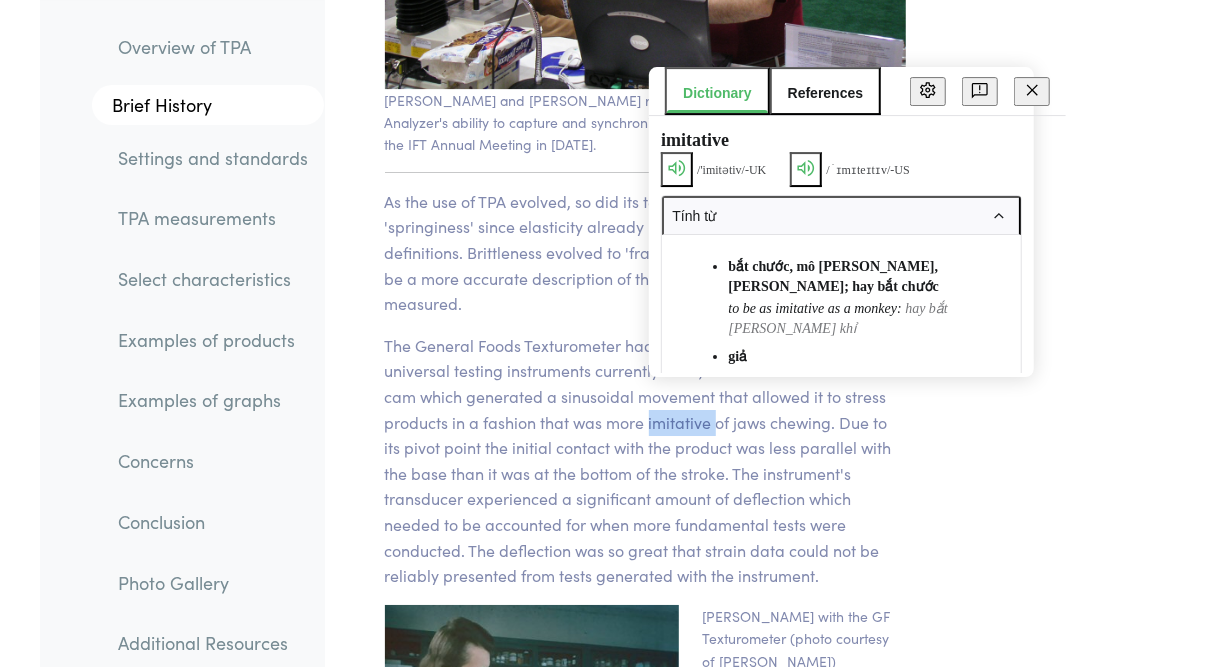 click 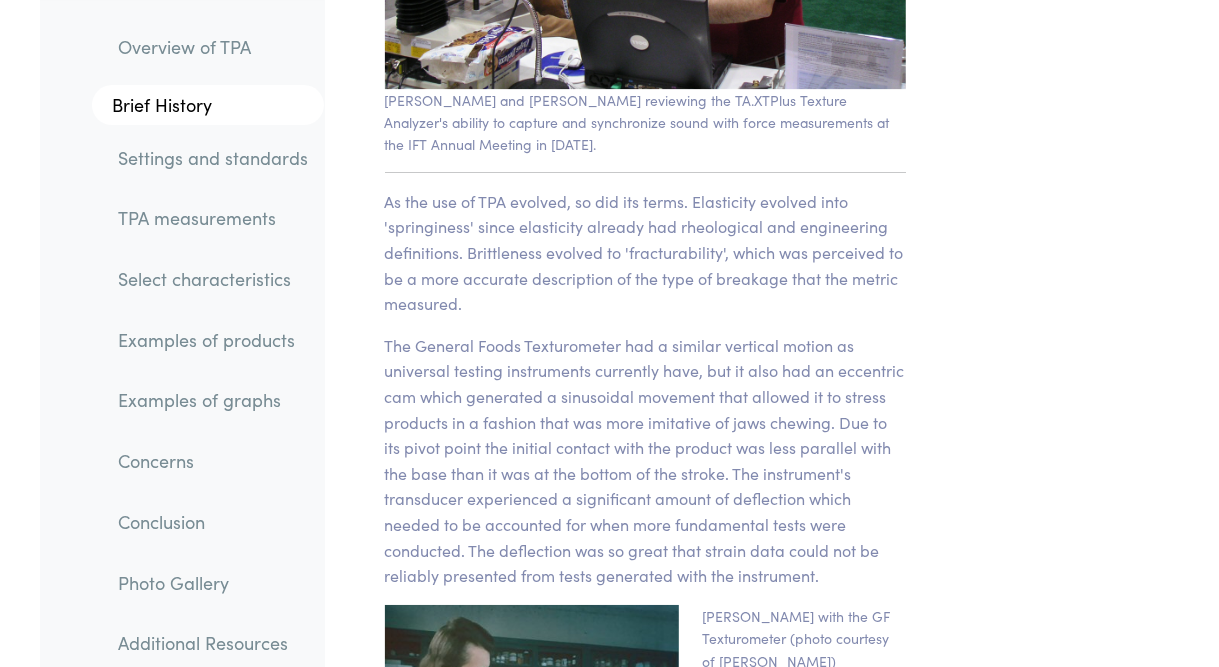 click on "The General Foods Texturometer had a similar vertical motion as universal testing instruments currently have, but it also had an eccentric cam which generated a sinusoidal movement that allowed it to stress products in a fashion that was more imitative of jaws chewing. Due to its pivot point the initial contact with the product was less parallel with the base than it was at the bottom of the stroke. The instrument's transducer experienced a significant amount of deflection which needed to be accounted for when more fundamental tests were conducted. The deflection was so great that strain data could not be reliably presented from tests generated with the instrument." at bounding box center [645, 461] 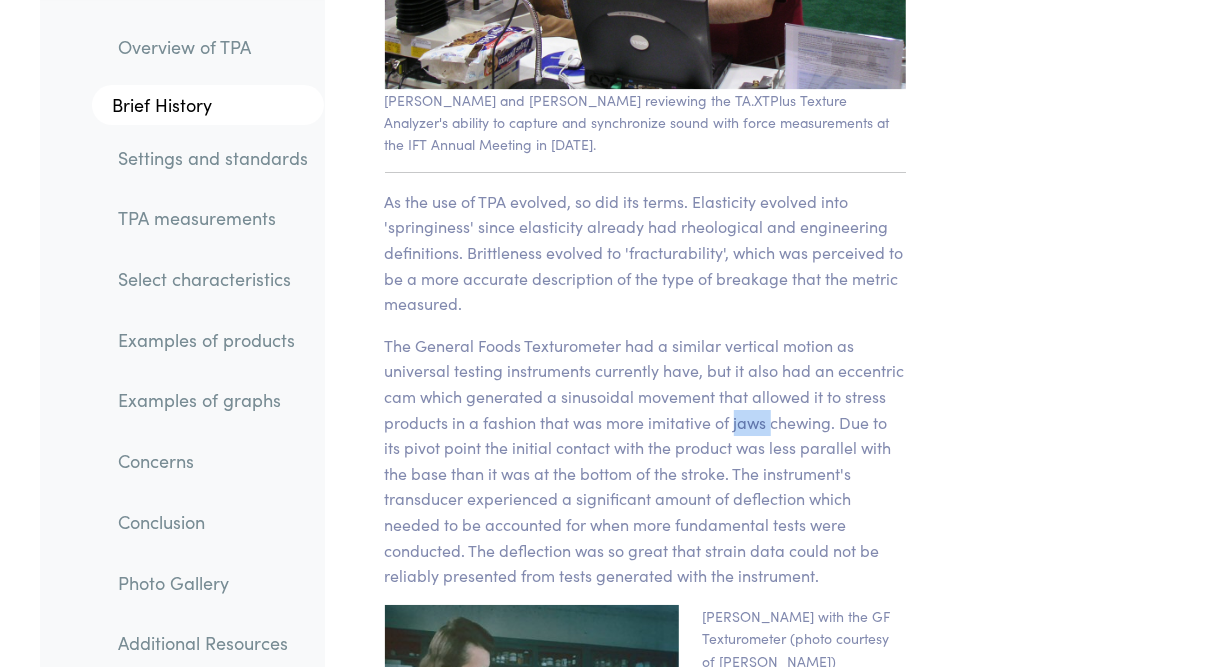 click on "The General Foods Texturometer had a similar vertical motion as universal testing instruments currently have, but it also had an eccentric cam which generated a sinusoidal movement that allowed it to stress products in a fashion that was more imitative of jaws chewing. Due to its pivot point the initial contact with the product was less parallel with the base than it was at the bottom of the stroke. The instrument's transducer experienced a significant amount of deflection which needed to be accounted for when more fundamental tests were conducted. The deflection was so great that strain data could not be reliably presented from tests generated with the instrument." at bounding box center [645, 461] 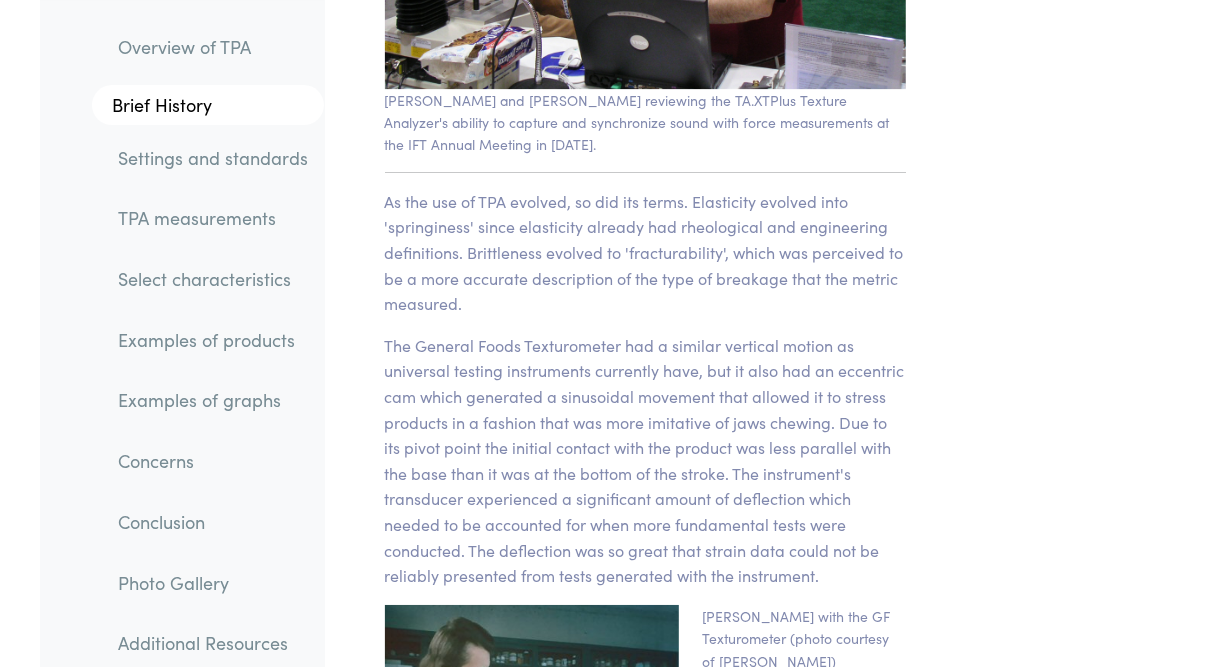 click on "The General Foods Texturometer had a similar vertical motion as universal testing instruments currently have, but it also had an eccentric cam which generated a sinusoidal movement that allowed it to stress products in a fashion that was more imitative of jaws chewing. Due to its pivot point the initial contact with the product was less parallel with the base than it was at the bottom of the stroke. The instrument's transducer experienced a significant amount of deflection which needed to be accounted for when more fundamental tests were conducted. The deflection was so great that strain data could not be reliably presented from tests generated with the instrument." at bounding box center (645, 461) 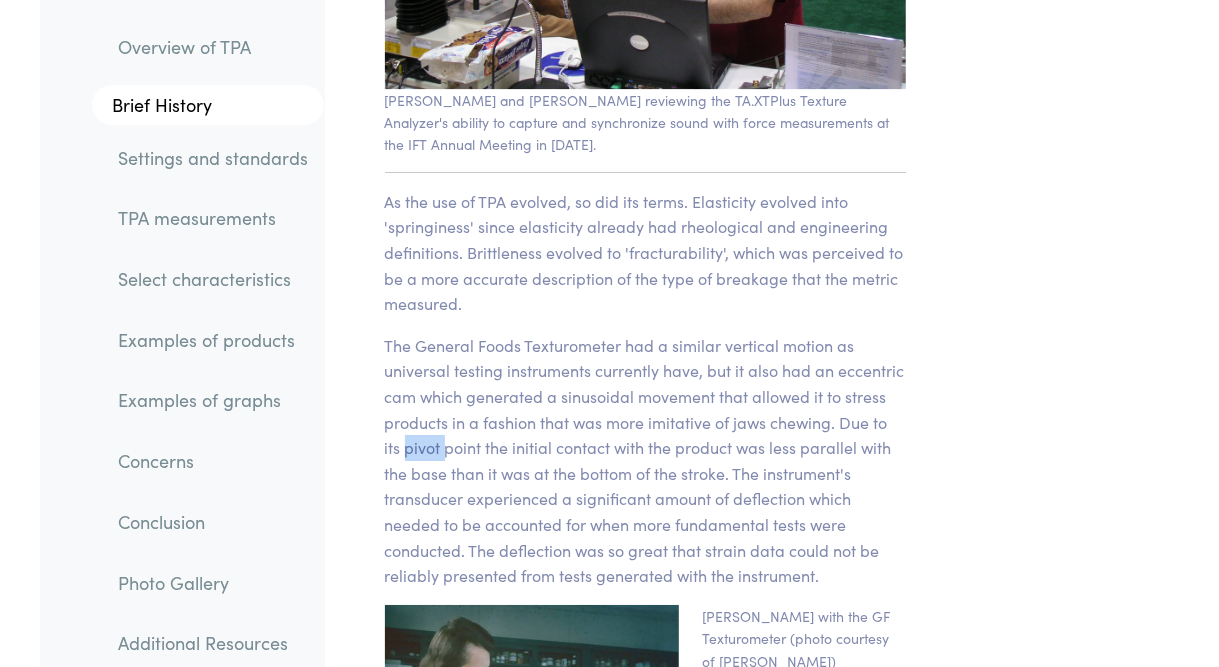 click on "The General Foods Texturometer had a similar vertical motion as universal testing instruments currently have, but it also had an eccentric cam which generated a sinusoidal movement that allowed it to stress products in a fashion that was more imitative of jaws chewing. Due to its pivot point the initial contact with the product was less parallel with the base than it was at the bottom of the stroke. The instrument's transducer experienced a significant amount of deflection which needed to be accounted for when more fundamental tests were conducted. The deflection was so great that strain data could not be reliably presented from tests generated with the instrument." at bounding box center [645, 461] 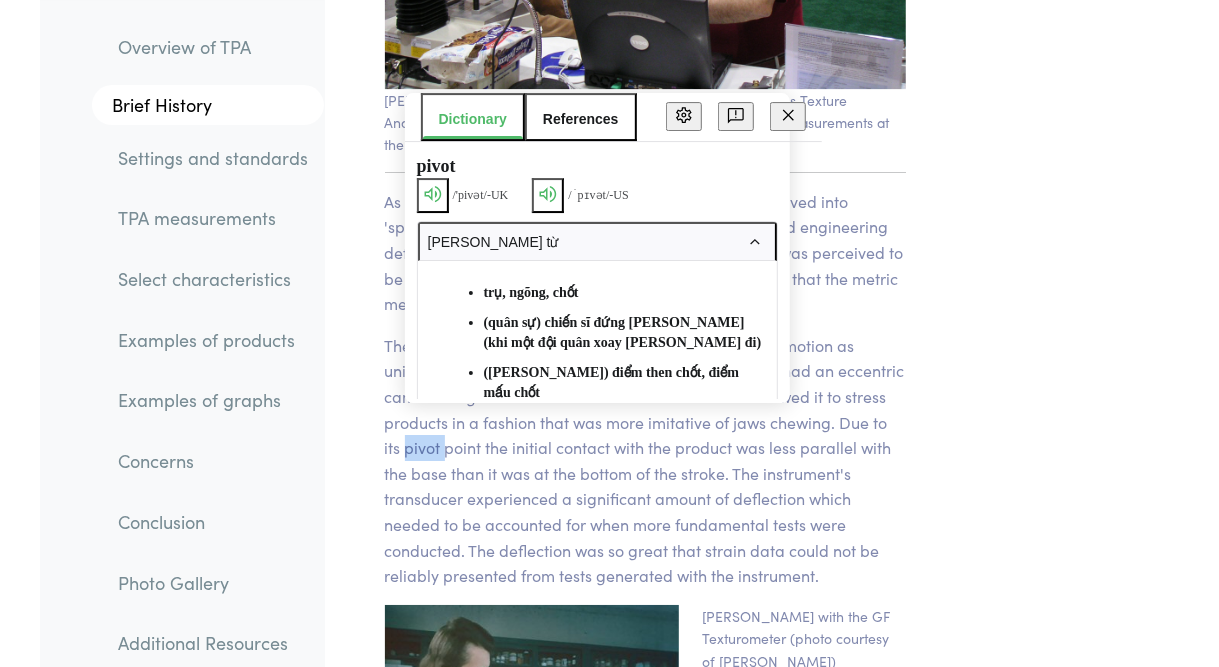 click 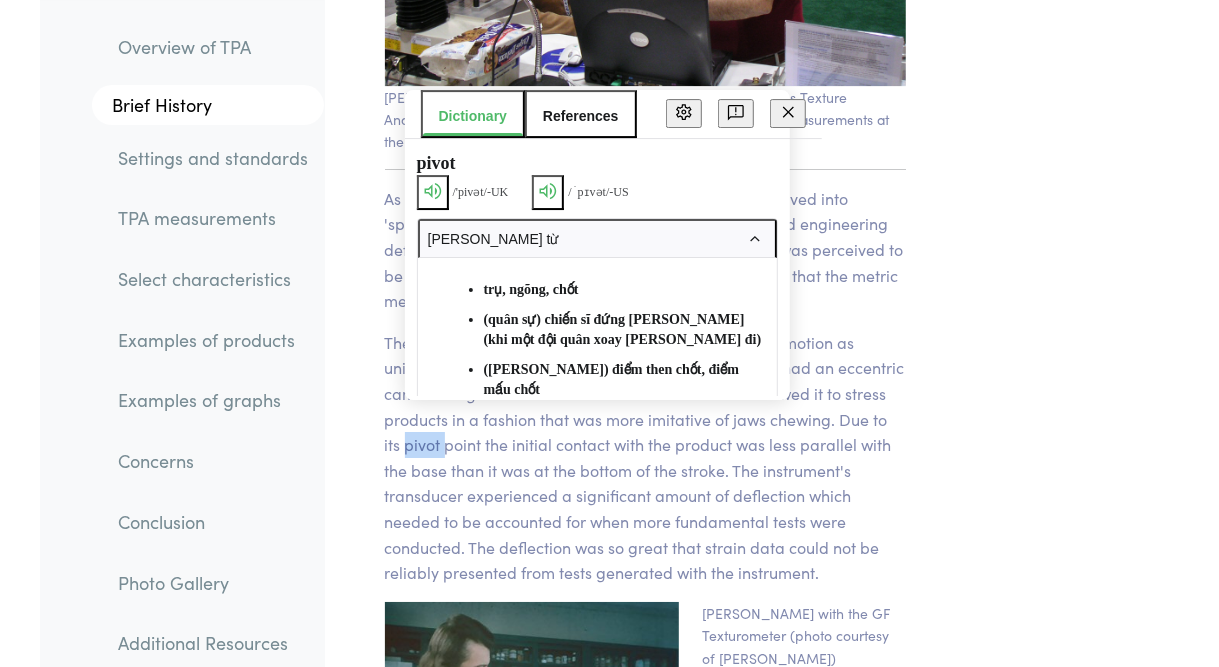 scroll, scrollTop: 3204, scrollLeft: 0, axis: vertical 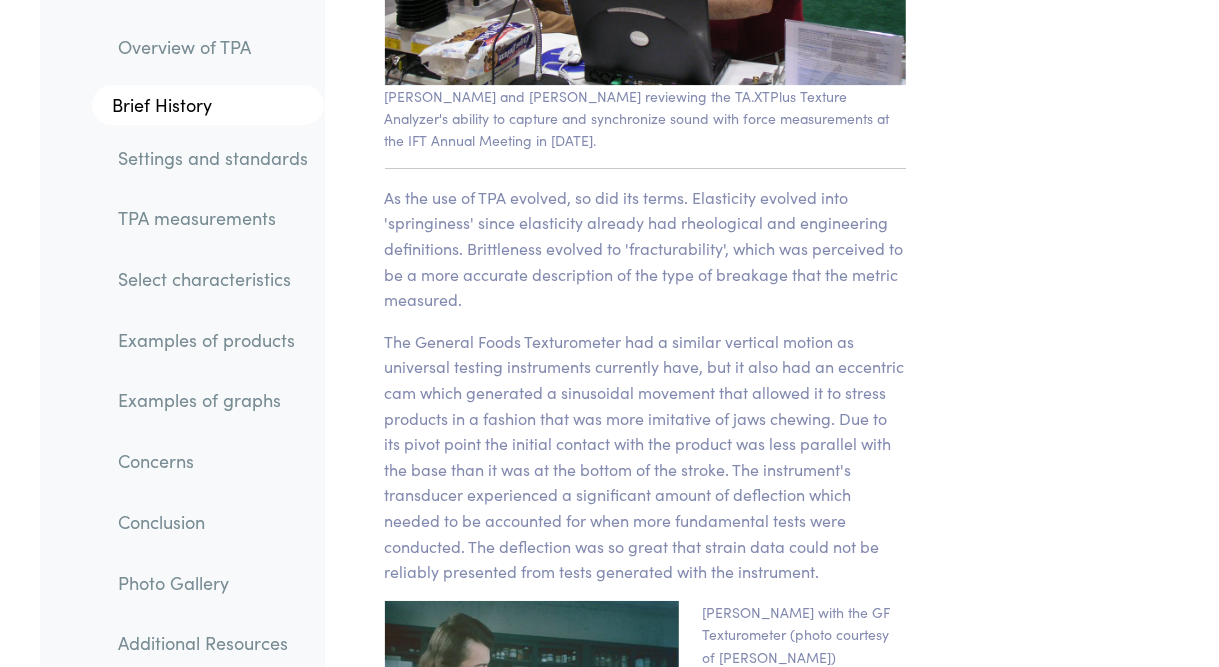click on "The General Foods Texturometer had a similar vertical motion as universal testing instruments currently have, but it also had an eccentric cam which generated a sinusoidal movement that allowed it to stress products in a fashion that was more imitative of jaws chewing. Due to its pivot point the initial contact with the product was less parallel with the base than it was at the bottom of the stroke. The instrument's transducer experienced a significant amount of deflection which needed to be accounted for when more fundamental tests were conducted. The deflection was so great that strain data could not be reliably presented from tests generated with the instrument." at bounding box center (645, 457) 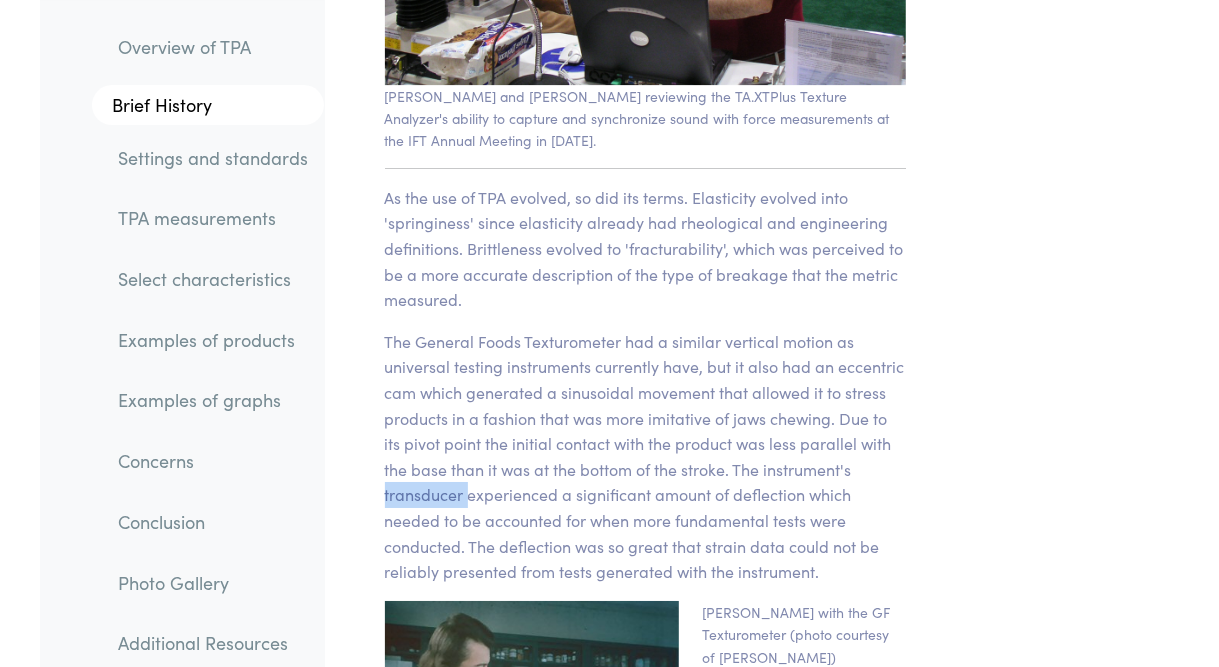 click on "The General Foods Texturometer had a similar vertical motion as universal testing instruments currently have, but it also had an eccentric cam which generated a sinusoidal movement that allowed it to stress products in a fashion that was more imitative of jaws chewing. Due to its pivot point the initial contact with the product was less parallel with the base than it was at the bottom of the stroke. The instrument's transducer experienced a significant amount of deflection which needed to be accounted for when more fundamental tests were conducted. The deflection was so great that strain data could not be reliably presented from tests generated with the instrument." at bounding box center (645, 457) 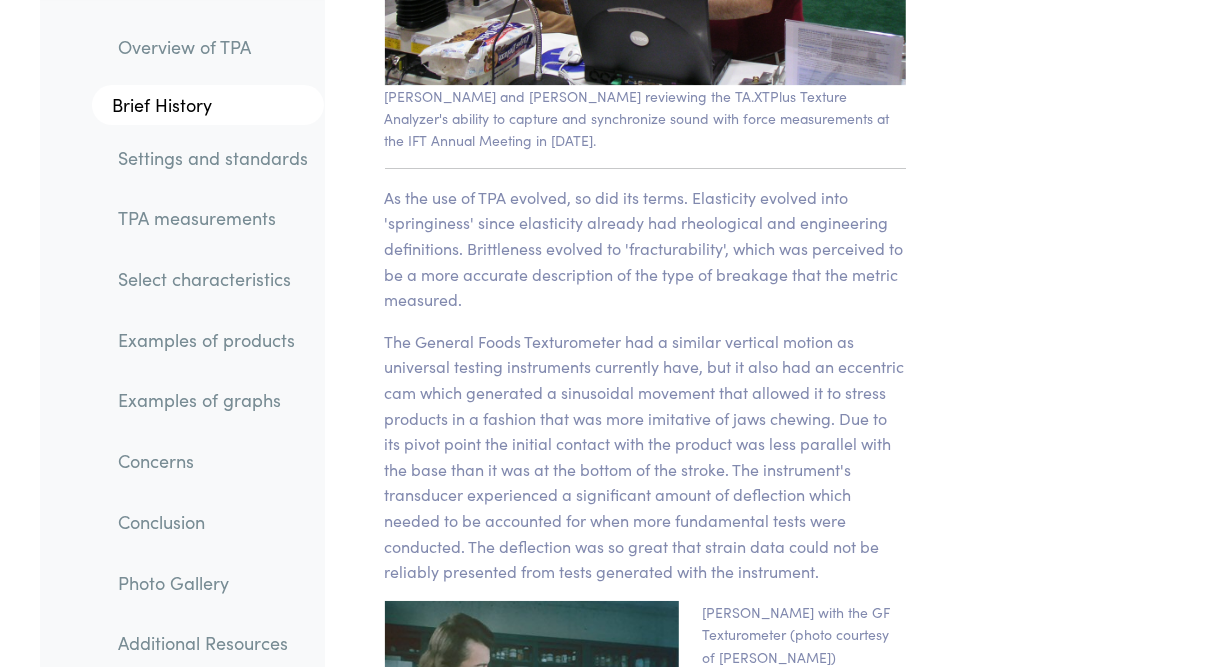 click on "The General Foods Texturometer had a similar vertical motion as universal testing instruments currently have, but it also had an eccentric cam which generated a sinusoidal movement that allowed it to stress products in a fashion that was more imitative of jaws chewing. Due to its pivot point the initial contact with the product was less parallel with the base than it was at the bottom of the stroke. The instrument's transducer experienced a significant amount of deflection which needed to be accounted for when more fundamental tests were conducted. The deflection was so great that strain data could not be reliably presented from tests generated with the instrument." at bounding box center [645, 457] 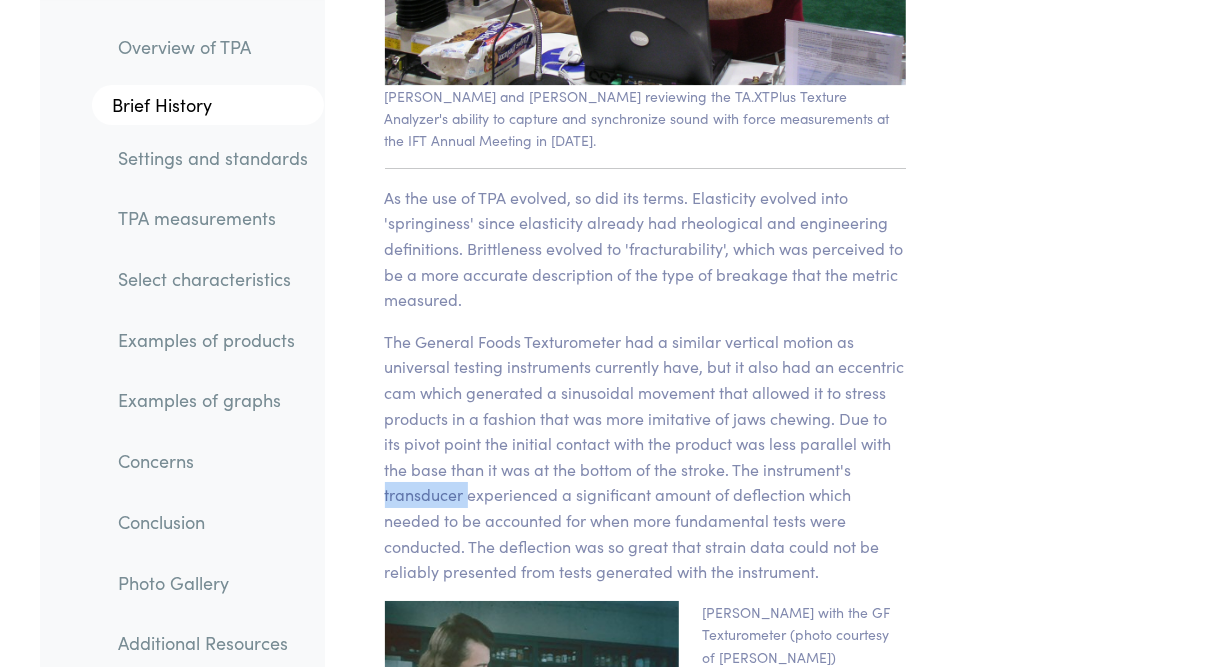 click on "The General Foods Texturometer had a similar vertical motion as universal testing instruments currently have, but it also had an eccentric cam which generated a sinusoidal movement that allowed it to stress products in a fashion that was more imitative of jaws chewing. Due to its pivot point the initial contact with the product was less parallel with the base than it was at the bottom of the stroke. The instrument's transducer experienced a significant amount of deflection which needed to be accounted for when more fundamental tests were conducted. The deflection was so great that strain data could not be reliably presented from tests generated with the instrument." at bounding box center (645, 457) 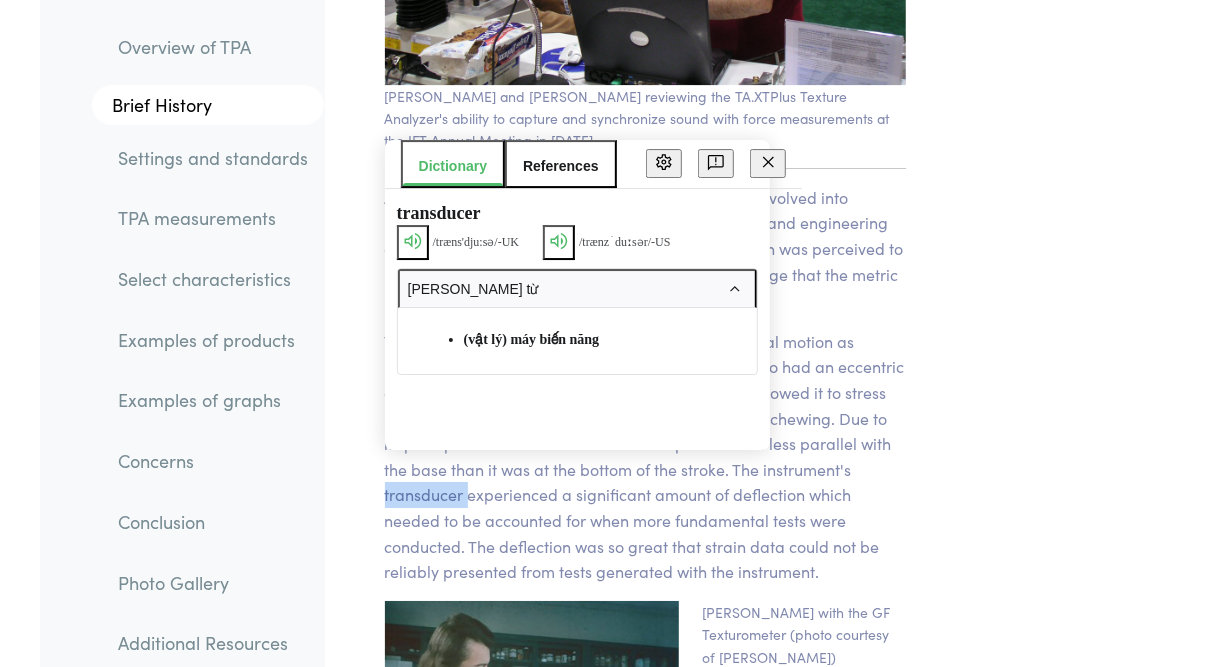 click 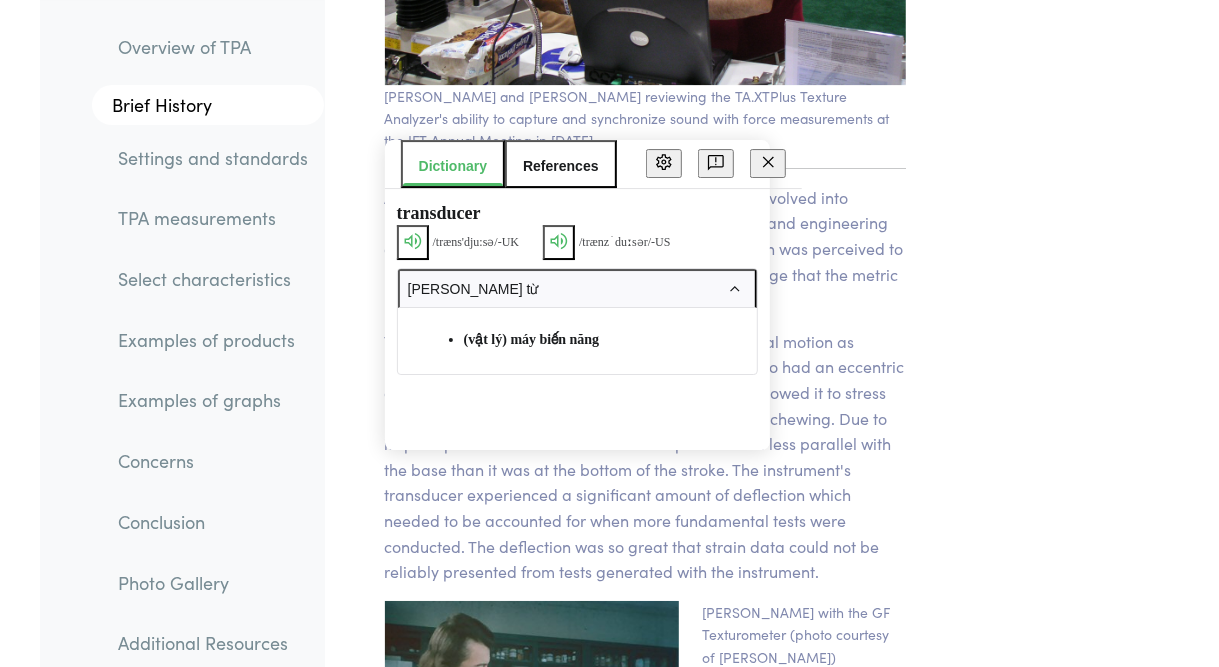 click on "The General Foods Texturometer had a similar vertical motion as universal testing instruments currently have, but it also had an eccentric cam which generated a sinusoidal movement that allowed it to stress products in a fashion that was more imitative of jaws chewing. Due to its pivot point the initial contact with the product was less parallel with the base than it was at the bottom of the stroke. The instrument's transducer experienced a significant amount of deflection which needed to be accounted for when more fundamental tests were conducted. The deflection was so great that strain data could not be reliably presented from tests generated with the instrument." at bounding box center (645, 457) 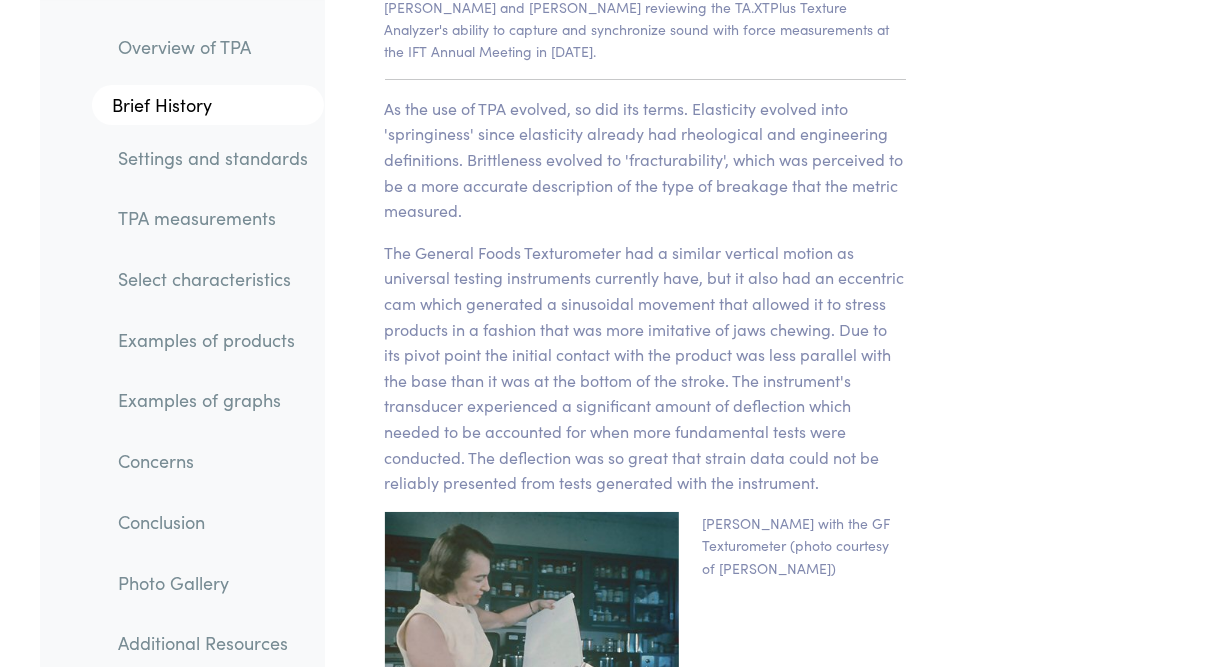 scroll, scrollTop: 3294, scrollLeft: 0, axis: vertical 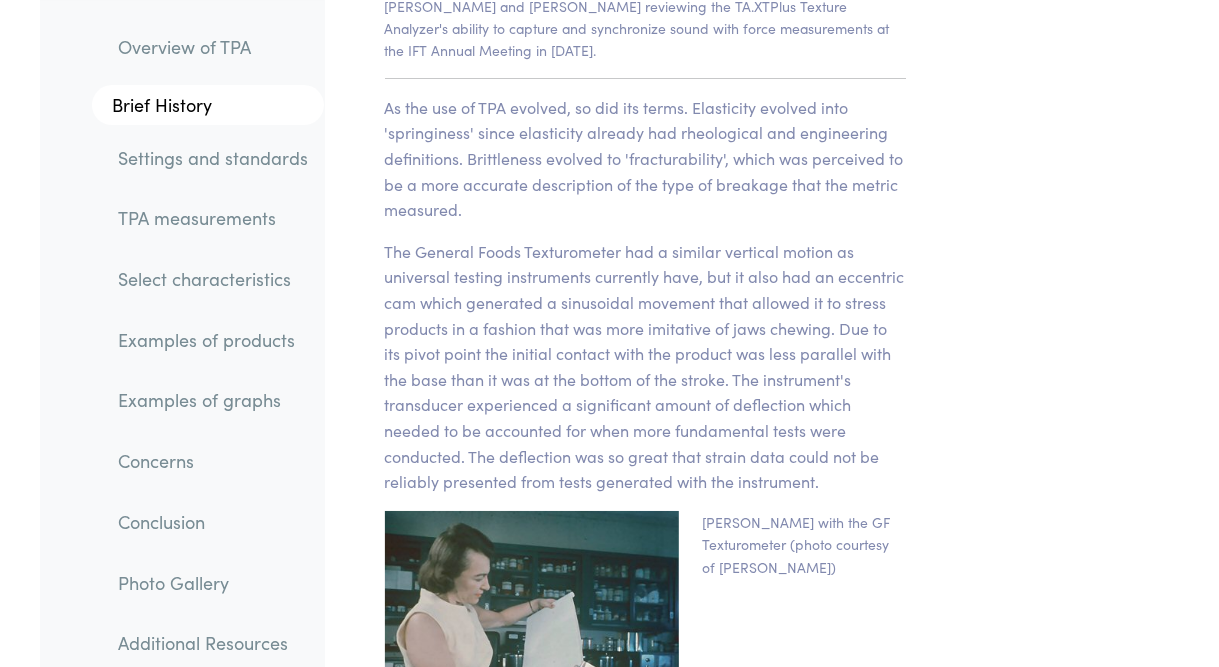 click on "The General Foods Texturometer had a similar vertical motion as universal testing instruments currently have, but it also had an eccentric cam which generated a sinusoidal movement that allowed it to stress products in a fashion that was more imitative of jaws chewing. Due to its pivot point the initial contact with the product was less parallel with the base than it was at the bottom of the stroke. The instrument's transducer experienced a significant amount of deflection which needed to be accounted for when more fundamental tests were conducted. The deflection was so great that strain data could not be reliably presented from tests generated with the instrument." at bounding box center [645, 367] 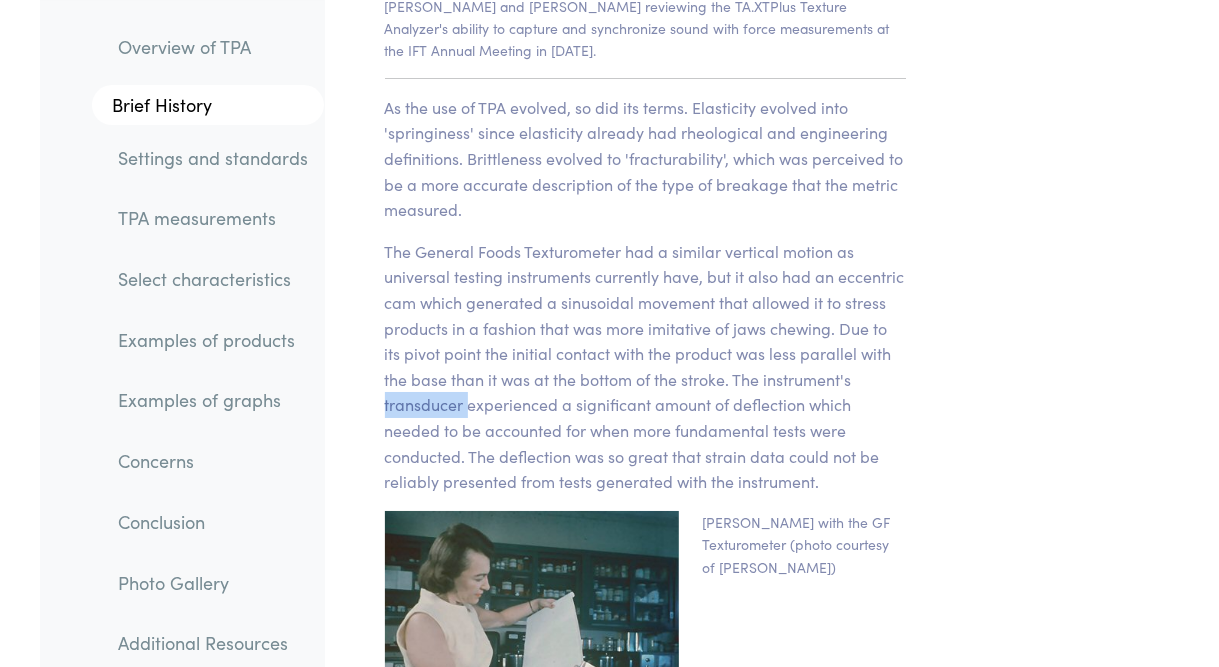 click on "The General Foods Texturometer had a similar vertical motion as universal testing instruments currently have, but it also had an eccentric cam which generated a sinusoidal movement that allowed it to stress products in a fashion that was more imitative of jaws chewing. Due to its pivot point the initial contact with the product was less parallel with the base than it was at the bottom of the stroke. The instrument's transducer experienced a significant amount of deflection which needed to be accounted for when more fundamental tests were conducted. The deflection was so great that strain data could not be reliably presented from tests generated with the instrument." at bounding box center [645, 367] 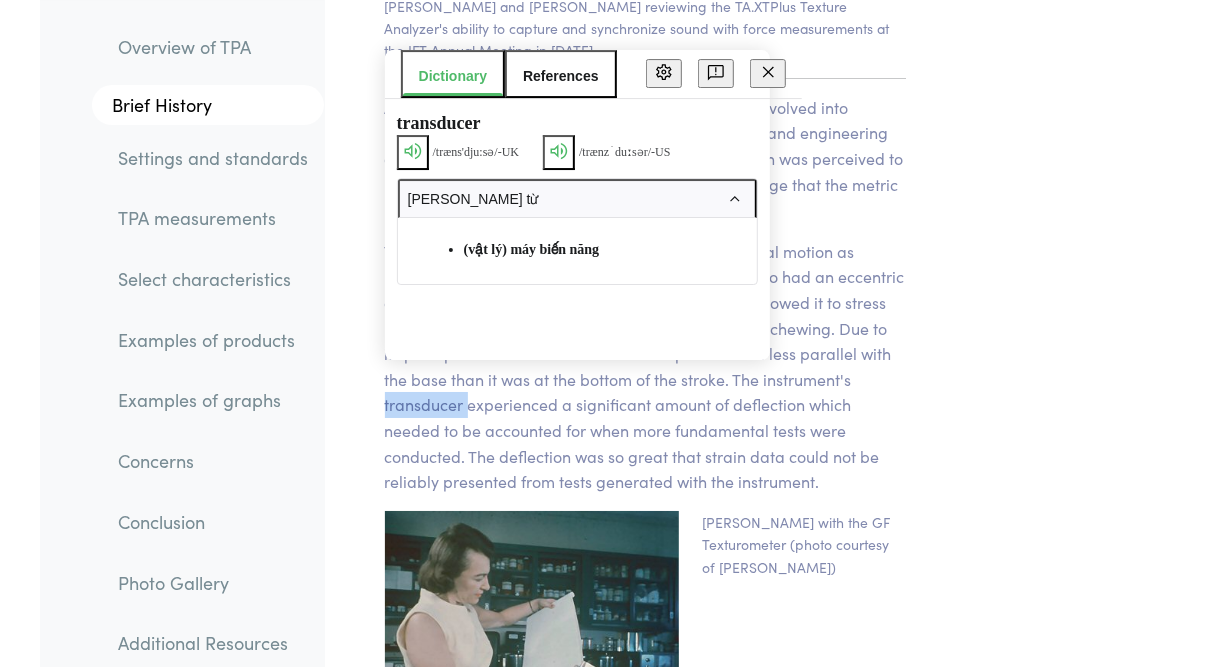 click 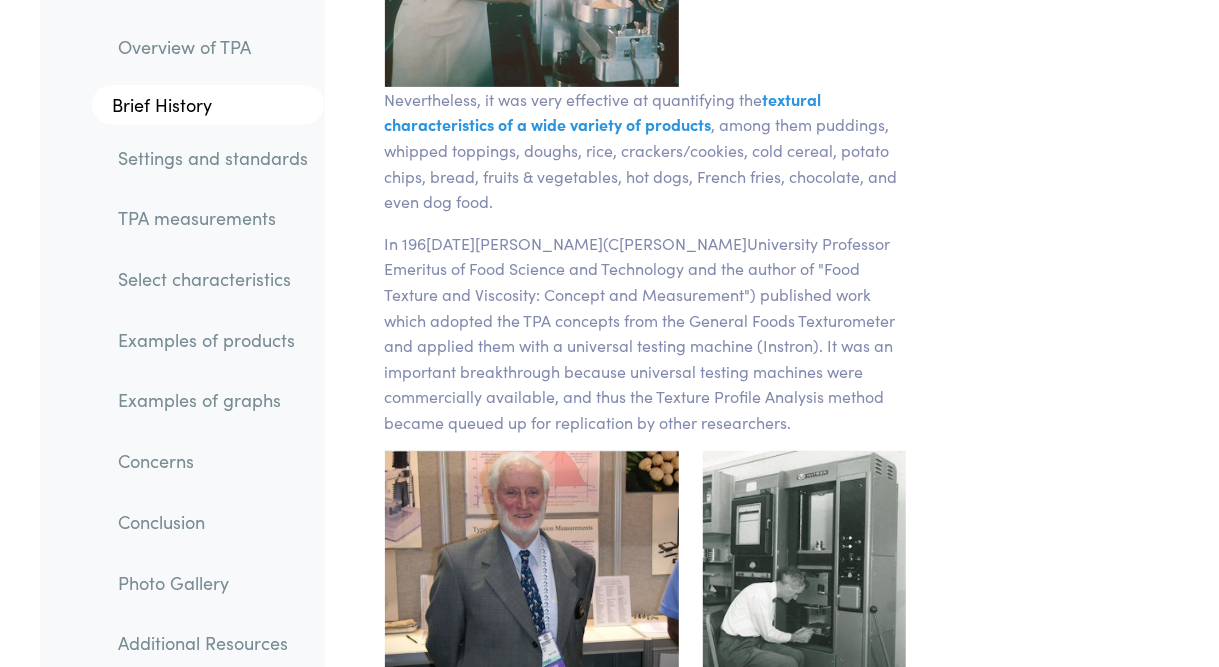 scroll, scrollTop: 4013, scrollLeft: 0, axis: vertical 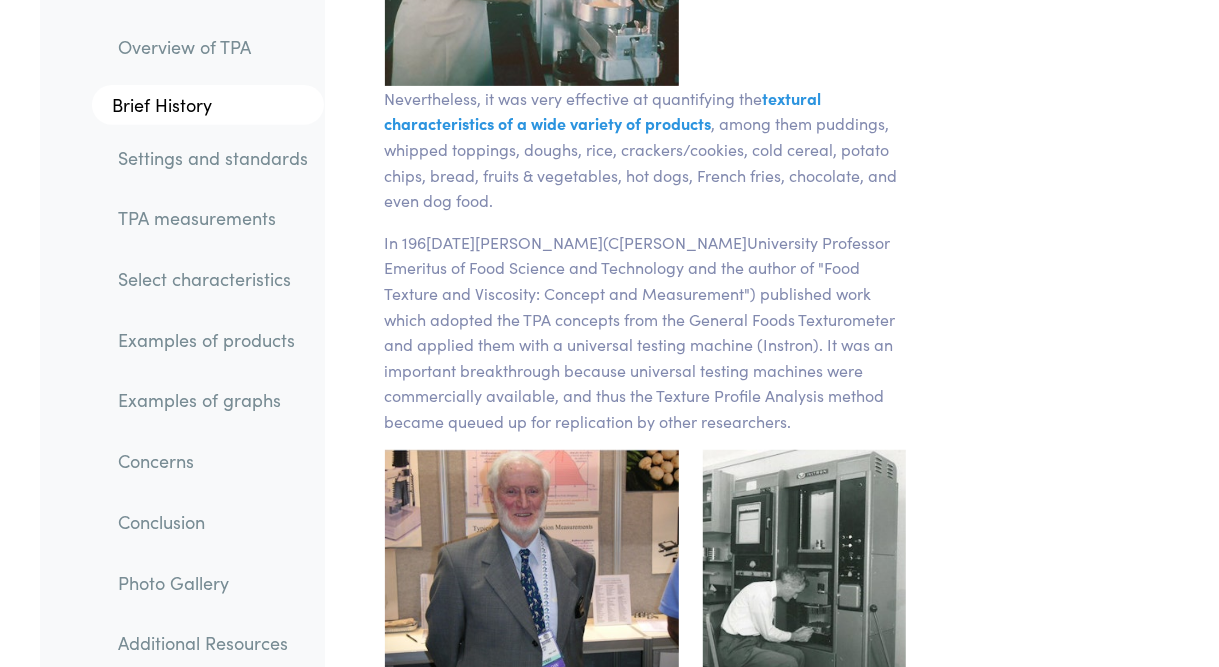 click on "In 196[DATE][PERSON_NAME](C[PERSON_NAME]University Professor Emeritus of Food Science and Technology and the author of "Food Texture and Viscosity: Concept and Measurement") published work which adopted the TPA concepts from the General Foods Texturometer and applied them with a universal testing machine (Instron). It was an important breakthrough because universal testing machines were commercially available, and thus the Texture Profile Analysis method became queued up for replication by other researchers." at bounding box center (645, 332) 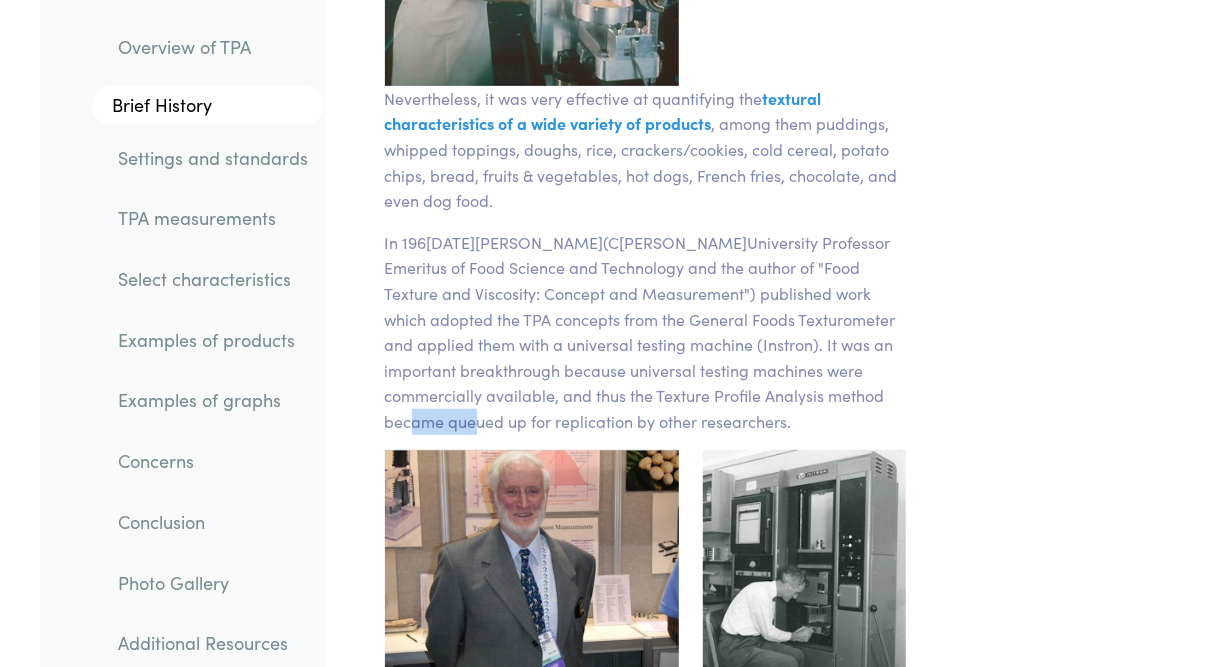 click on "In 196[DATE][PERSON_NAME](C[PERSON_NAME]University Professor Emeritus of Food Science and Technology and the author of "Food Texture and Viscosity: Concept and Measurement") published work which adopted the TPA concepts from the General Foods Texturometer and applied them with a universal testing machine (Instron). It was an important breakthrough because universal testing machines were commercially available, and thus the Texture Profile Analysis method became queued up for replication by other researchers." at bounding box center (645, 332) 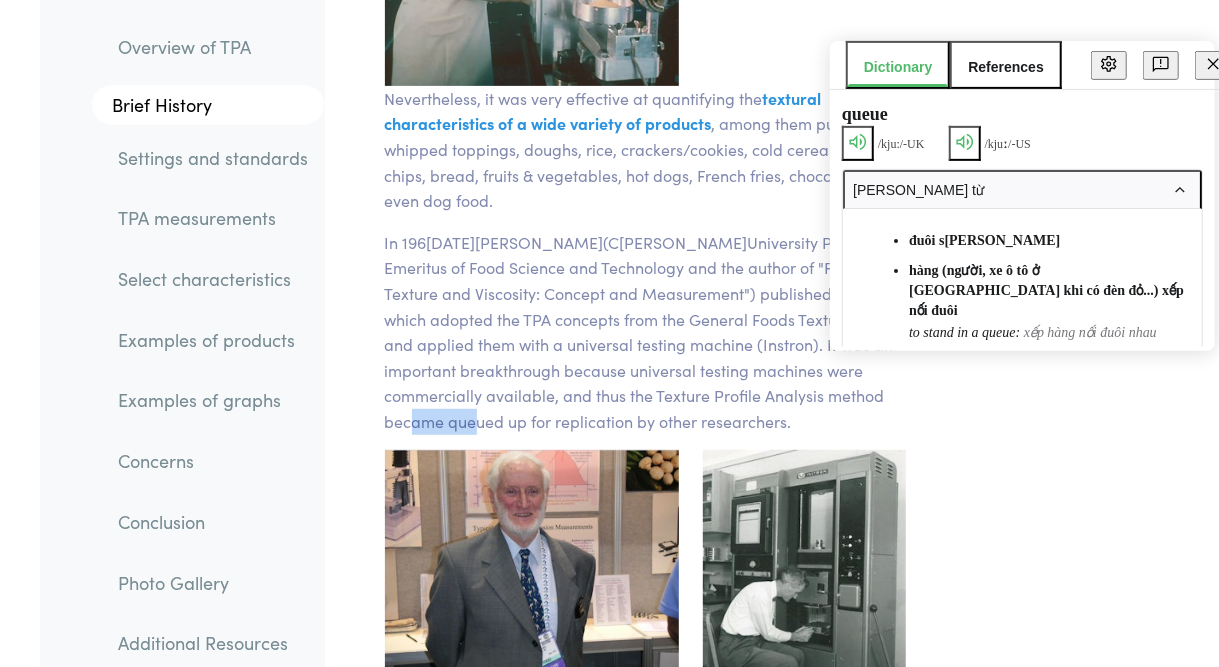 click 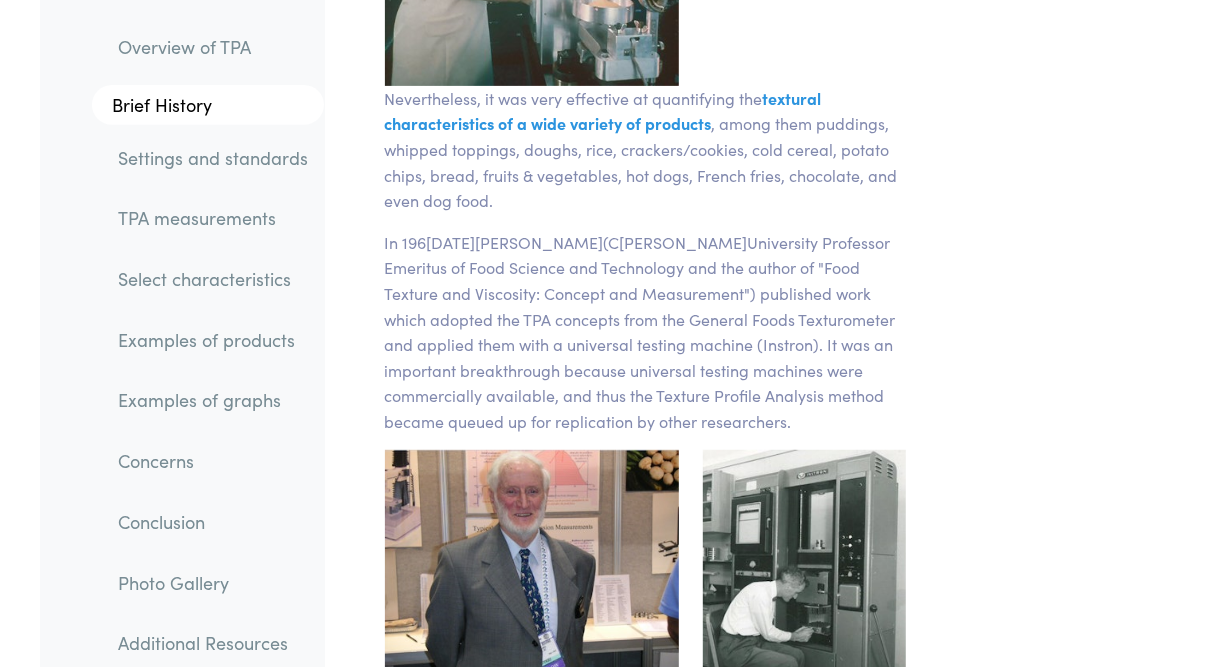 click on "In 196[DATE][PERSON_NAME](C[PERSON_NAME]University Professor Emeritus of Food Science and Technology and the author of "Food Texture and Viscosity: Concept and Measurement") published work which adopted the TPA concepts from the General Foods Texturometer and applied them with a universal testing machine (Instron). It was an important breakthrough because universal testing machines were commercially available, and thus the Texture Profile Analysis method became queued up for replication by other researchers." at bounding box center (645, 332) 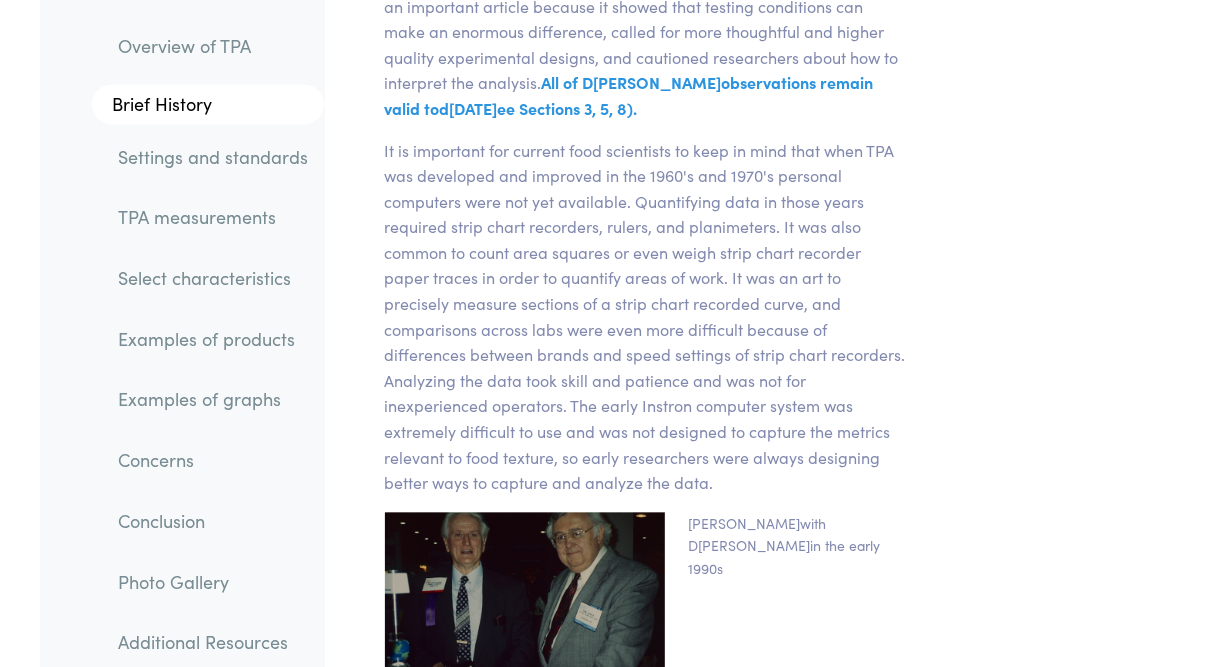 scroll, scrollTop: 5562, scrollLeft: 0, axis: vertical 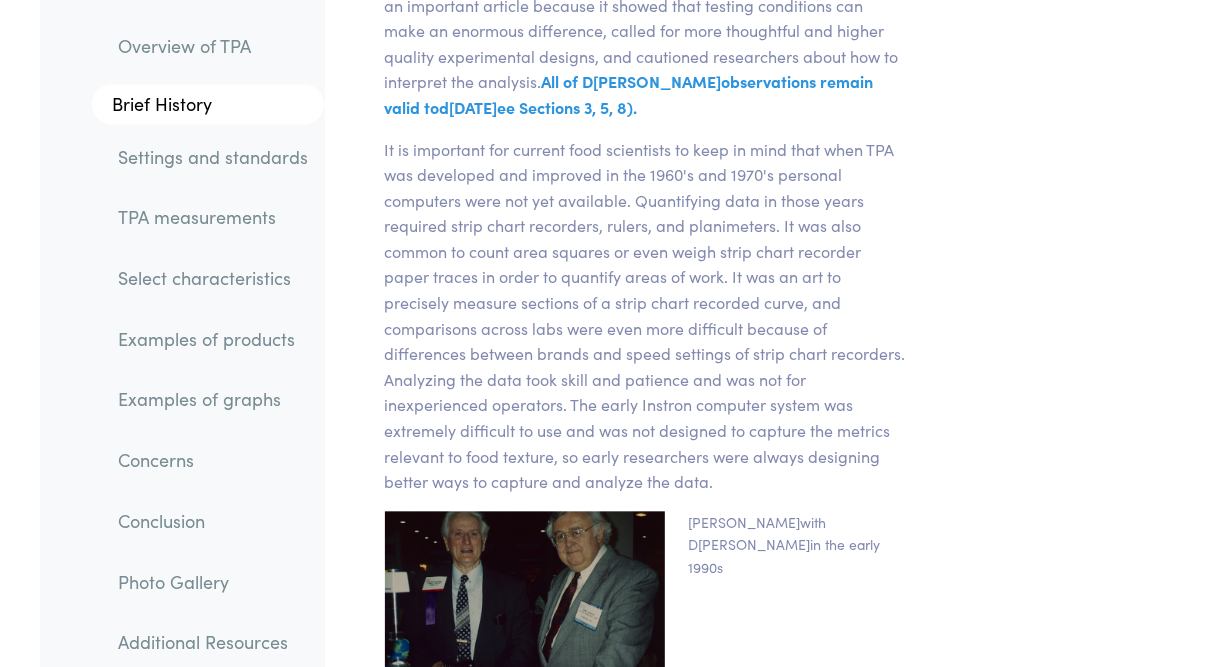 click on "It is important for current food scientists to keep in mind that when TPA was developed and improved in the 1960's and 1970's personal computers were not yet available. Quantifying data in those years required strip chart recorders, rulers, and planimeters. It was also common to count area squares or even weigh strip chart recorder paper traces in order to quantify areas of work. It was an art to precisely measure sections of a strip chart recorded curve, and comparisons across labs were even more difficult because of differences between brands and speed settings of strip chart recorders. Analyzing the data took skill and patience and was not for inexperienced operators. The early Instron computer system was extremely difficult to use and was not designed to capture the metrics relevant to food texture, so early researchers were always designing better ways to capture and analyze the data." at bounding box center [645, 316] 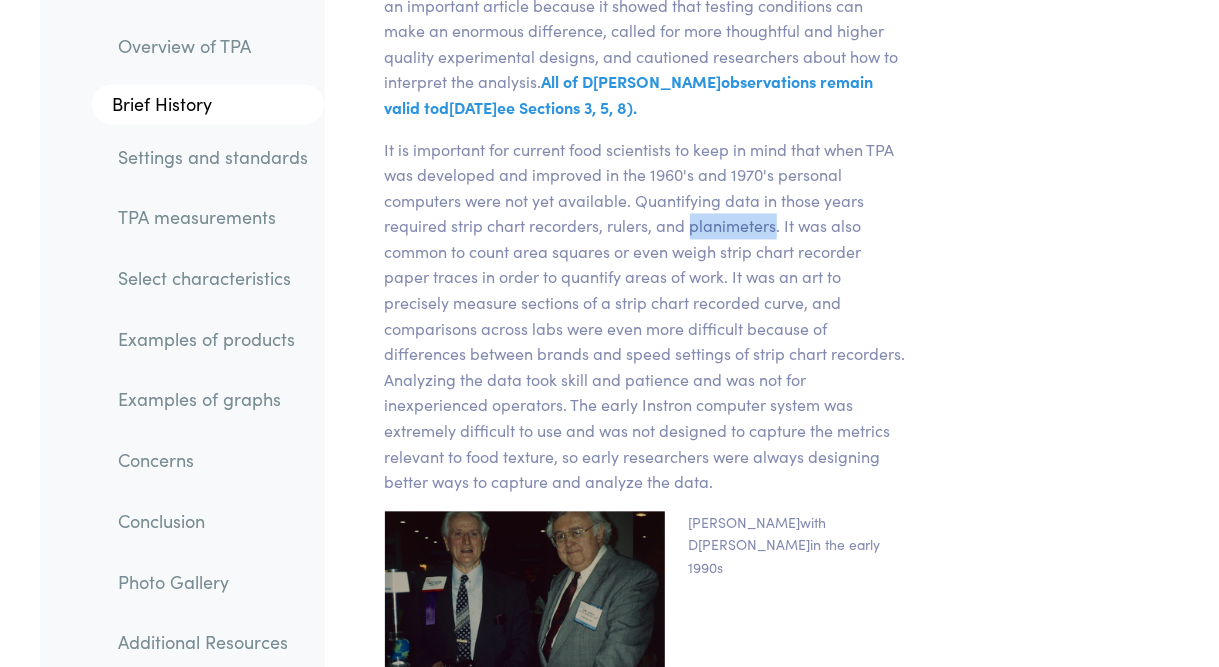 click on "It is important for current food scientists to keep in mind that when TPA was developed and improved in the 1960's and 1970's personal computers were not yet available. Quantifying data in those years required strip chart recorders, rulers, and planimeters. It was also common to count area squares or even weigh strip chart recorder paper traces in order to quantify areas of work. It was an art to precisely measure sections of a strip chart recorded curve, and comparisons across labs were even more difficult because of differences between brands and speed settings of strip chart recorders. Analyzing the data took skill and patience and was not for inexperienced operators. The early Instron computer system was extremely difficult to use and was not designed to capture the metrics relevant to food texture, so early researchers were always designing better ways to capture and analyze the data." at bounding box center (645, 316) 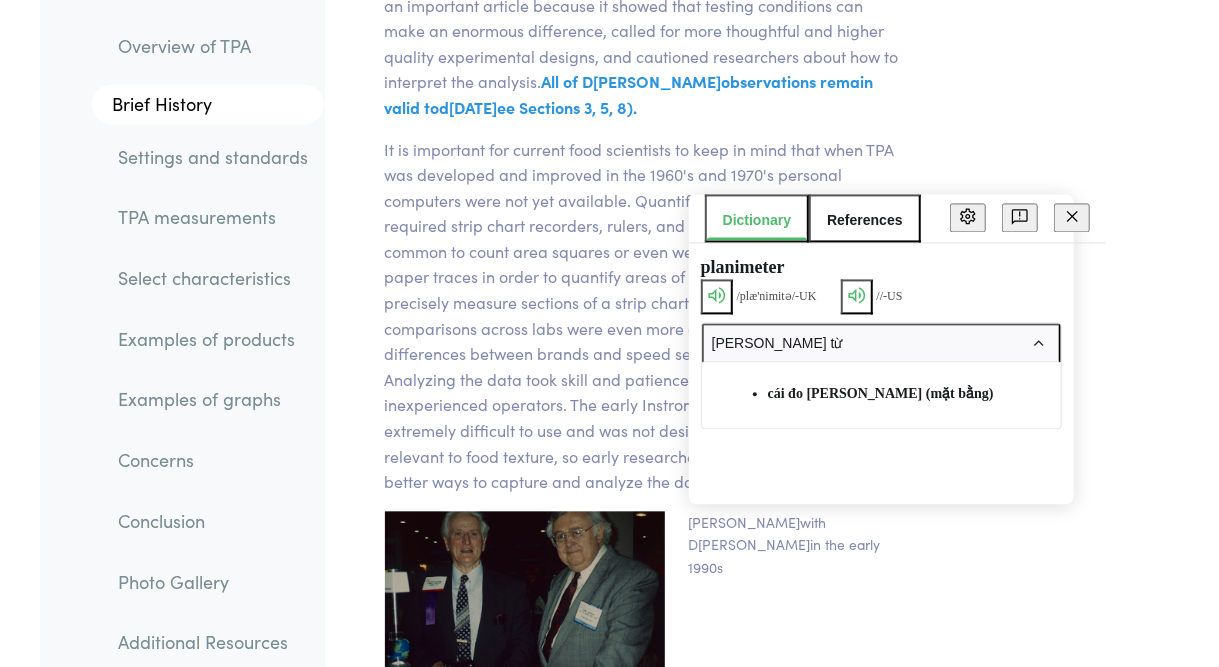 click 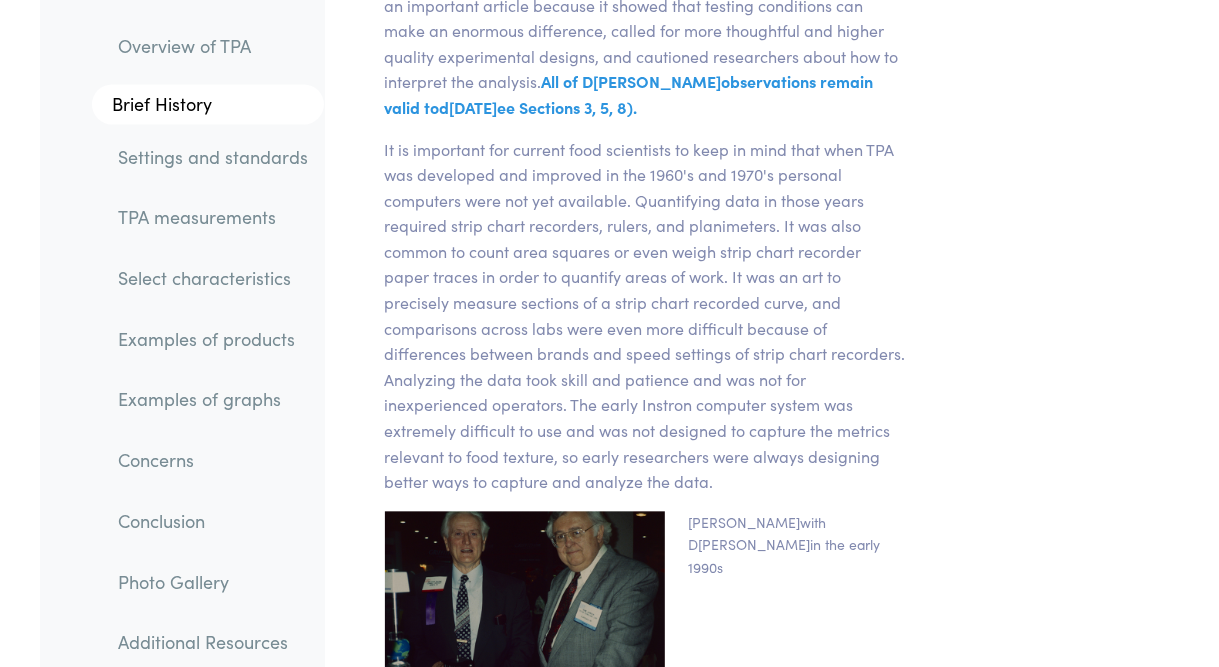 click on "It is important for current food scientists to keep in mind that when TPA was developed and improved in the 1960's and 1970's personal computers were not yet available. Quantifying data in those years required strip chart recorders, rulers, and planimeters. It was also common to count area squares or even weigh strip chart recorder paper traces in order to quantify areas of work. It was an art to precisely measure sections of a strip chart recorded curve, and comparisons across labs were even more difficult because of differences between brands and speed settings of strip chart recorders. Analyzing the data took skill and patience and was not for inexperienced operators. The early Instron computer system was extremely difficult to use and was not designed to capture the metrics relevant to food texture, so early researchers were always designing better ways to capture and analyze the data." at bounding box center (645, 316) 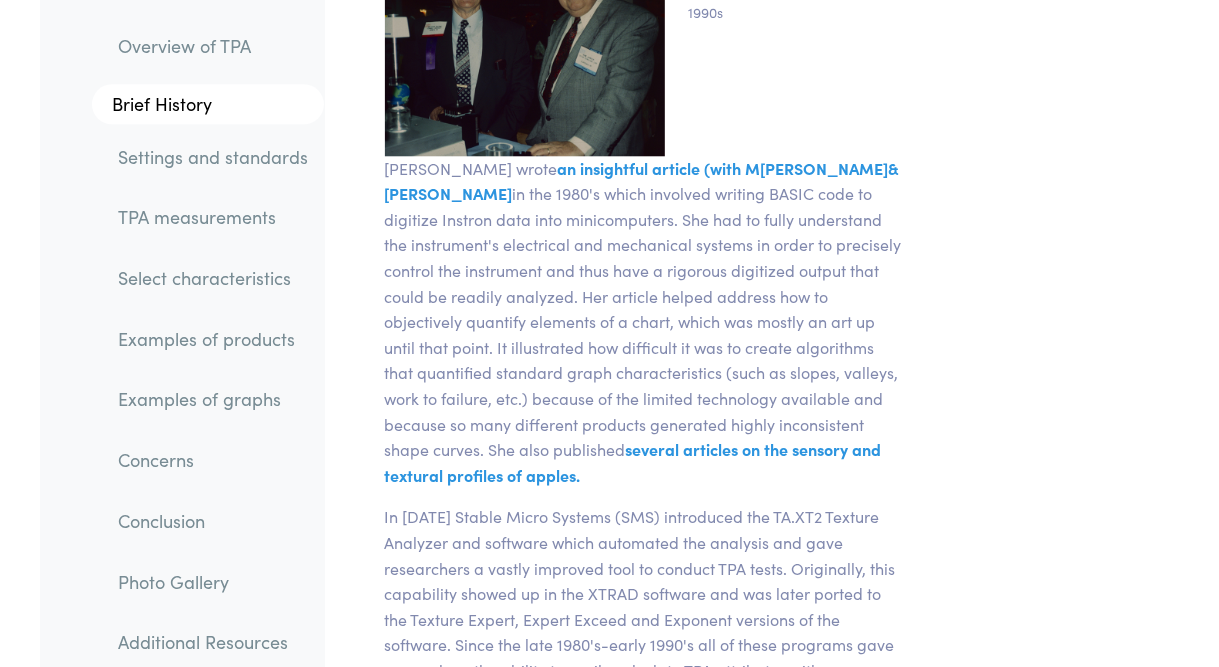scroll, scrollTop: 6118, scrollLeft: 0, axis: vertical 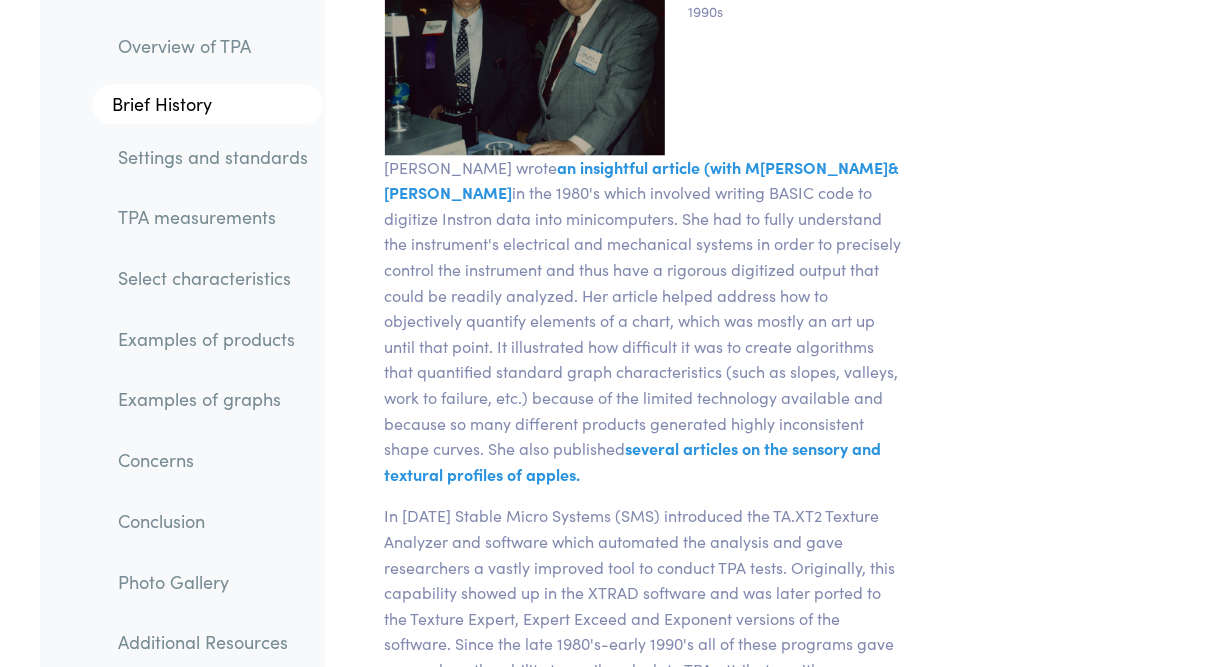 click on "[PERSON_NAME] wrote  an insightful article (with [PERSON_NAME] & [PERSON_NAME]) The Use Of A Computer With An Instron For Textural Measurements, [PERSON_NAME], [PERSON_NAME] and [PERSON_NAME], Journal of Texture Studies, Volume 13 pp 413-422 (1982).
Abstract:  A minicomputer was interfaced with an Instron so that force/deformation tests could be performed and analyzed automatically. The equipment eliminates time consuming measurements and transcription of data from recorder charts. The data extracted include force, deformation, slope and area variables not previously reported as well as the usual texture profile parameters. Procedures and analyses are illustrated by texture profile measurement of apple tissue. Comparison of visually and computer selected force at failure indicate satisfactory computer identification of the Texture Profile "fracturability" parameter, the parameter most difficult to interpret for apples. several articles on the sensory and textural profiles of apples." at bounding box center [645, 321] 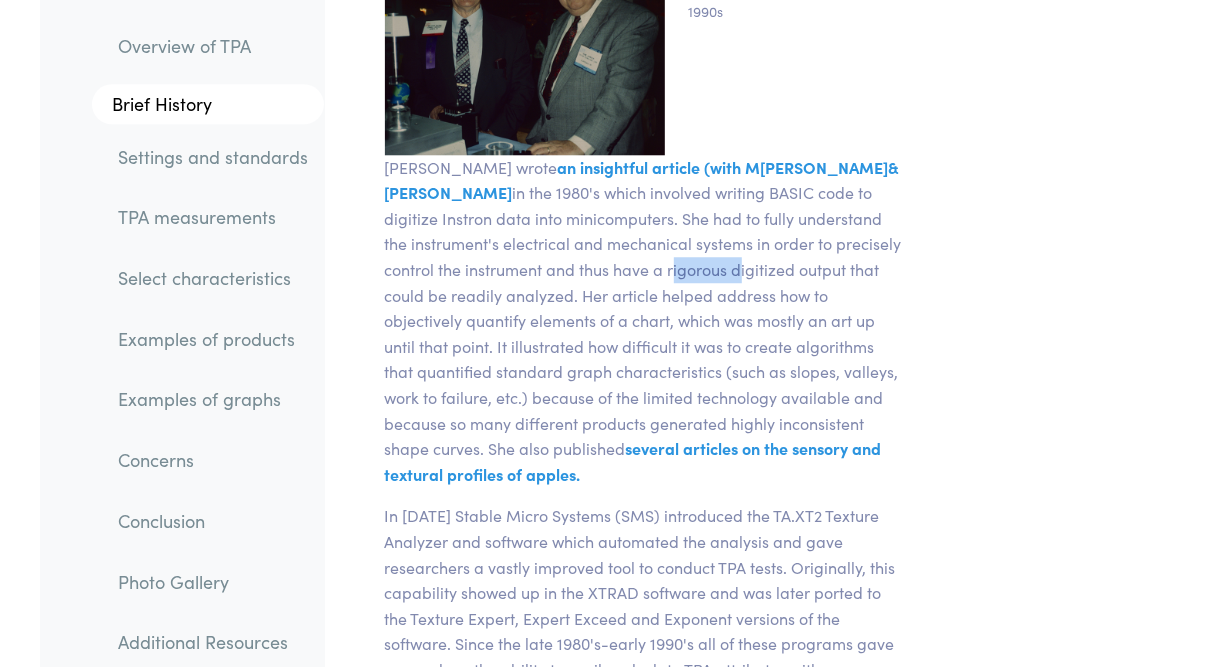 click on "[PERSON_NAME] wrote  an insightful article (with [PERSON_NAME] & [PERSON_NAME]) The Use Of A Computer With An Instron For Textural Measurements, [PERSON_NAME], [PERSON_NAME] and [PERSON_NAME], Journal of Texture Studies, Volume 13 pp 413-422 (1982).
Abstract:  A minicomputer was interfaced with an Instron so that force/deformation tests could be performed and analyzed automatically. The equipment eliminates time consuming measurements and transcription of data from recorder charts. The data extracted include force, deformation, slope and area variables not previously reported as well as the usual texture profile parameters. Procedures and analyses are illustrated by texture profile measurement of apple tissue. Comparison of visually and computer selected force at failure indicate satisfactory computer identification of the Texture Profile "fracturability" parameter, the parameter most difficult to interpret for apples. several articles on the sensory and textural profiles of apples." at bounding box center [645, 321] 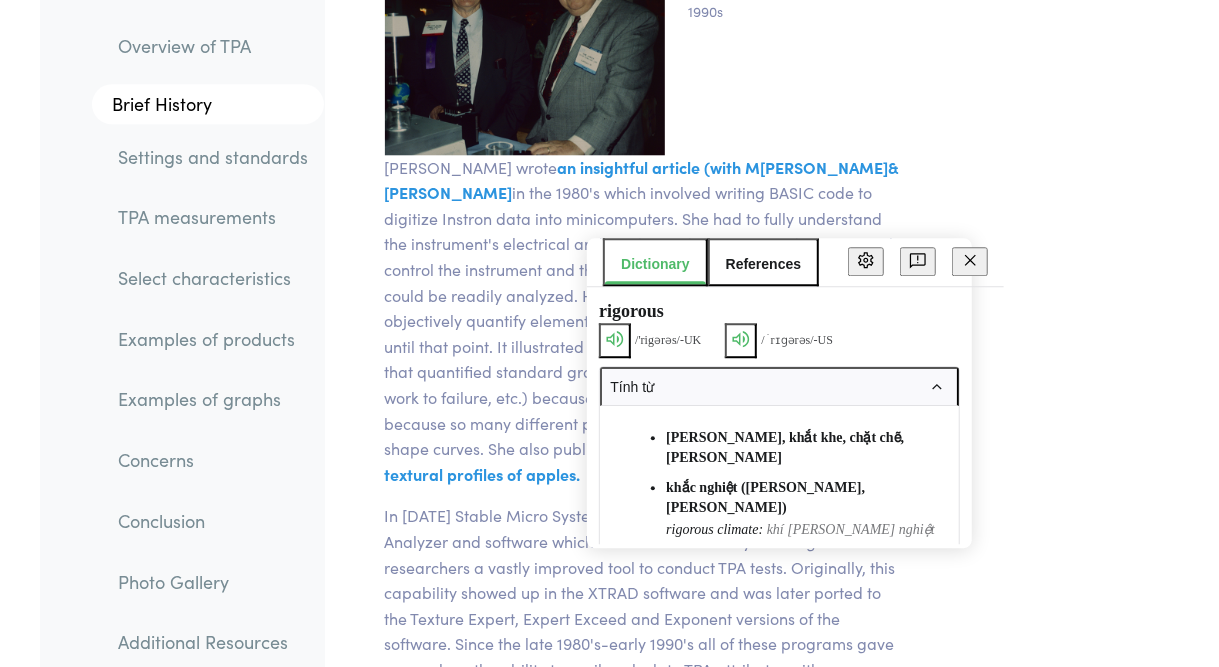 click 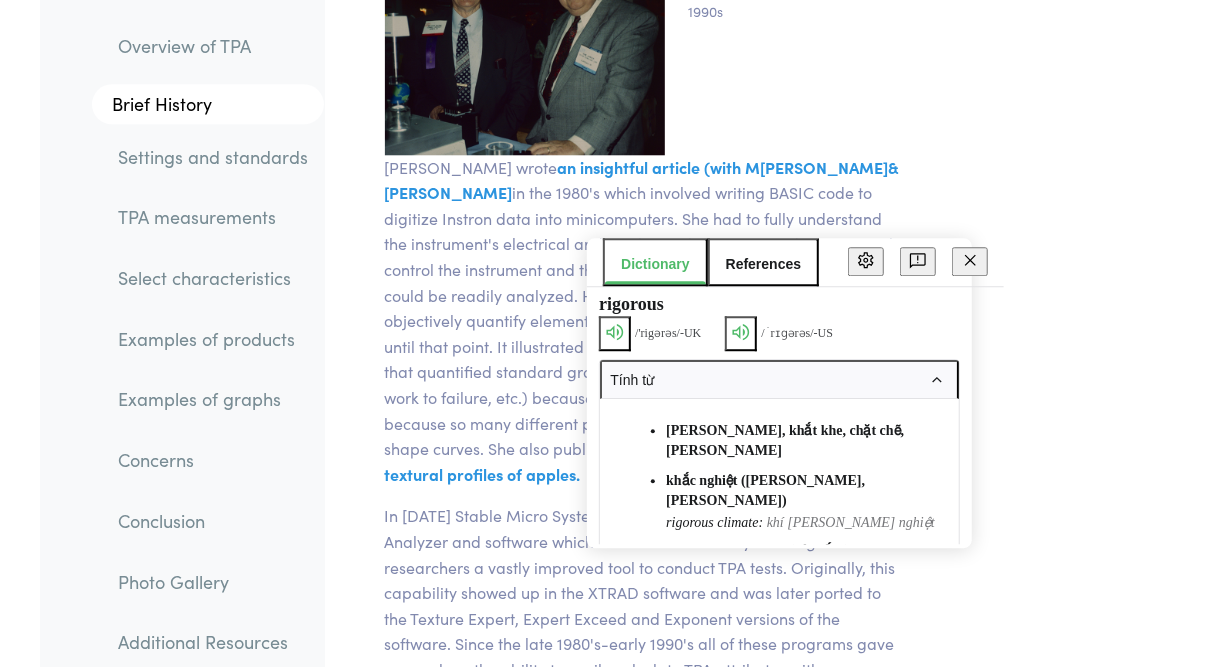 scroll, scrollTop: 52, scrollLeft: 0, axis: vertical 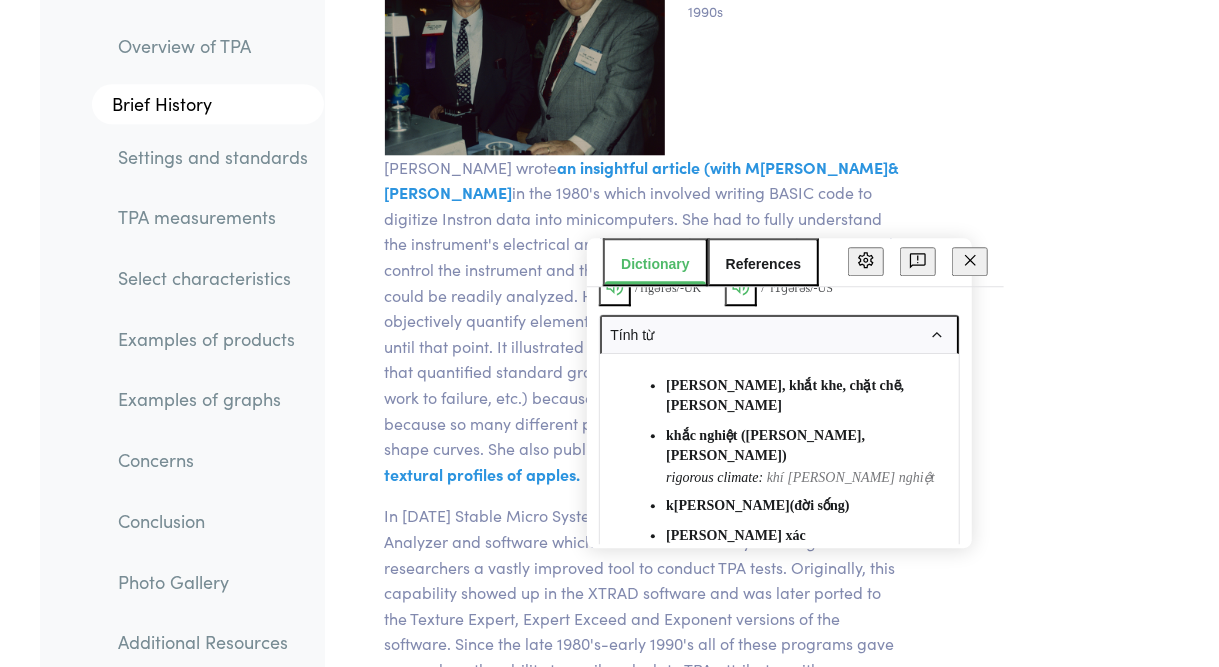 click on "[PERSON_NAME] wrote  an insightful article (with [PERSON_NAME] & [PERSON_NAME]) The Use Of A Computer With An Instron For Textural Measurements, [PERSON_NAME], [PERSON_NAME] and [PERSON_NAME], Journal of Texture Studies, Volume 13 pp 413-422 (1982).
Abstract:  A minicomputer was interfaced with an Instron so that force/deformation tests could be performed and analyzed automatically. The equipment eliminates time consuming measurements and transcription of data from recorder charts. The data extracted include force, deformation, slope and area variables not previously reported as well as the usual texture profile parameters. Procedures and analyses are illustrated by texture profile measurement of apple tissue. Comparison of visually and computer selected force at failure indicate satisfactory computer identification of the Texture Profile "fracturability" parameter, the parameter most difficult to interpret for apples. several articles on the sensory and textural profiles of apples." at bounding box center (645, 321) 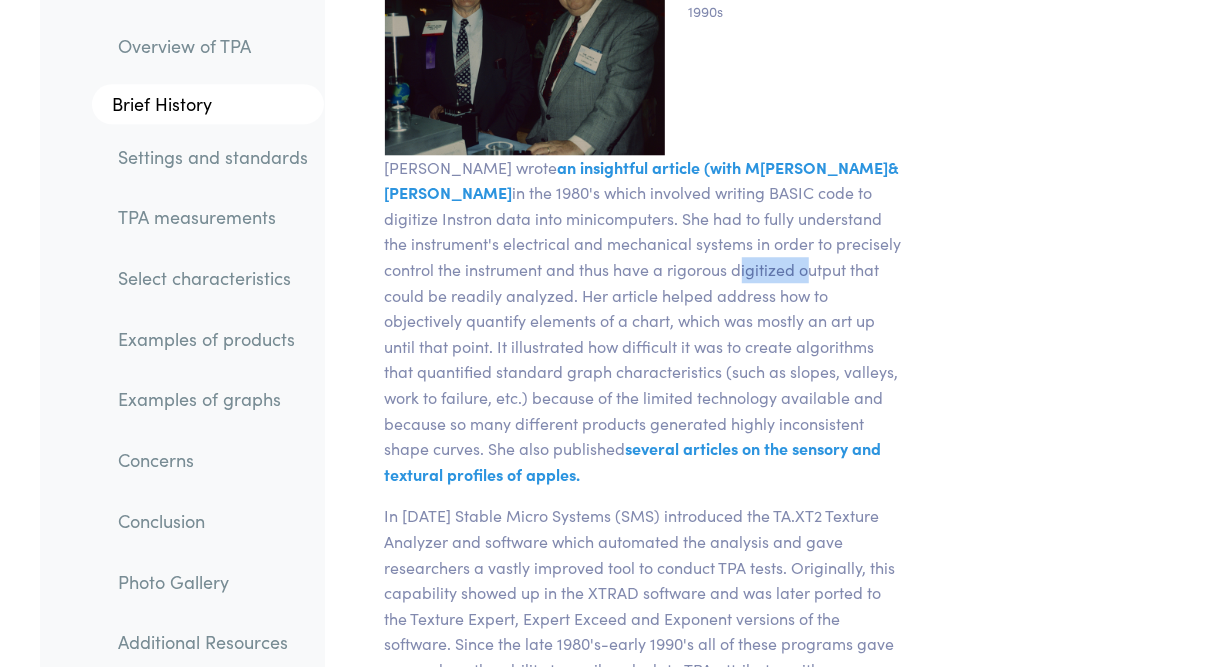 click on "[PERSON_NAME] wrote  an insightful article (with [PERSON_NAME] & [PERSON_NAME]) The Use Of A Computer With An Instron For Textural Measurements, [PERSON_NAME], [PERSON_NAME] and [PERSON_NAME], Journal of Texture Studies, Volume 13 pp 413-422 (1982).
Abstract:  A minicomputer was interfaced with an Instron so that force/deformation tests could be performed and analyzed automatically. The equipment eliminates time consuming measurements and transcription of data from recorder charts. The data extracted include force, deformation, slope and area variables not previously reported as well as the usual texture profile parameters. Procedures and analyses are illustrated by texture profile measurement of apple tissue. Comparison of visually and computer selected force at failure indicate satisfactory computer identification of the Texture Profile "fracturability" parameter, the parameter most difficult to interpret for apples. several articles on the sensory and textural profiles of apples." at bounding box center (645, 321) 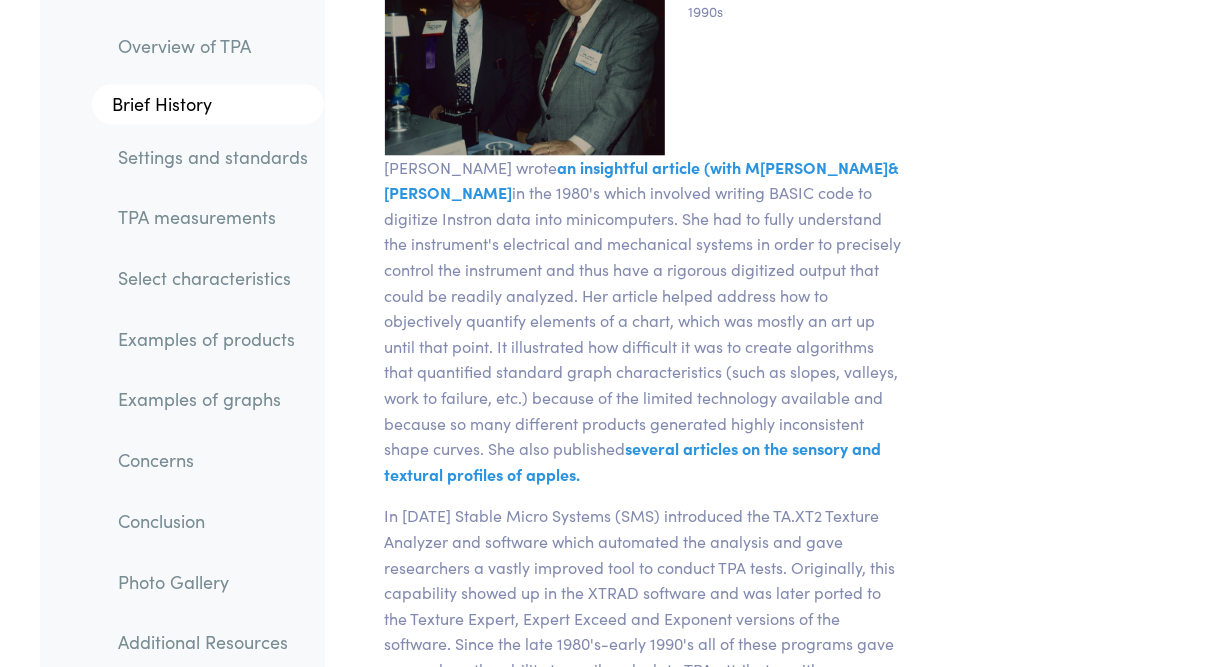 click on "[PERSON_NAME] wrote  an insightful article (with [PERSON_NAME] & [PERSON_NAME]) The Use Of A Computer With An Instron For Textural Measurements, [PERSON_NAME], [PERSON_NAME] and [PERSON_NAME], Journal of Texture Studies, Volume 13 pp 413-422 (1982).
Abstract:  A minicomputer was interfaced with an Instron so that force/deformation tests could be performed and analyzed automatically. The equipment eliminates time consuming measurements and transcription of data from recorder charts. The data extracted include force, deformation, slope and area variables not previously reported as well as the usual texture profile parameters. Procedures and analyses are illustrated by texture profile measurement of apple tissue. Comparison of visually and computer selected force at failure indicate satisfactory computer identification of the Texture Profile "fracturability" parameter, the parameter most difficult to interpret for apples. several articles on the sensory and textural profiles of apples." at bounding box center (645, 321) 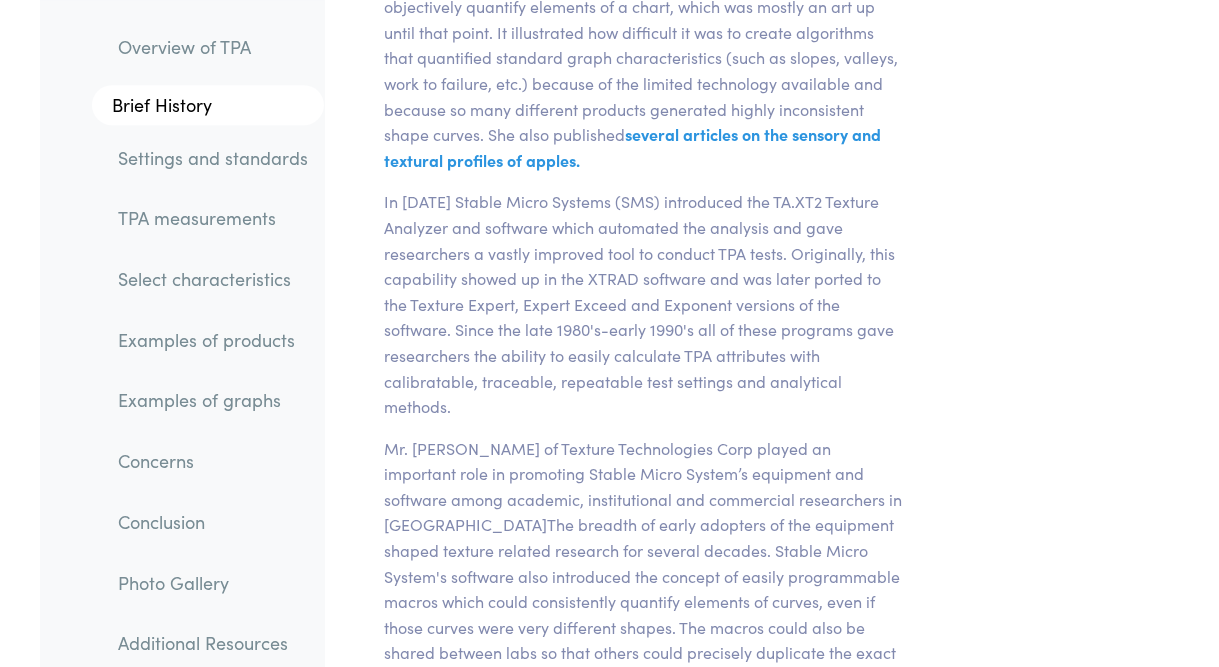 scroll, scrollTop: 6433, scrollLeft: 0, axis: vertical 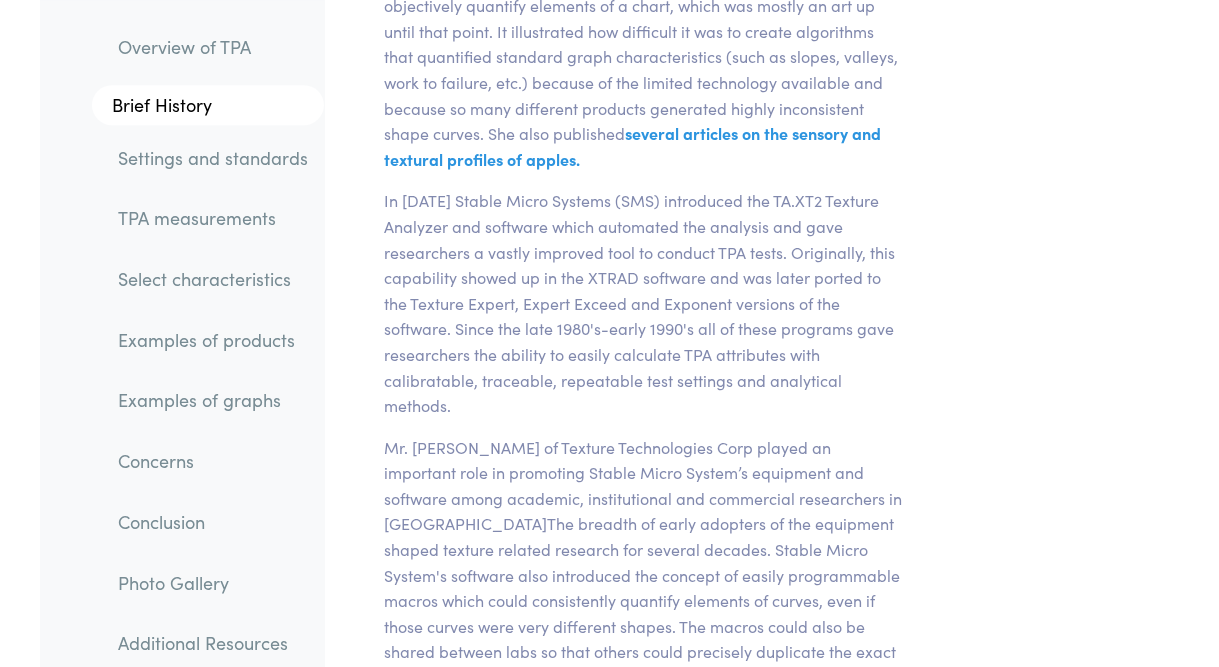 click on "In [DATE] Stable Micro Systems (SMS) introduced the TA.XT2 Texture Analyzer and software which automated the analysis and gave researchers a vastly improved tool to conduct TPA tests. Originally, this capability showed up in the XTRAD software and was later ported to the Texture Expert, Expert Exceed and Exponent versions of the software. Since the late 1980's-early 1990's all of these programs gave researchers the ability to easily calculate TPA attributes with calibratable, traceable, repeatable test settings and analytical methods." at bounding box center [645, 303] 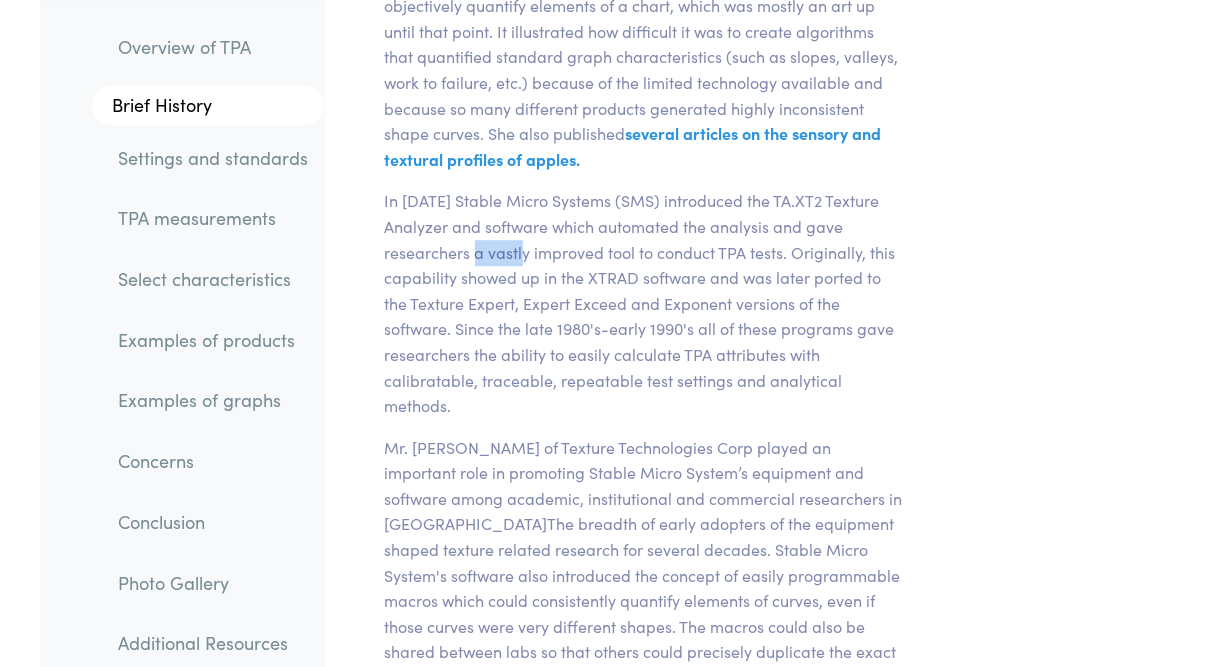 click on "In [DATE] Stable Micro Systems (SMS) introduced the TA.XT2 Texture Analyzer and software which automated the analysis and gave researchers a vastly improved tool to conduct TPA tests. Originally, this capability showed up in the XTRAD software and was later ported to the Texture Expert, Expert Exceed and Exponent versions of the software. Since the late 1980's-early 1990's all of these programs gave researchers the ability to easily calculate TPA attributes with calibratable, traceable, repeatable test settings and analytical methods." at bounding box center (645, 303) 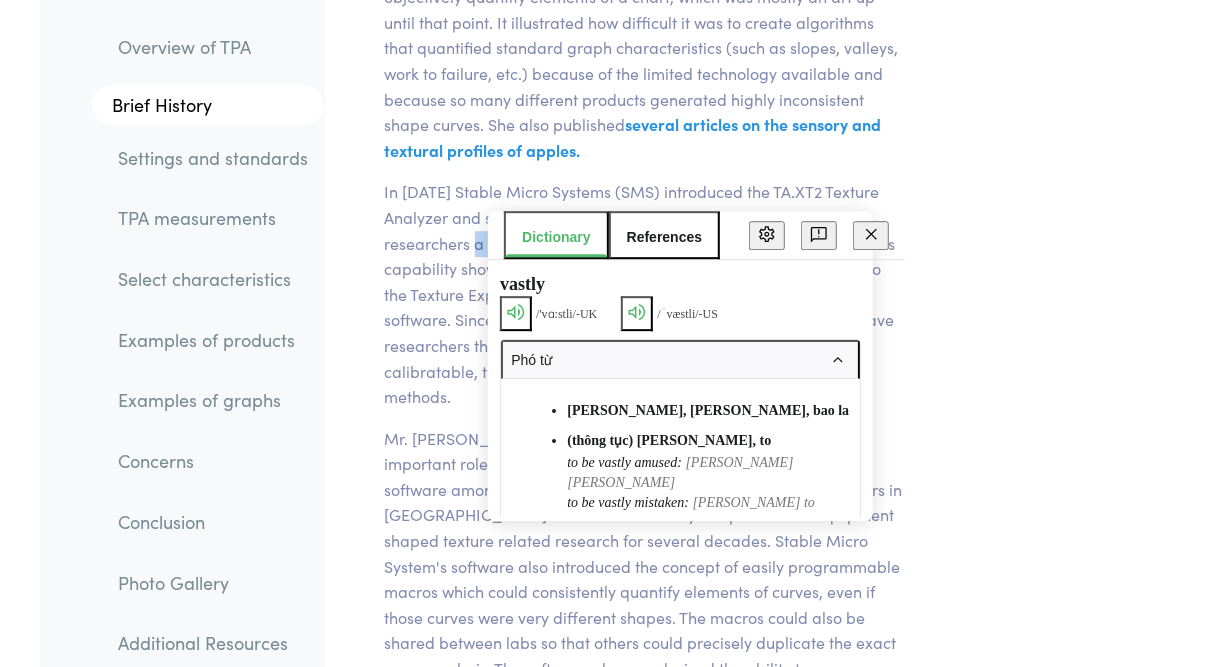 scroll, scrollTop: 6443, scrollLeft: 0, axis: vertical 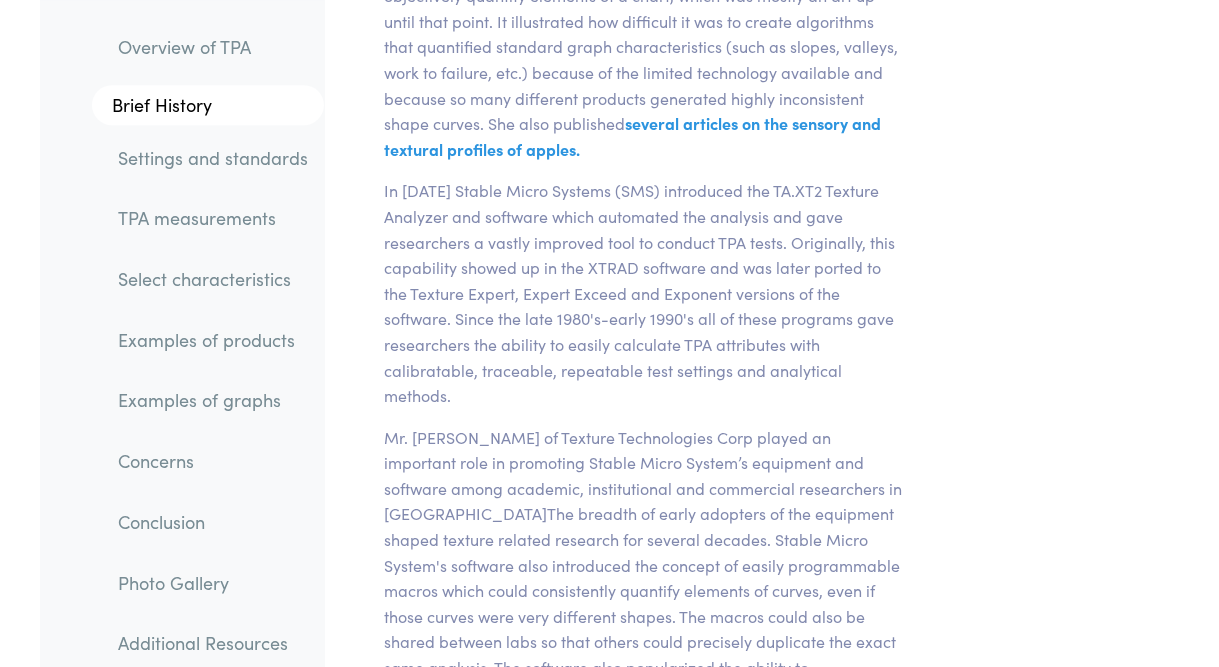 click on "In [DATE] Stable Micro Systems (SMS) introduced the TA.XT2 Texture Analyzer and software which automated the analysis and gave researchers a vastly improved tool to conduct TPA tests. Originally, this capability showed up in the XTRAD software and was later ported to the Texture Expert, Expert Exceed and Exponent versions of the software. Since the late 1980's-early 1990's all of these programs gave researchers the ability to easily calculate TPA attributes with calibratable, traceable, repeatable test settings and analytical methods." at bounding box center [645, 293] 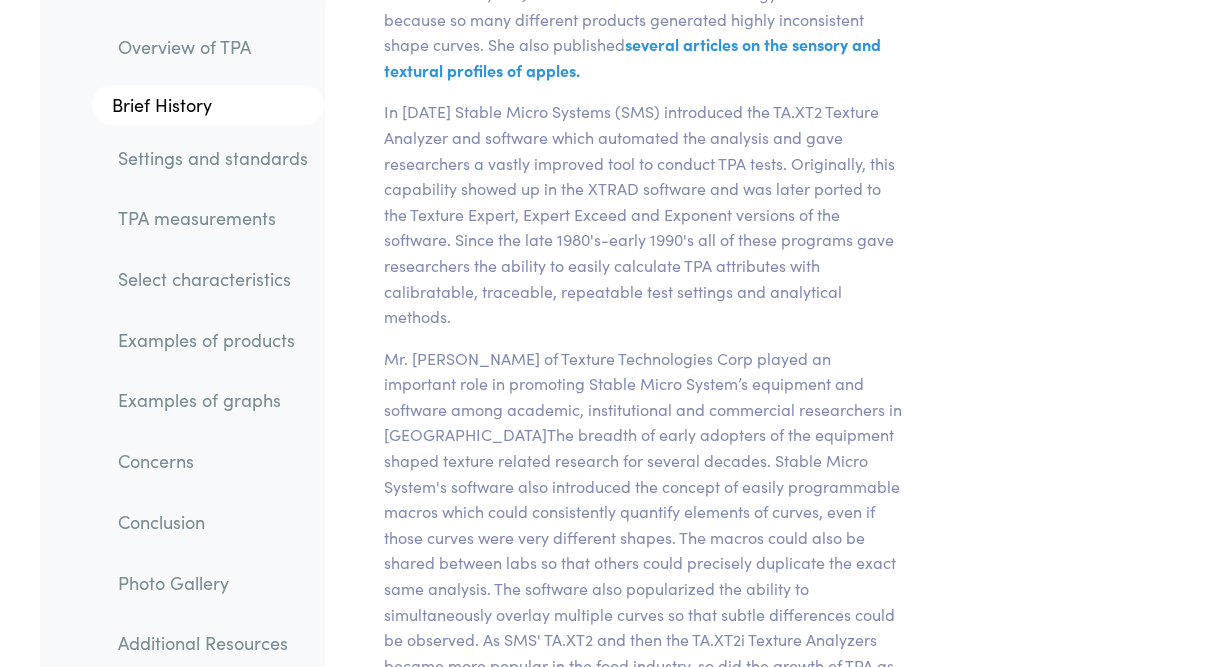 scroll, scrollTop: 6523, scrollLeft: 0, axis: vertical 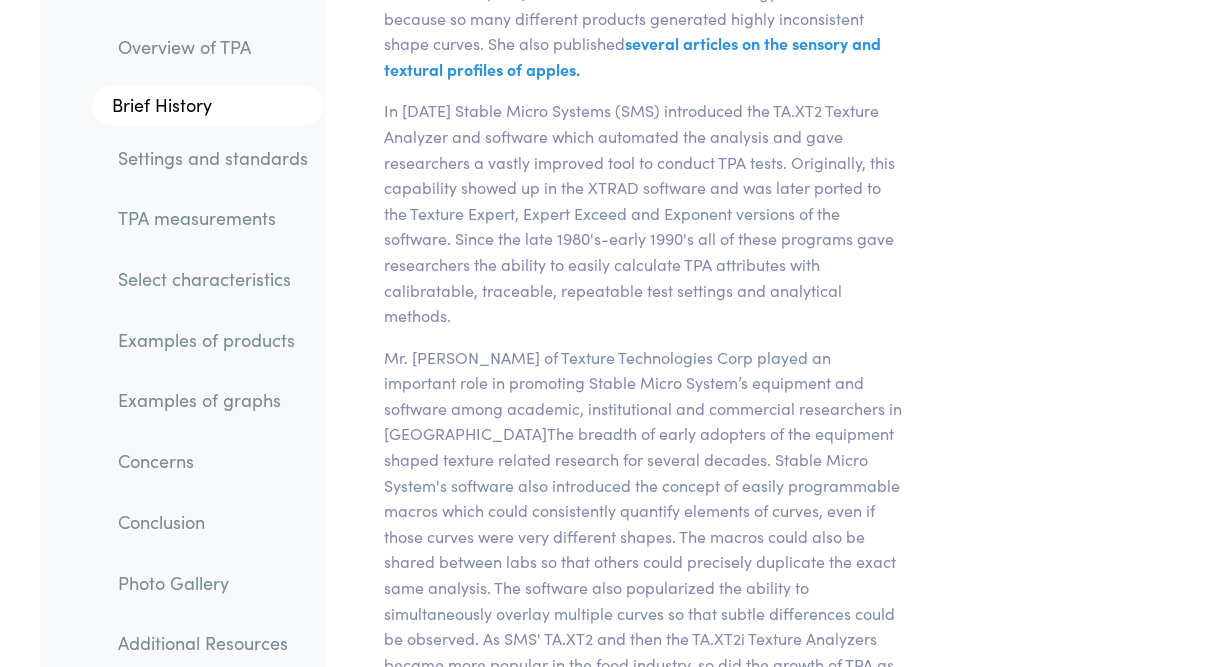 click on "In [DATE] Stable Micro Systems (SMS) introduced the TA.XT2 Texture Analyzer and software which automated the analysis and gave researchers a vastly improved tool to conduct TPA tests. Originally, this capability showed up in the XTRAD software and was later ported to the Texture Expert, Expert Exceed and Exponent versions of the software. Since the late 1980's-early 1990's all of these programs gave researchers the ability to easily calculate TPA attributes with calibratable, traceable, repeatable test settings and analytical methods." at bounding box center [645, 213] 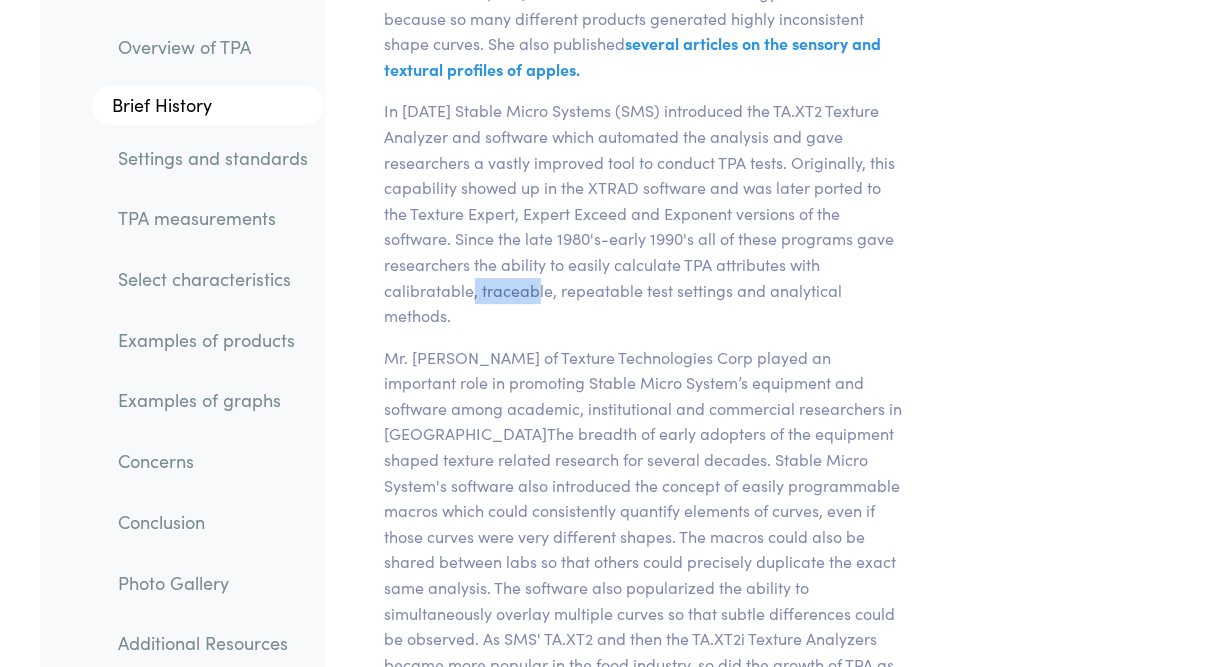 click on "In [DATE] Stable Micro Systems (SMS) introduced the TA.XT2 Texture Analyzer and software which automated the analysis and gave researchers a vastly improved tool to conduct TPA tests. Originally, this capability showed up in the XTRAD software and was later ported to the Texture Expert, Expert Exceed and Exponent versions of the software. Since the late 1980's-early 1990's all of these programs gave researchers the ability to easily calculate TPA attributes with calibratable, traceable, repeatable test settings and analytical methods." at bounding box center [645, 213] 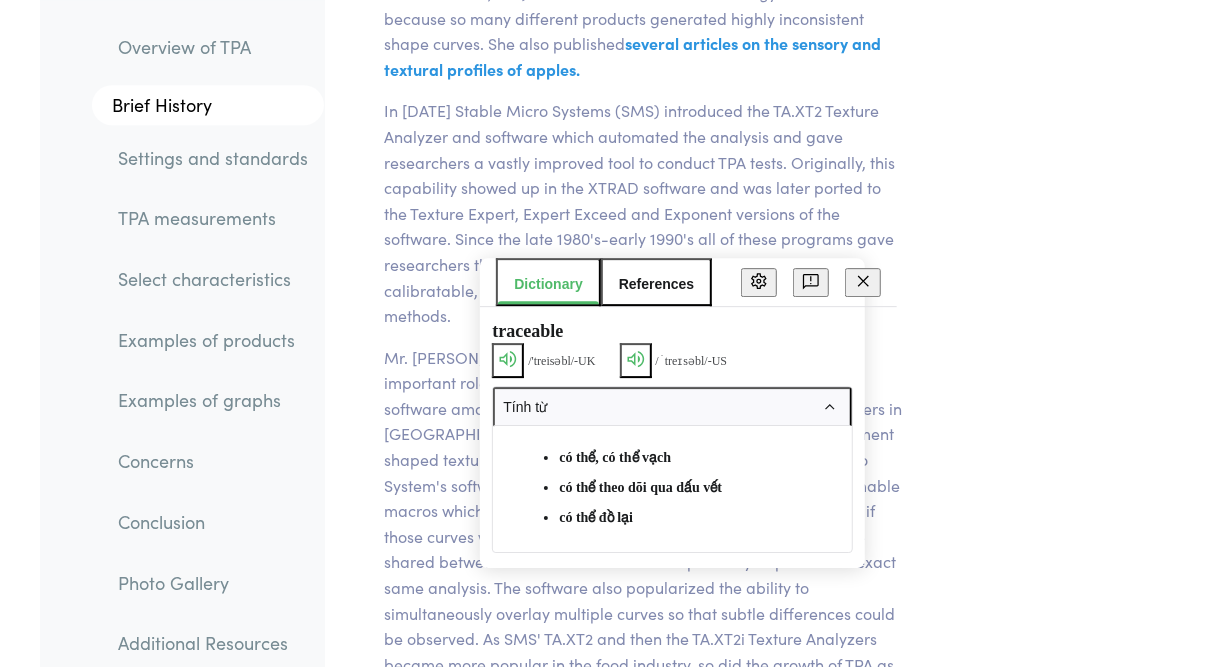 click on "In [DATE] Stable Micro Systems (SMS) introduced the TA.XT2 Texture Analyzer and software which automated the analysis and gave researchers a vastly improved tool to conduct TPA tests. Originally, this capability showed up in the XTRAD software and was later ported to the Texture Expert, Expert Exceed and Exponent versions of the software. Since the late 1980's-early 1990's all of these programs gave researchers the ability to easily calculate TPA attributes with calibratable, traceable, repeatable test settings and analytical methods." at bounding box center [645, 213] 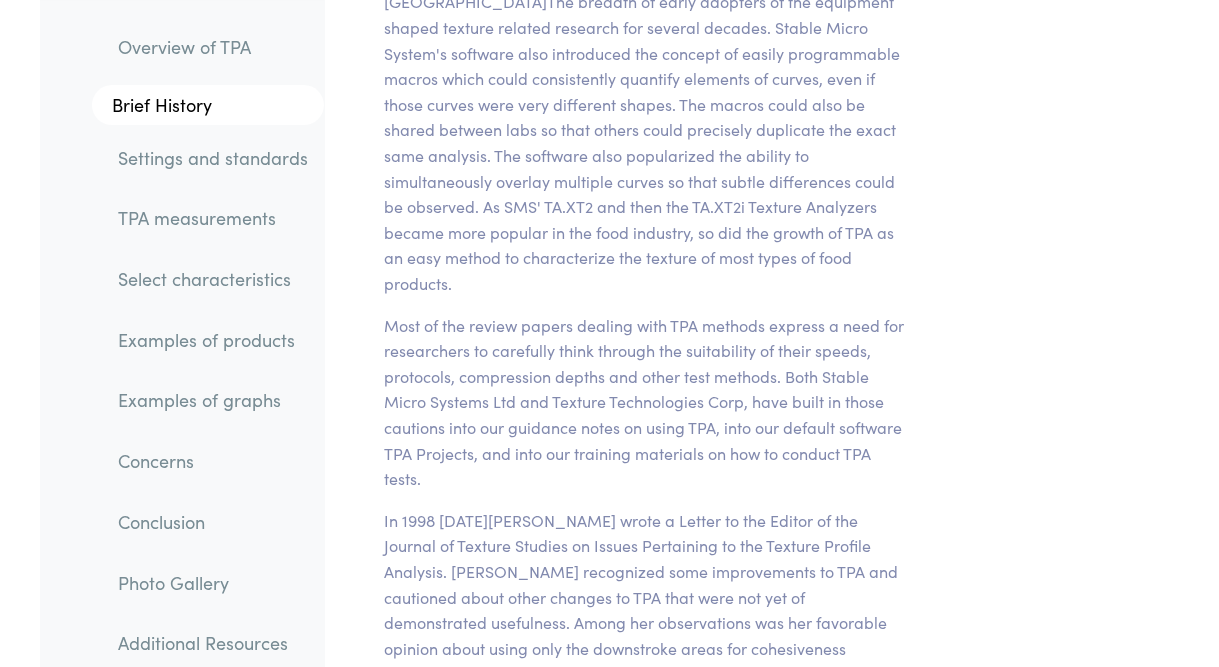 scroll, scrollTop: 6956, scrollLeft: 0, axis: vertical 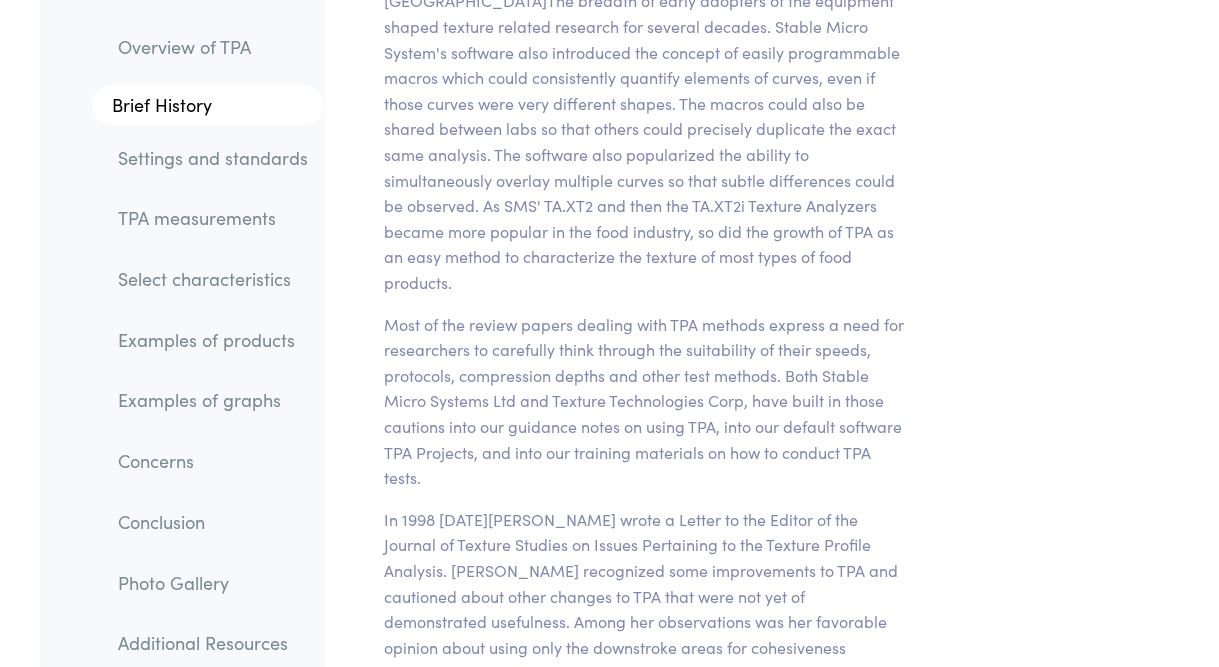 click on "Most of the review papers dealing with TPA methods express a need for researchers to carefully think through the suitability of their speeds, protocols, compression depths and other test methods. Both Stable Micro Systems Ltd and Texture Technologies Corp, have built in those cautions into our guidance notes on using TPA, into our default software TPA Projects, and into our training materials on how to conduct TPA tests." at bounding box center [645, 401] 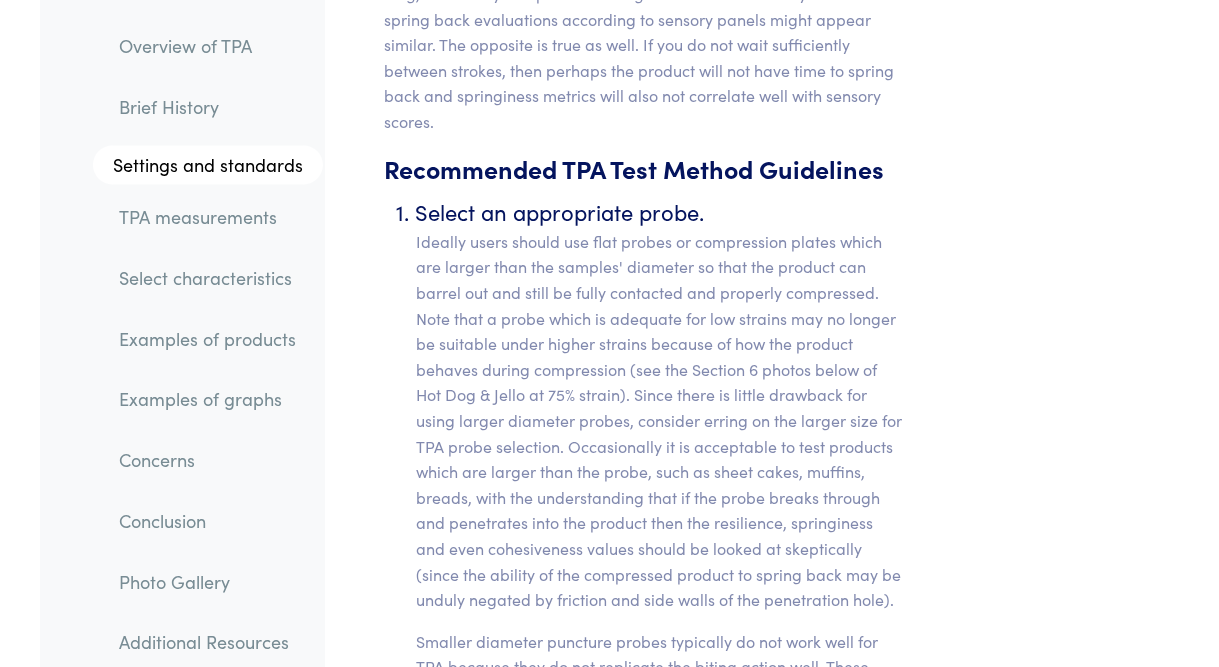 scroll, scrollTop: 9305, scrollLeft: 0, axis: vertical 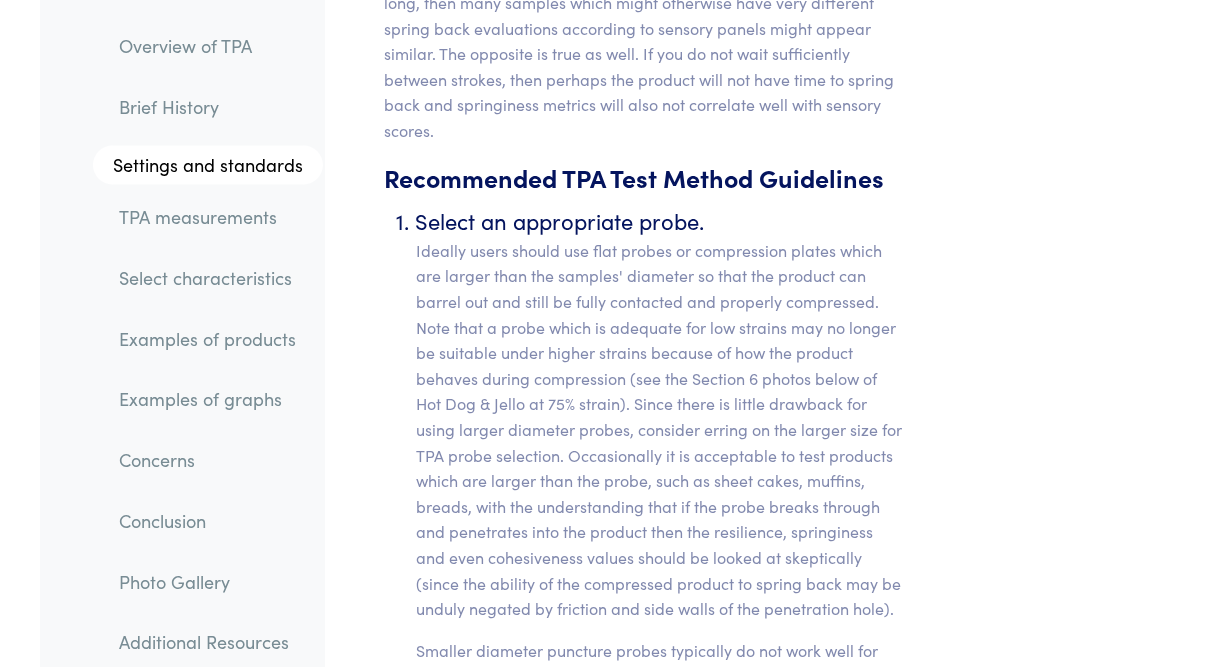 click on "Select an appropriate probe. Ideally users should use flat probes or compression plates which are larger than the samples' diameter so that the product can barrel out and still be fully contacted and properly compressed. Note that a probe which is adequate for low strains may no longer be suitable under higher strains because of how the product behaves during compression (see the Section 6 photos below of Hot Dog & Jello at 75% strain). Since there is little drawback for using larger diameter probes, consider erring on the larger size for TPA probe selection. Occasionally it is acceptable to test products which are larger than the probe, such as sheet cakes, muffins, breads, with the understanding that if the probe breaks through and penetrates into the product then the resilience, springiness and even cohesiveness values should be looked at skeptically (since the ability of the compressed product to spring back may be unduly negated by friction and side walls of the penetration hole)." at bounding box center [661, 582] 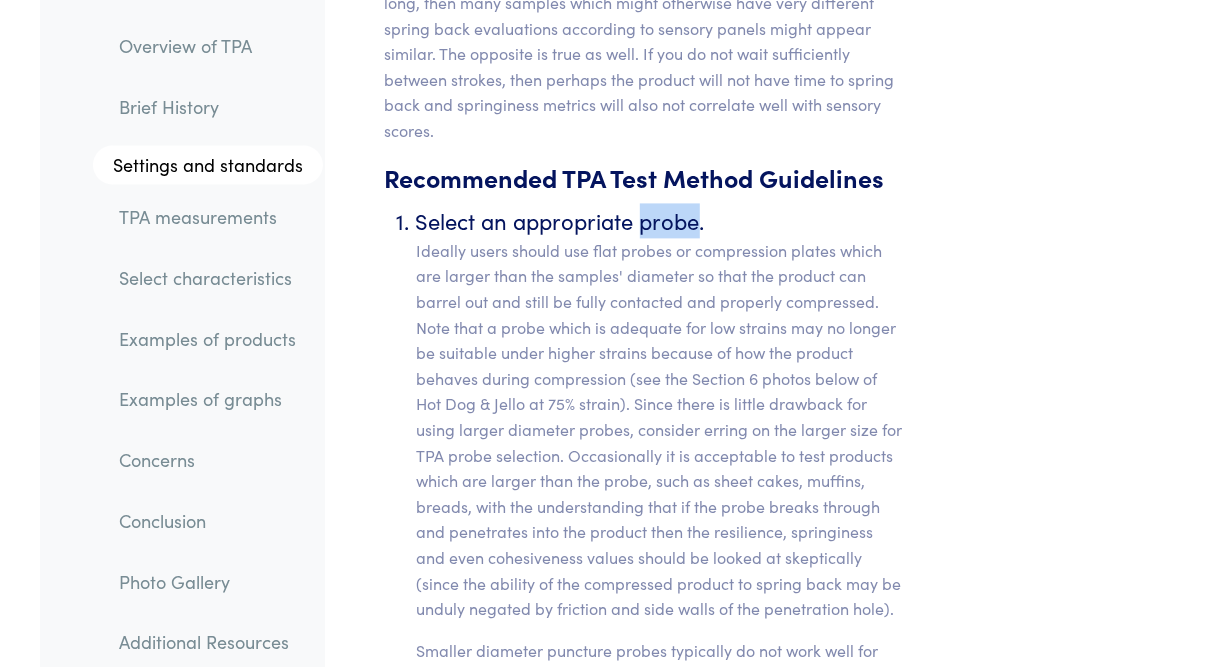click on "Select an appropriate probe. Ideally users should use flat probes or compression plates which are larger than the samples' diameter so that the product can barrel out and still be fully contacted and properly compressed. Note that a probe which is adequate for low strains may no longer be suitable under higher strains because of how the product behaves during compression (see the Section 6 photos below of Hot Dog & Jello at 75% strain). Since there is little drawback for using larger diameter probes, consider erring on the larger size for TPA probe selection. Occasionally it is acceptable to test products which are larger than the probe, such as sheet cakes, muffins, breads, with the understanding that if the probe breaks through and penetrates into the product then the resilience, springiness and even cohesiveness values should be looked at skeptically (since the ability of the compressed product to spring back may be unduly negated by friction and side walls of the penetration hole)." at bounding box center (661, 582) 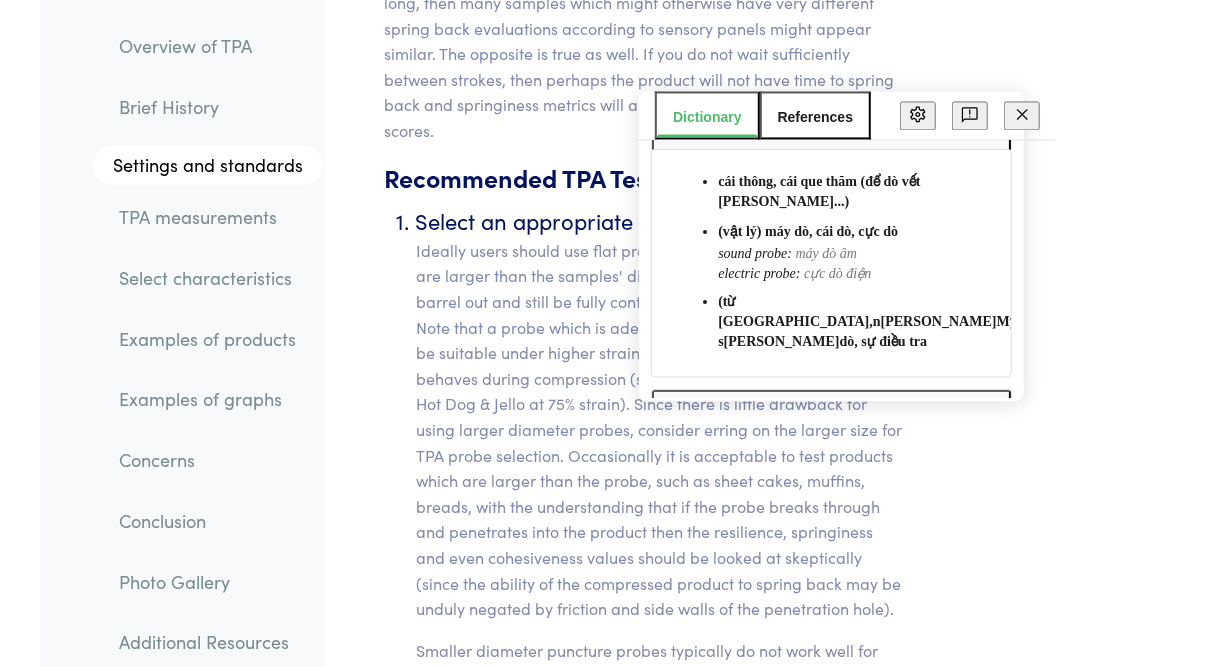 scroll, scrollTop: 110, scrollLeft: 0, axis: vertical 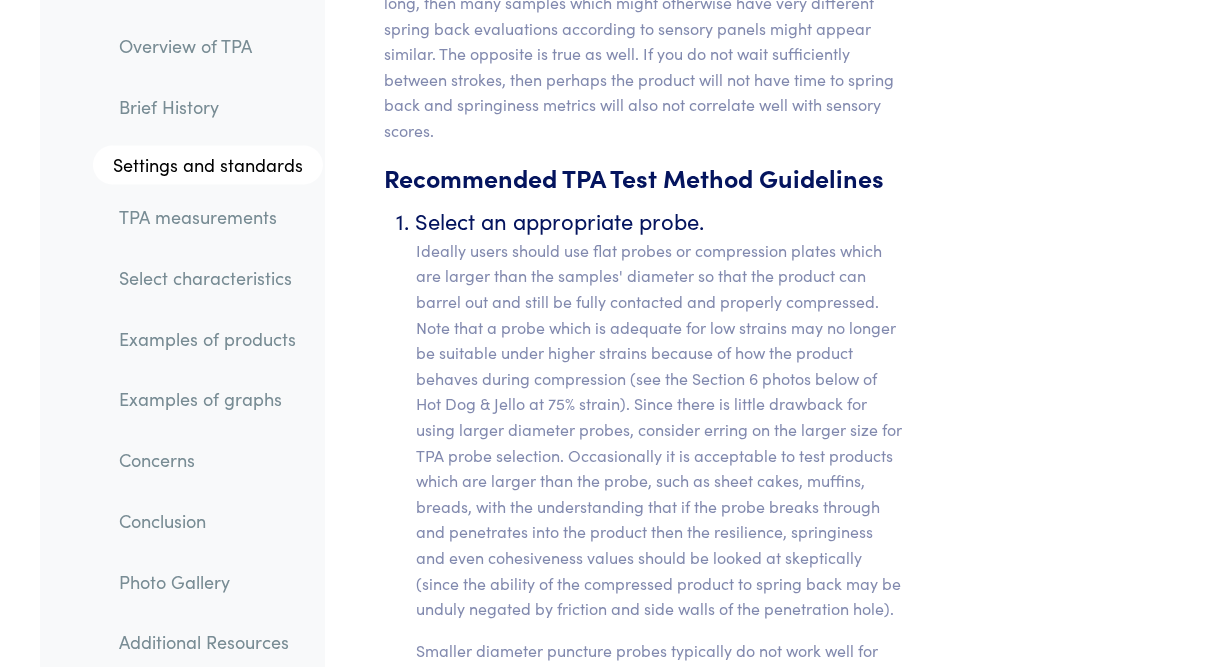 click on "Ideally users should use flat probes or compression plates which are larger than the samples' diameter so that the product can barrel out and still be fully contacted and properly compressed. Note that a probe which is adequate for low strains may no longer be suitable under higher strains because of how the product behaves during compression (see the Section 6 photos below of Hot Dog & Jello at 75% strain). Since there is little drawback for using larger diameter probes, consider erring on the larger size for TPA probe selection. Occasionally it is acceptable to test products which are larger than the probe, such as sheet cakes, muffins, breads, with the understanding that if the probe breaks through and penetrates into the product then the resilience, springiness and even cohesiveness values should be looked at skeptically (since the ability of the compressed product to spring back may be unduly negated by friction and side walls of the penetration hole)." at bounding box center (661, 430) 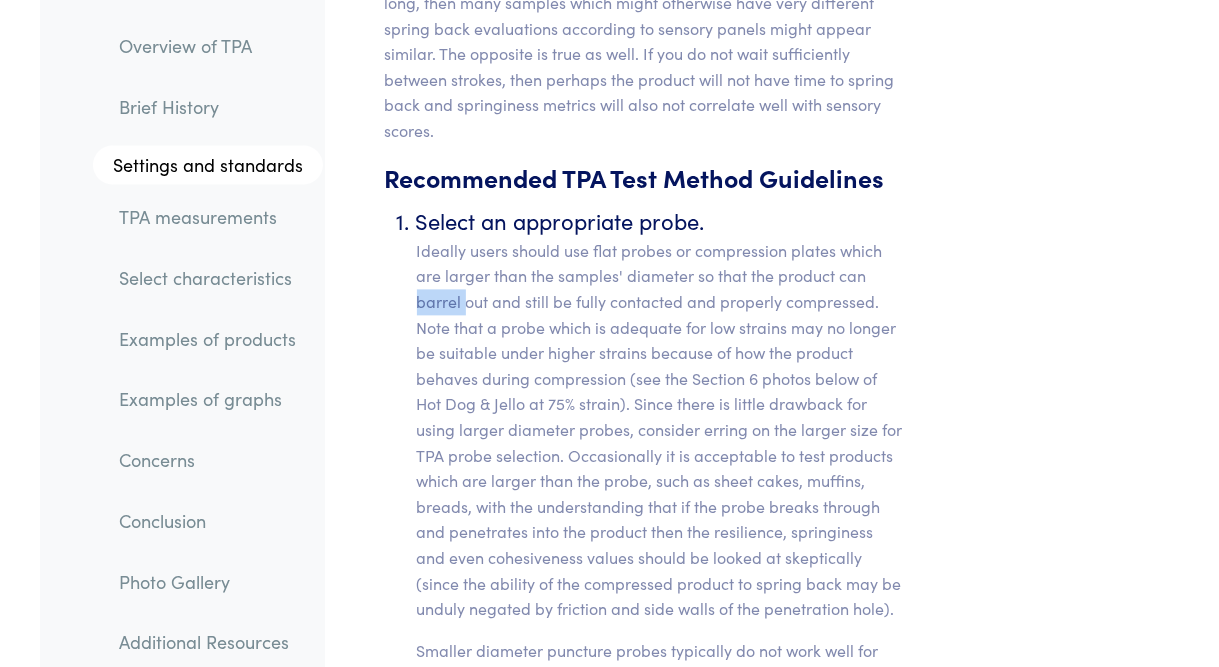 click on "Ideally users should use flat probes or compression plates which are larger than the samples' diameter so that the product can barrel out and still be fully contacted and properly compressed. Note that a probe which is adequate for low strains may no longer be suitable under higher strains because of how the product behaves during compression (see the Section 6 photos below of Hot Dog & Jello at 75% strain). Since there is little drawback for using larger diameter probes, consider erring on the larger size for TPA probe selection. Occasionally it is acceptable to test products which are larger than the probe, such as sheet cakes, muffins, breads, with the understanding that if the probe breaks through and penetrates into the product then the resilience, springiness and even cohesiveness values should be looked at skeptically (since the ability of the compressed product to spring back may be unduly negated by friction and side walls of the penetration hole)." at bounding box center [661, 430] 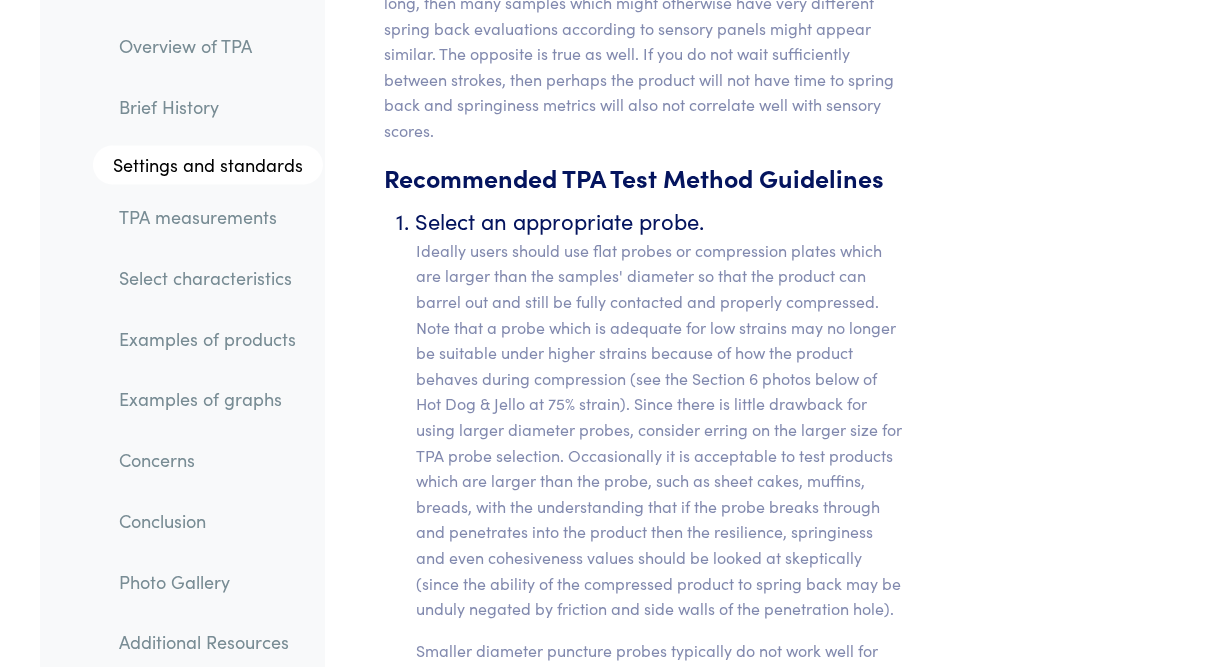 click on "Ideally users should use flat probes or compression plates which are larger than the samples' diameter so that the product can barrel out and still be fully contacted and properly compressed. Note that a probe which is adequate for low strains may no longer be suitable under higher strains because of how the product behaves during compression (see the Section 6 photos below of Hot Dog & Jello at 75% strain). Since there is little drawback for using larger diameter probes, consider erring on the larger size for TPA probe selection. Occasionally it is acceptable to test products which are larger than the probe, such as sheet cakes, muffins, breads, with the understanding that if the probe breaks through and penetrates into the product then the resilience, springiness and even cohesiveness values should be looked at skeptically (since the ability of the compressed product to spring back may be unduly negated by friction and side walls of the penetration hole)." at bounding box center [661, 430] 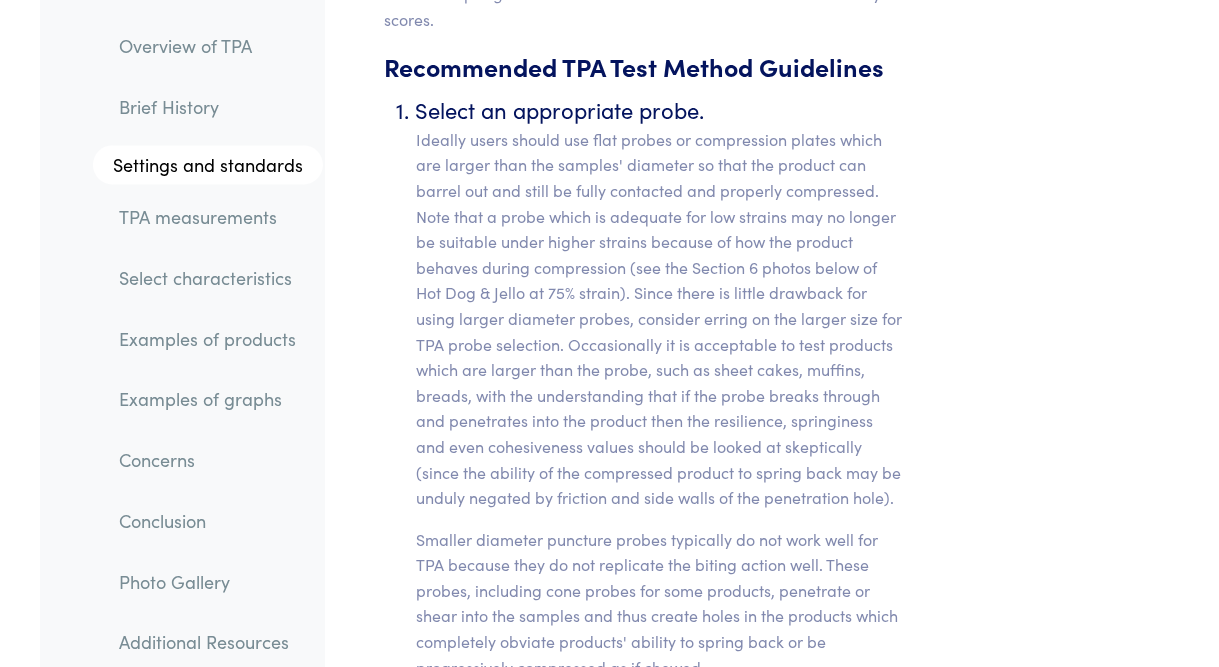 scroll, scrollTop: 9417, scrollLeft: 0, axis: vertical 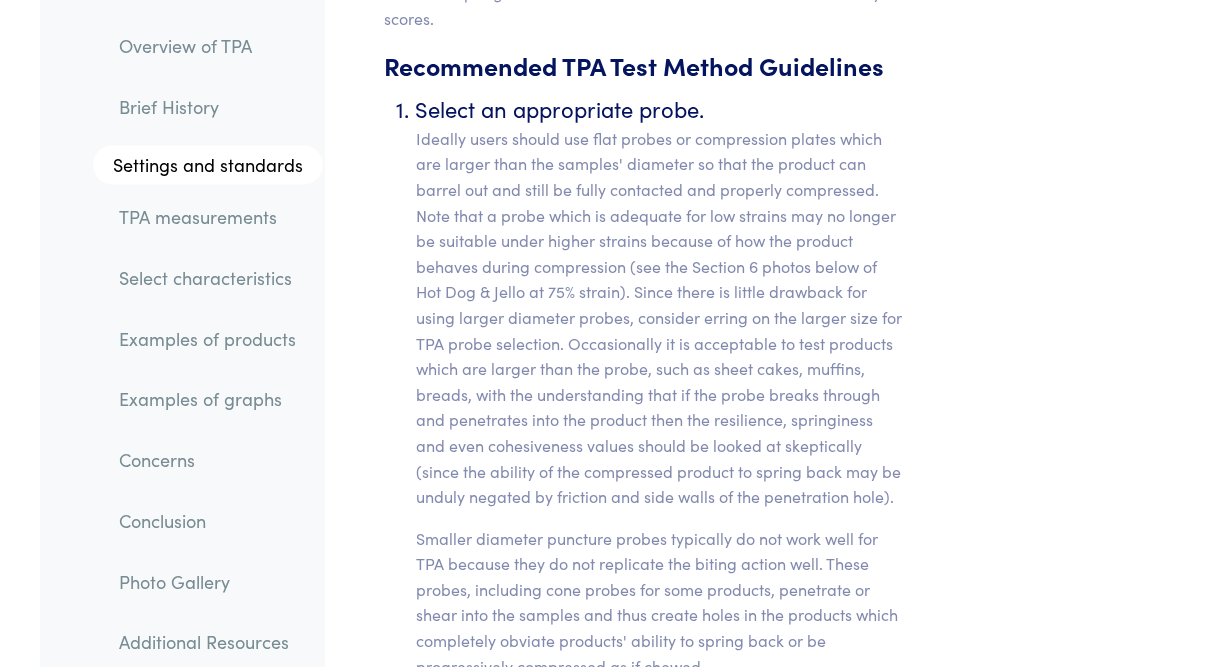 click on "Ideally users should use flat probes or compression plates which are larger than the samples' diameter so that the product can barrel out and still be fully contacted and properly compressed. Note that a probe which is adequate for low strains may no longer be suitable under higher strains because of how the product behaves during compression (see the Section 6 photos below of Hot Dog & Jello at 75% strain). Since there is little drawback for using larger diameter probes, consider erring on the larger size for TPA probe selection. Occasionally it is acceptable to test products which are larger than the probe, such as sheet cakes, muffins, breads, with the understanding that if the probe breaks through and penetrates into the product then the resilience, springiness and even cohesiveness values should be looked at skeptically (since the ability of the compressed product to spring back may be unduly negated by friction and side walls of the penetration hole)." at bounding box center (661, 318) 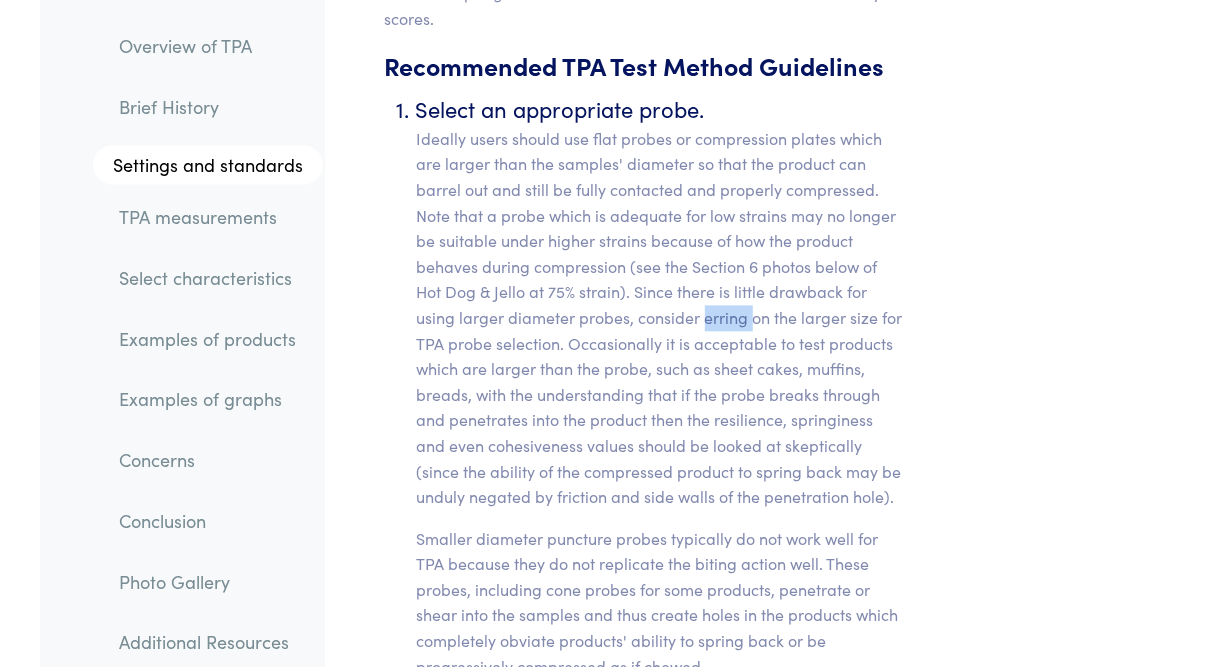 click on "Ideally users should use flat probes or compression plates which are larger than the samples' diameter so that the product can barrel out and still be fully contacted and properly compressed. Note that a probe which is adequate for low strains may no longer be suitable under higher strains because of how the product behaves during compression (see the Section 6 photos below of Hot Dog & Jello at 75% strain). Since there is little drawback for using larger diameter probes, consider erring on the larger size for TPA probe selection. Occasionally it is acceptable to test products which are larger than the probe, such as sheet cakes, muffins, breads, with the understanding that if the probe breaks through and penetrates into the product then the resilience, springiness and even cohesiveness values should be looked at skeptically (since the ability of the compressed product to spring back may be unduly negated by friction and side walls of the penetration hole)." at bounding box center (661, 318) 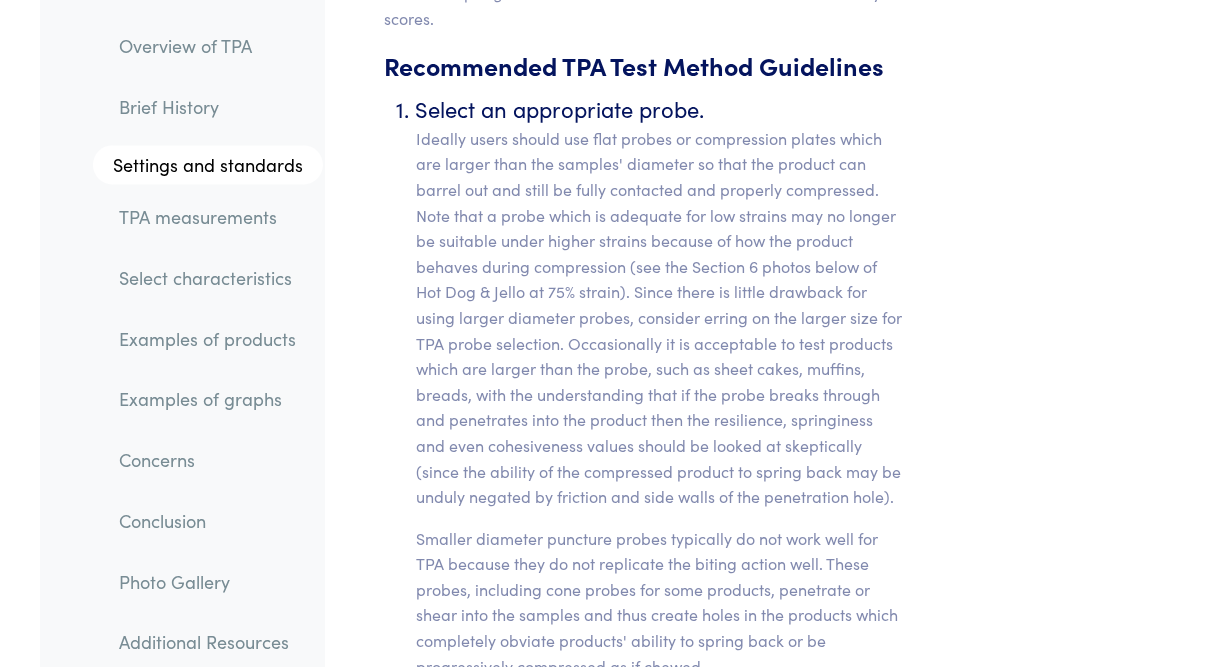 click on "Ideally users should use flat probes or compression plates which are larger than the samples' diameter so that the product can barrel out and still be fully contacted and properly compressed. Note that a probe which is adequate for low strains may no longer be suitable under higher strains because of how the product behaves during compression (see the Section 6 photos below of Hot Dog & Jello at 75% strain). Since there is little drawback for using larger diameter probes, consider erring on the larger size for TPA probe selection. Occasionally it is acceptable to test products which are larger than the probe, such as sheet cakes, muffins, breads, with the understanding that if the probe breaks through and penetrates into the product then the resilience, springiness and even cohesiveness values should be looked at skeptically (since the ability of the compressed product to spring back may be unduly negated by friction and side walls of the penetration hole)." at bounding box center [661, 318] 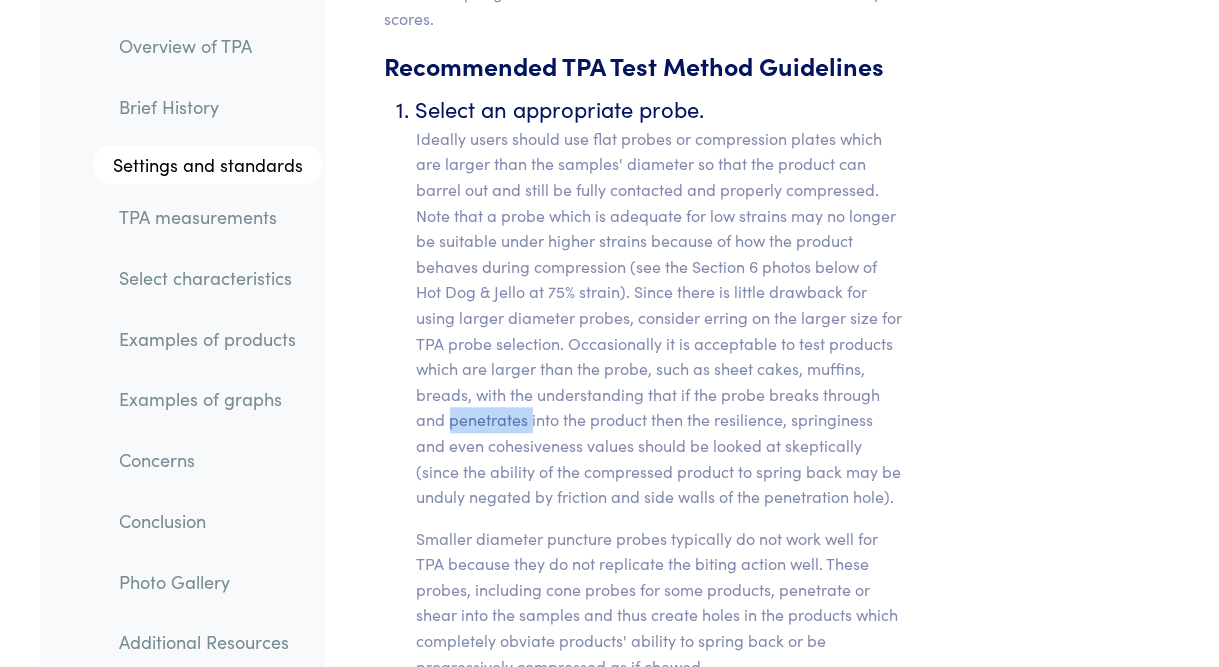 click on "Ideally users should use flat probes or compression plates which are larger than the samples' diameter so that the product can barrel out and still be fully contacted and properly compressed. Note that a probe which is adequate for low strains may no longer be suitable under higher strains because of how the product behaves during compression (see the Section 6 photos below of Hot Dog & Jello at 75% strain). Since there is little drawback for using larger diameter probes, consider erring on the larger size for TPA probe selection. Occasionally it is acceptable to test products which are larger than the probe, such as sheet cakes, muffins, breads, with the understanding that if the probe breaks through and penetrates into the product then the resilience, springiness and even cohesiveness values should be looked at skeptically (since the ability of the compressed product to spring back may be unduly negated by friction and side walls of the penetration hole)." at bounding box center [661, 318] 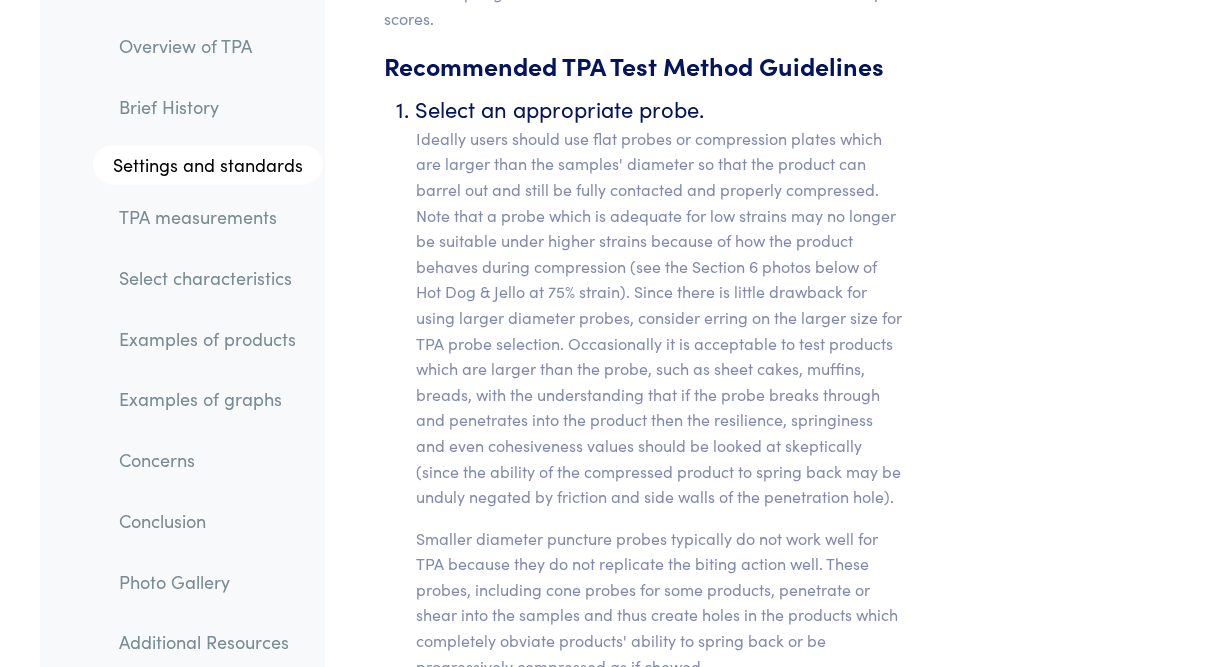 click on "Ideally users should use flat probes or compression plates which are larger than the samples' diameter so that the product can barrel out and still be fully contacted and properly compressed. Note that a probe which is adequate for low strains may no longer be suitable under higher strains because of how the product behaves during compression (see the Section 6 photos below of Hot Dog & Jello at 75% strain). Since there is little drawback for using larger diameter probes, consider erring on the larger size for TPA probe selection. Occasionally it is acceptable to test products which are larger than the probe, such as sheet cakes, muffins, breads, with the understanding that if the probe breaks through and penetrates into the product then the resilience, springiness and even cohesiveness values should be looked at skeptically (since the ability of the compressed product to spring back may be unduly negated by friction and side walls of the penetration hole)." at bounding box center (661, 318) 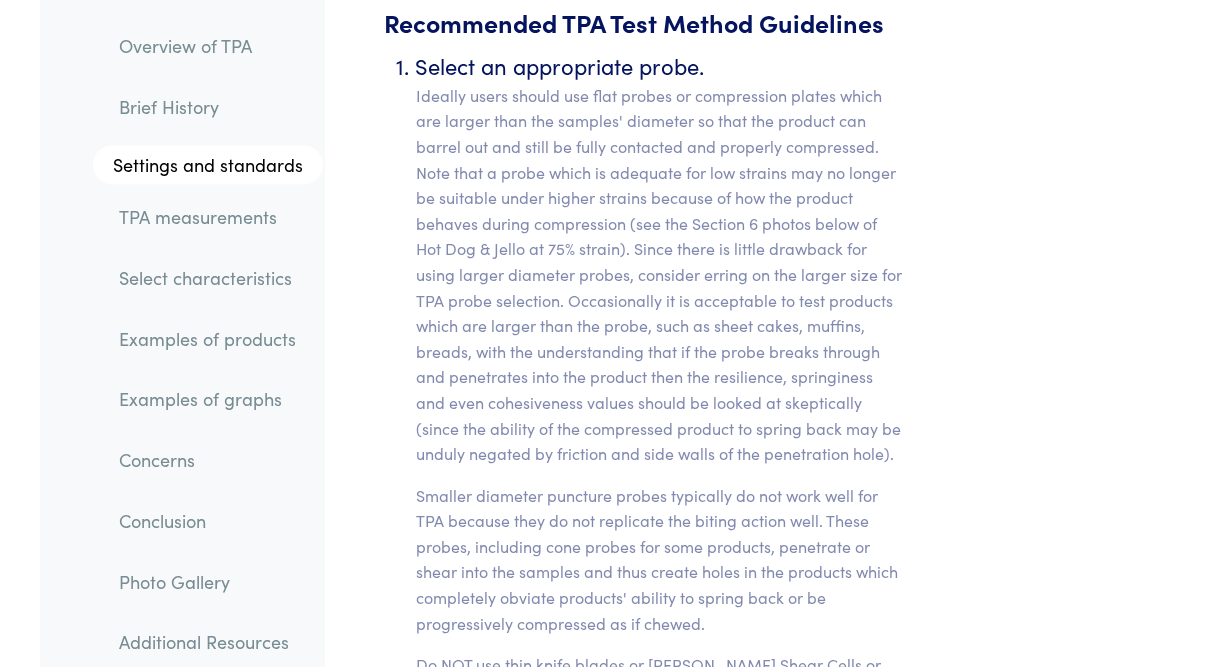 scroll, scrollTop: 9463, scrollLeft: 0, axis: vertical 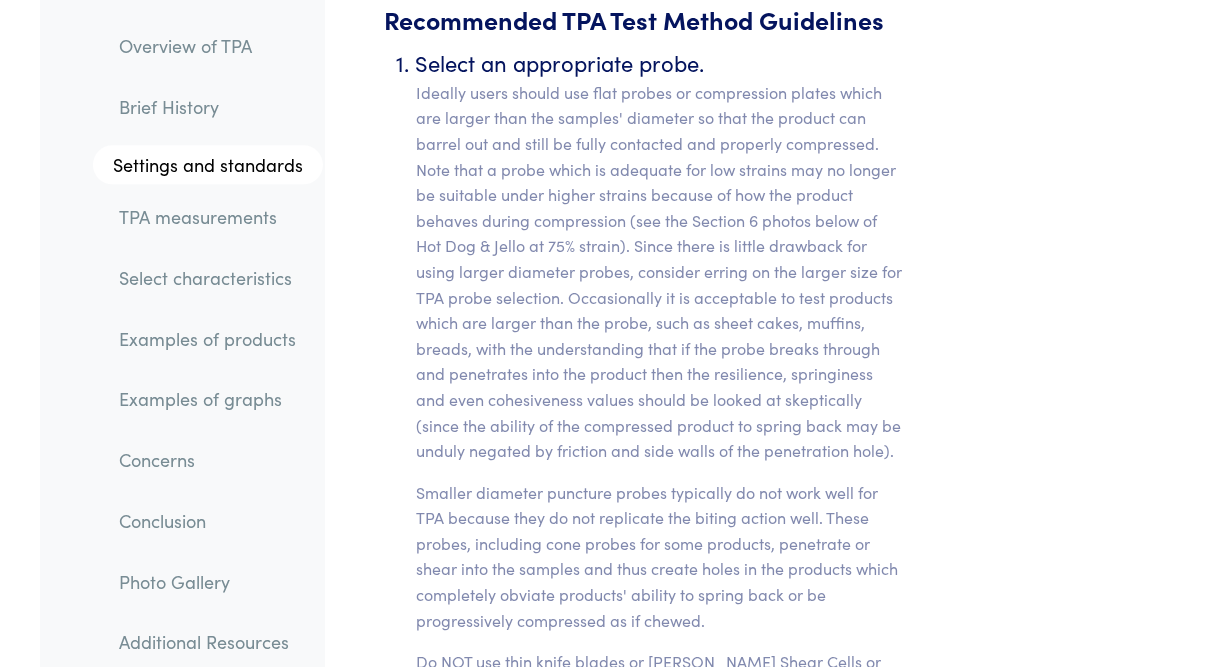 click on "Ideally users should use flat probes or compression plates which are larger than the samples' diameter so that the product can barrel out and still be fully contacted and properly compressed. Note that a probe which is adequate for low strains may no longer be suitable under higher strains because of how the product behaves during compression (see the Section 6 photos below of Hot Dog & Jello at 75% strain). Since there is little drawback for using larger diameter probes, consider erring on the larger size for TPA probe selection. Occasionally it is acceptable to test products which are larger than the probe, such as sheet cakes, muffins, breads, with the understanding that if the probe breaks through and penetrates into the product then the resilience, springiness and even cohesiveness values should be looked at skeptically (since the ability of the compressed product to spring back may be unduly negated by friction and side walls of the penetration hole)." at bounding box center (661, 272) 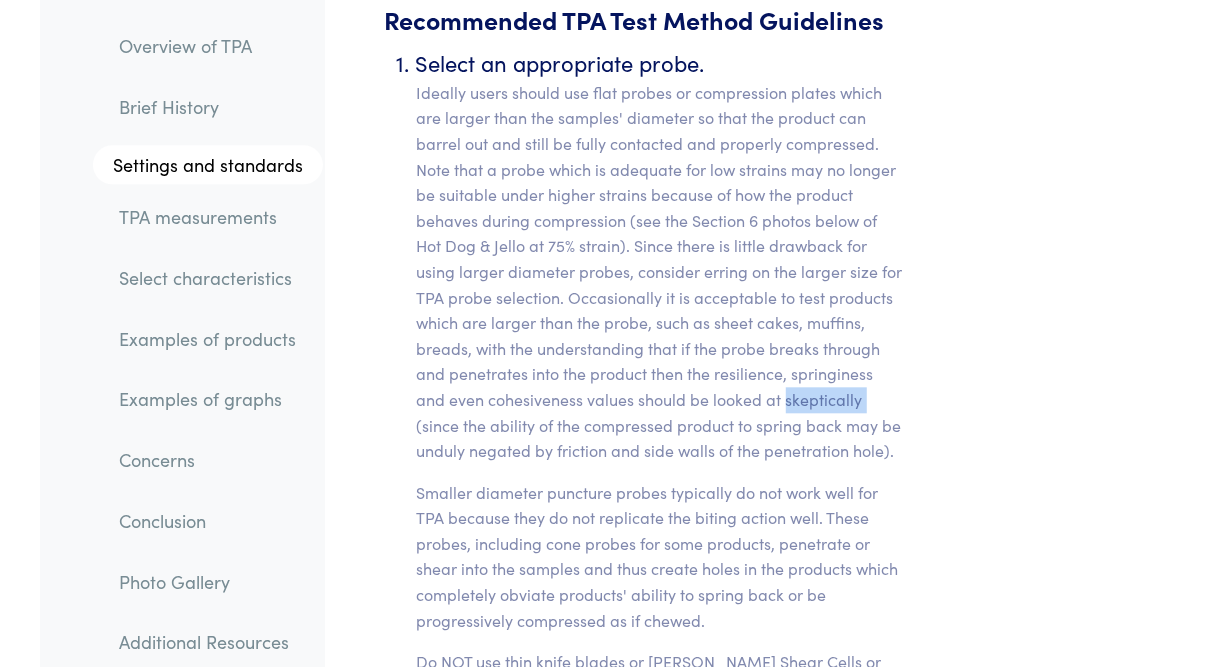 click on "Ideally users should use flat probes or compression plates which are larger than the samples' diameter so that the product can barrel out and still be fully contacted and properly compressed. Note that a probe which is adequate for low strains may no longer be suitable under higher strains because of how the product behaves during compression (see the Section 6 photos below of Hot Dog & Jello at 75% strain). Since there is little drawback for using larger diameter probes, consider erring on the larger size for TPA probe selection. Occasionally it is acceptable to test products which are larger than the probe, such as sheet cakes, muffins, breads, with the understanding that if the probe breaks through and penetrates into the product then the resilience, springiness and even cohesiveness values should be looked at skeptically (since the ability of the compressed product to spring back may be unduly negated by friction and side walls of the penetration hole)." at bounding box center [661, 272] 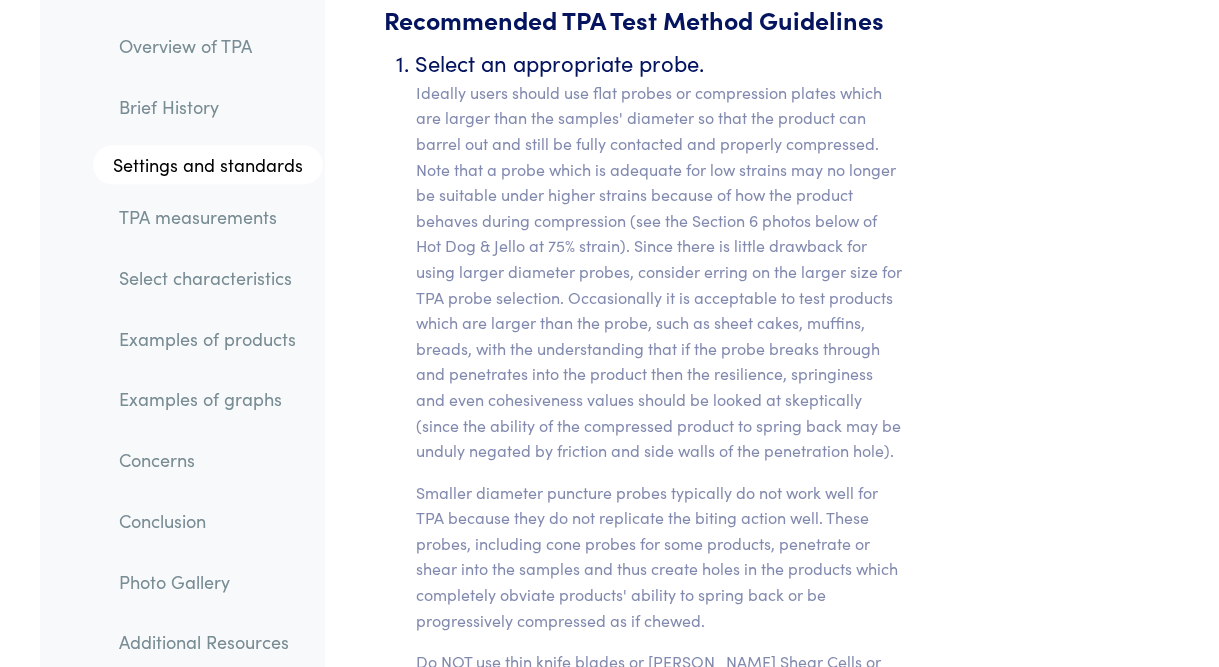 click on "Ideally users should use flat probes or compression plates which are larger than the samples' diameter so that the product can barrel out and still be fully contacted and properly compressed. Note that a probe which is adequate for low strains may no longer be suitable under higher strains because of how the product behaves during compression (see the Section 6 photos below of Hot Dog & Jello at 75% strain). Since there is little drawback for using larger diameter probes, consider erring on the larger size for TPA probe selection. Occasionally it is acceptable to test products which are larger than the probe, such as sheet cakes, muffins, breads, with the understanding that if the probe breaks through and penetrates into the product then the resilience, springiness and even cohesiveness values should be looked at skeptically (since the ability of the compressed product to spring back may be unduly negated by friction and side walls of the penetration hole)." at bounding box center [661, 272] 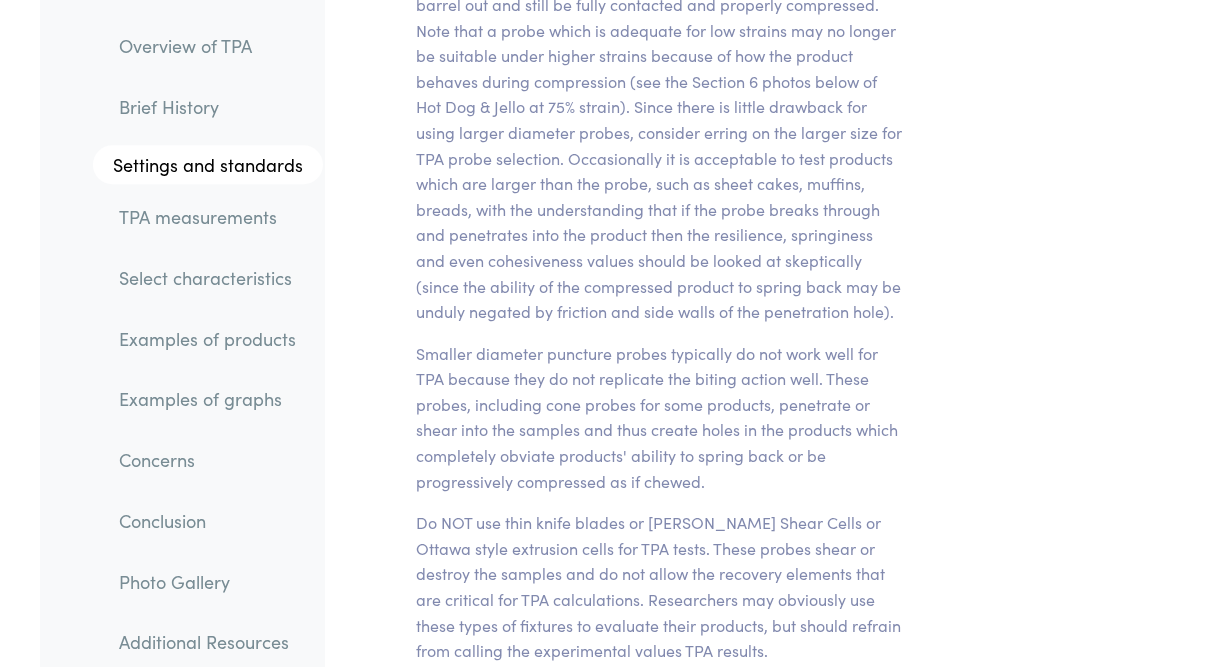 scroll, scrollTop: 9604, scrollLeft: 0, axis: vertical 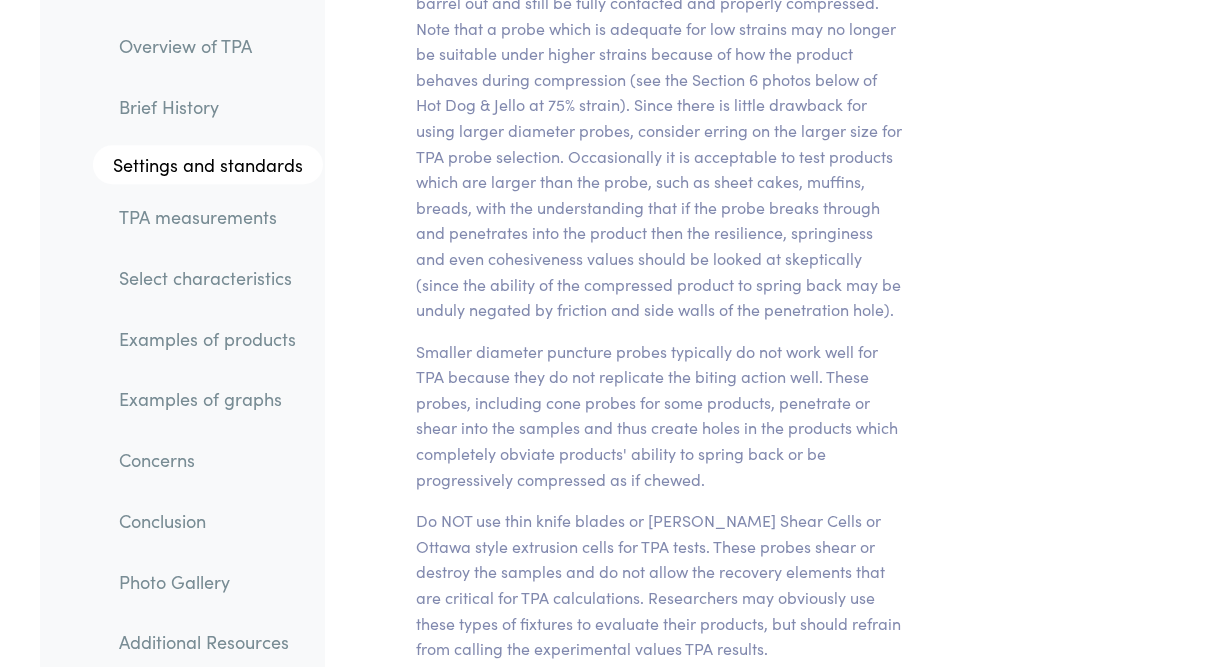 click on "Smaller diameter puncture probes typically do not work well for TPA because they do not replicate the biting action well. These probes, including cone probes for some products, penetrate or shear into the samples and thus create holes in the products which completely obviate products' ability to spring back or be progressively compressed as if chewed." at bounding box center (661, 416) 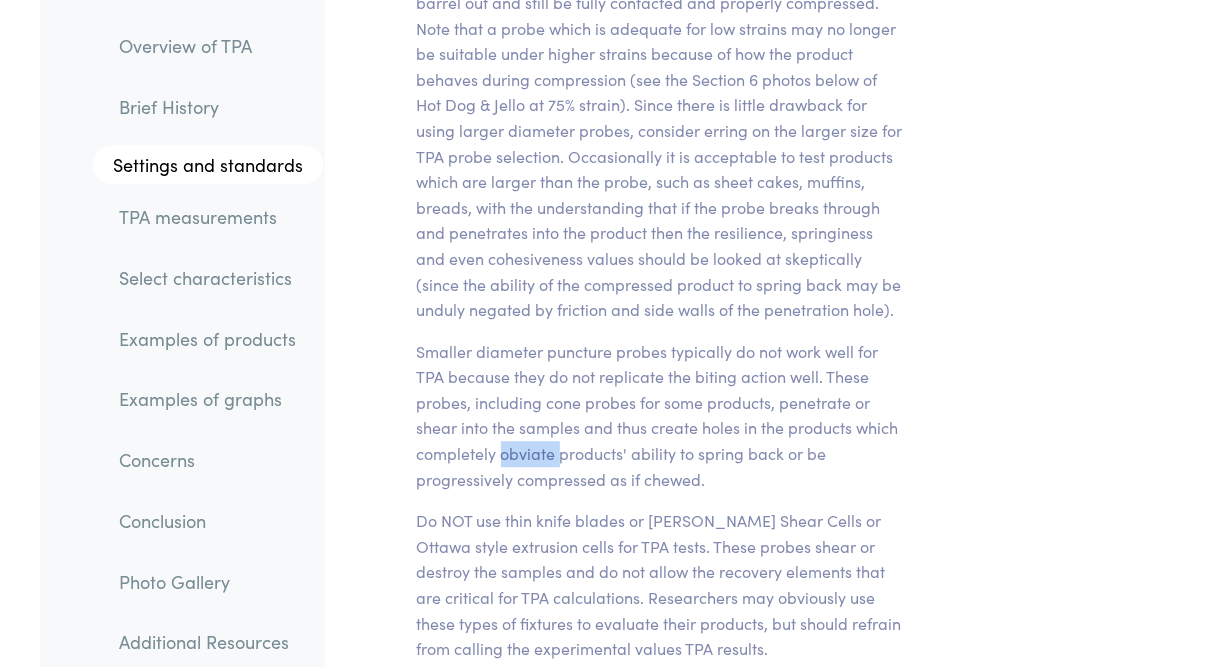 click on "Smaller diameter puncture probes typically do not work well for TPA because they do not replicate the biting action well. These probes, including cone probes for some products, penetrate or shear into the samples and thus create holes in the products which completely obviate products' ability to spring back or be progressively compressed as if chewed." at bounding box center [661, 416] 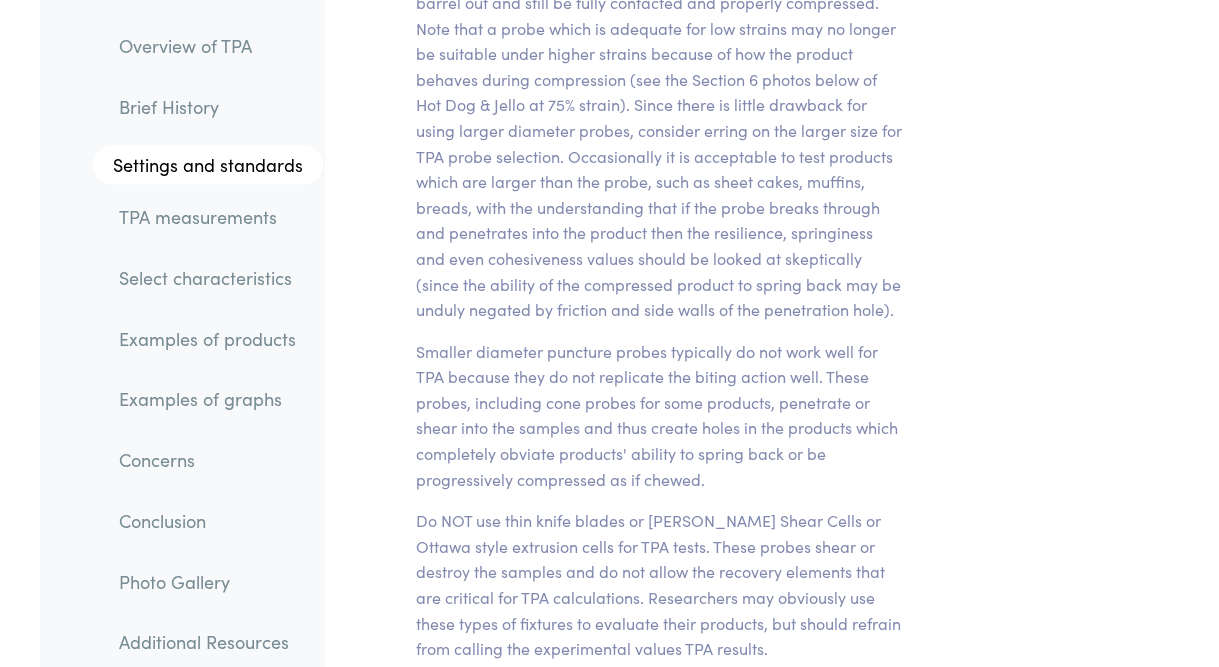 click on "Do NOT use thin knife blades or [PERSON_NAME] Shear Cells or Ottawa style extrusion cells for TPA tests. These probes shear or destroy the samples and do not allow the recovery elements that are critical for TPA calculations. Researchers may obviously use these types of fixtures to evaluate their products, but should refrain from calling the experimental values TPA results." at bounding box center (661, 585) 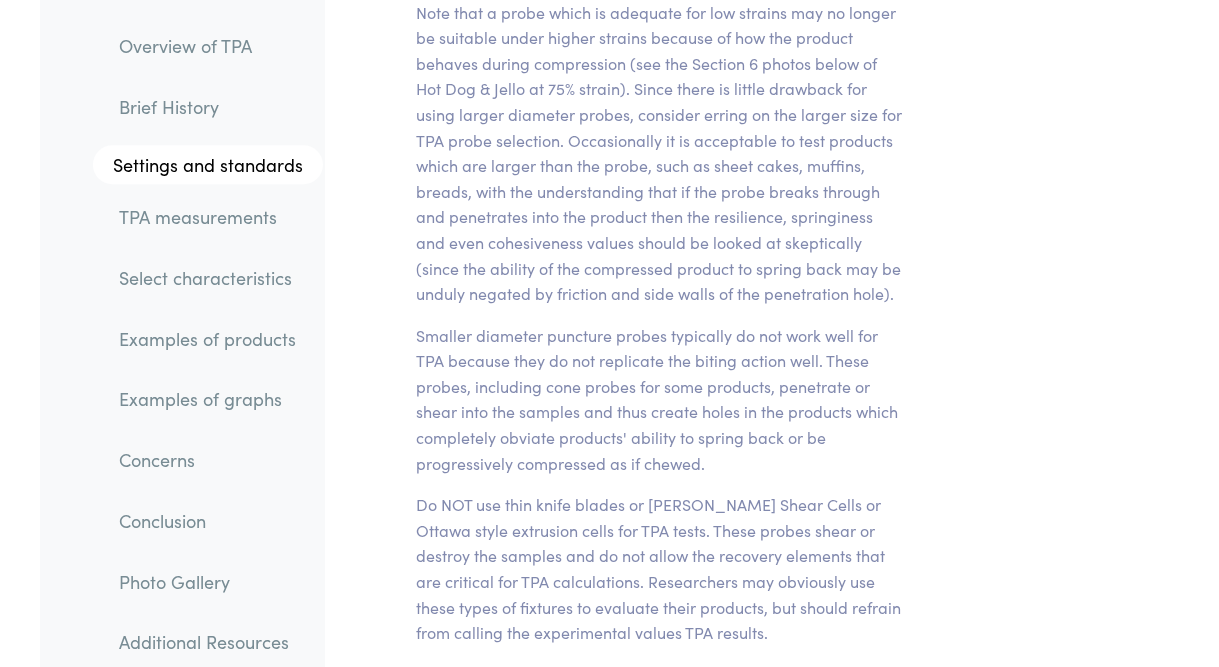 scroll, scrollTop: 9622, scrollLeft: 0, axis: vertical 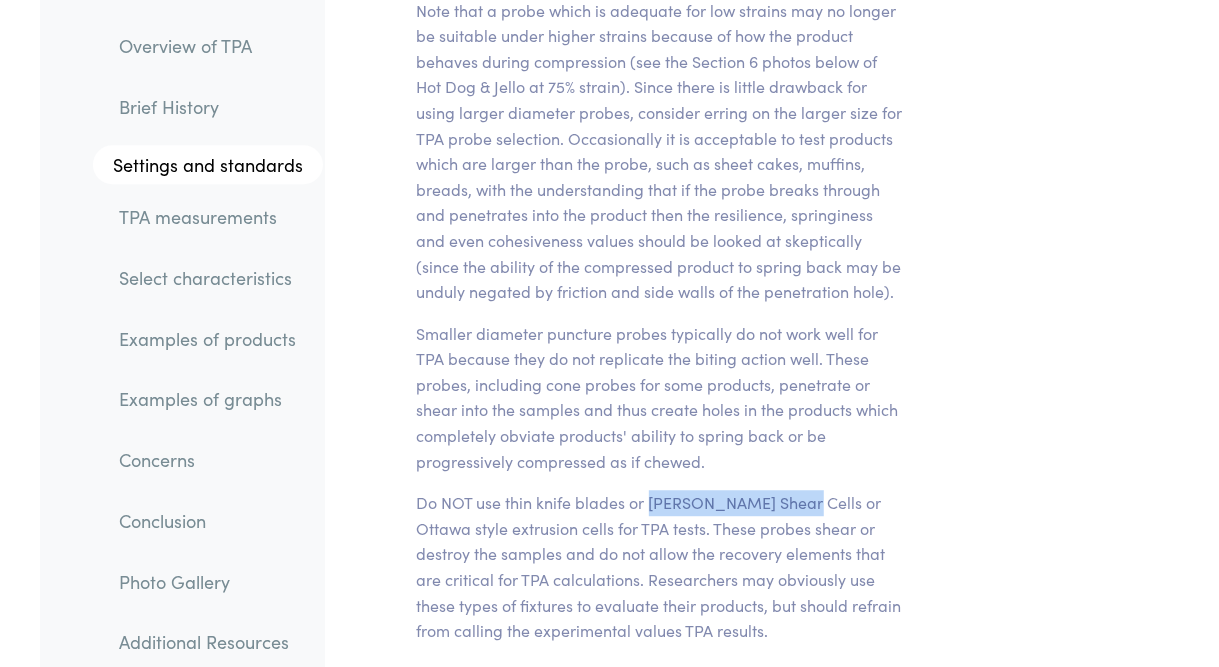 drag, startPoint x: 651, startPoint y: 356, endPoint x: 791, endPoint y: 355, distance: 140.00357 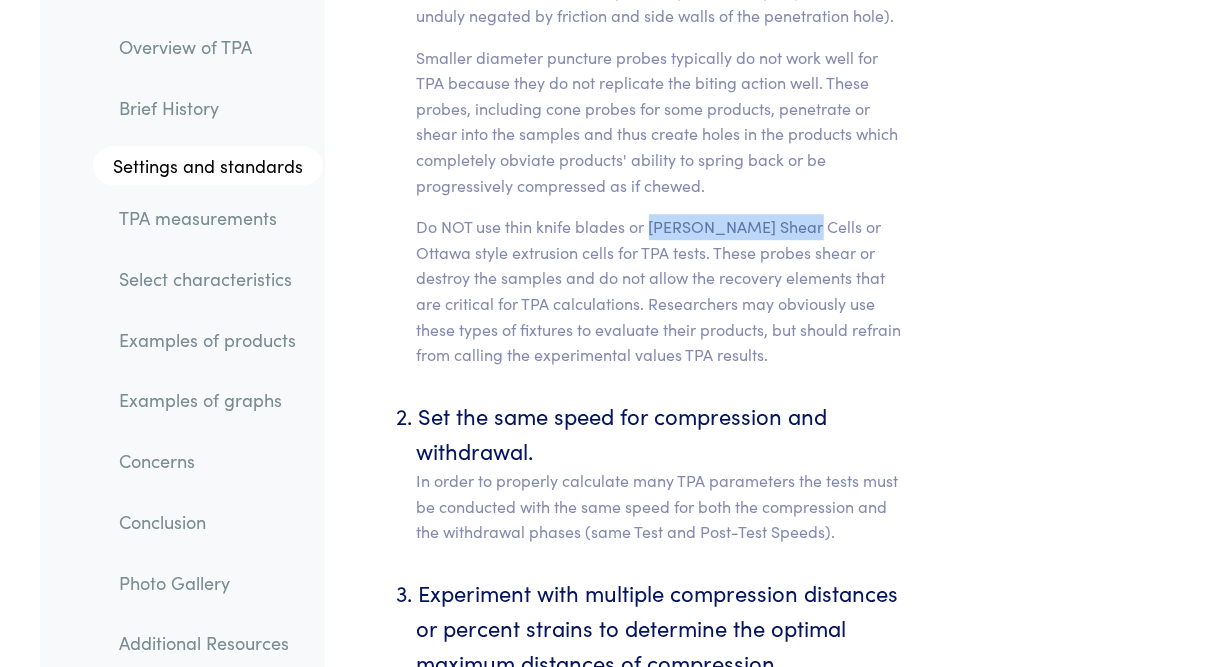 scroll, scrollTop: 9883, scrollLeft: 0, axis: vertical 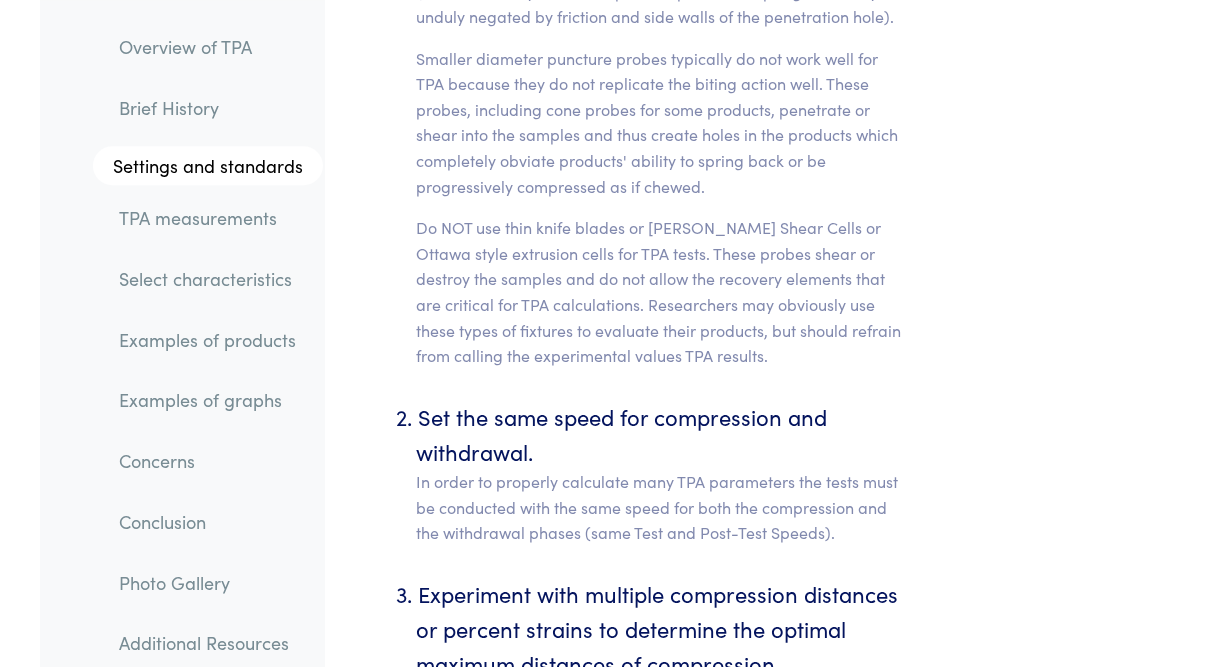 click on "Set the same speed for compression and withdrawal. In order to properly calculate many TPA parameters the tests must be conducted with the same speed for both the compression and the withdrawal phases (same Test and Post-Test Speeds)." at bounding box center (661, 472) 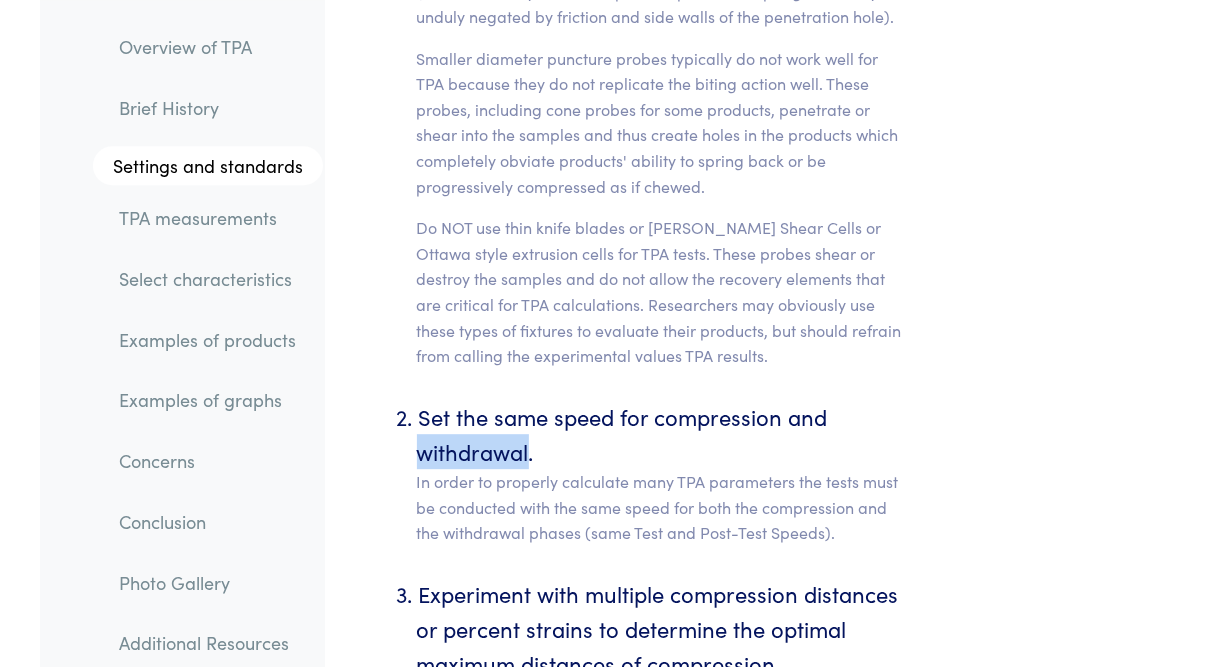 click on "Set the same speed for compression and withdrawal. In order to properly calculate many TPA parameters the tests must be conducted with the same speed for both the compression and the withdrawal phases (same Test and Post-Test Speeds)." at bounding box center [661, 472] 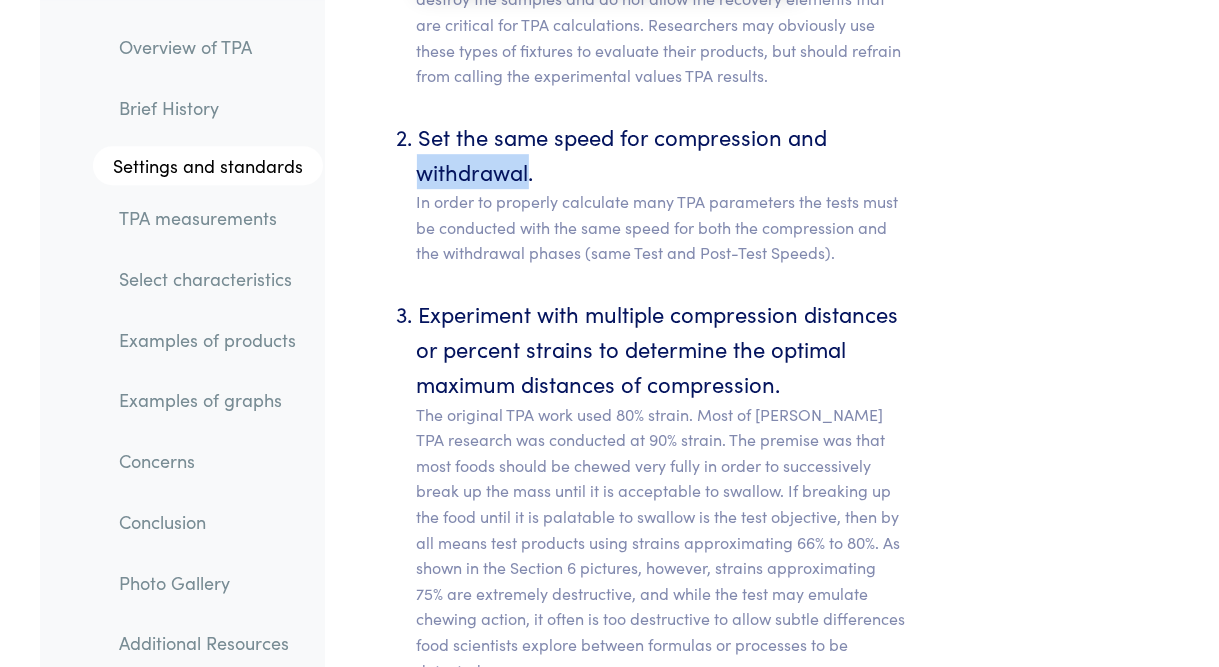scroll, scrollTop: 10186, scrollLeft: 0, axis: vertical 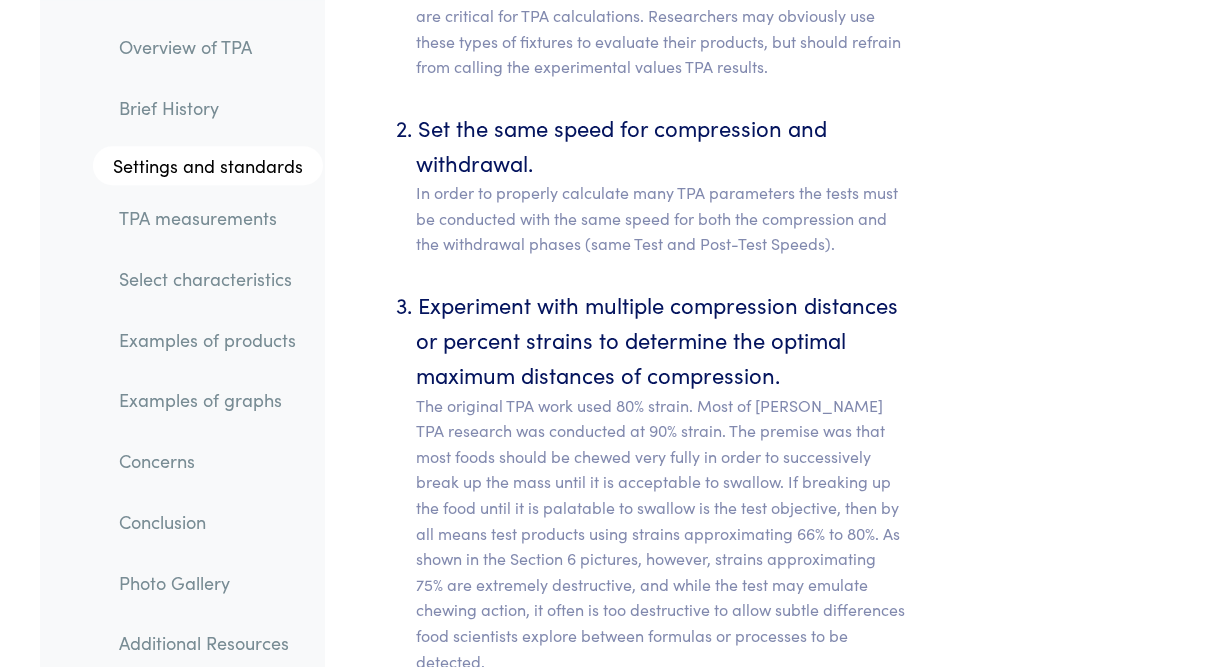 click on "The original TPA work used 80% strain. Most of [PERSON_NAME] TPA research was conducted at 90% strain. The premise was that most foods should be chewed very fully in order to successively break up the mass until it is acceptable to swallow. If breaking up the food until it is palatable to swallow is the test objective, then by all means test products using strains approximating 66% to 80%. As shown in the Section 6 pictures, however, strains approximating 75% are extremely destructive, and while the test may emulate chewing action, it often is too destructive to allow subtle differences food scientists explore between formulas or processes to be detected." at bounding box center (661, 534) 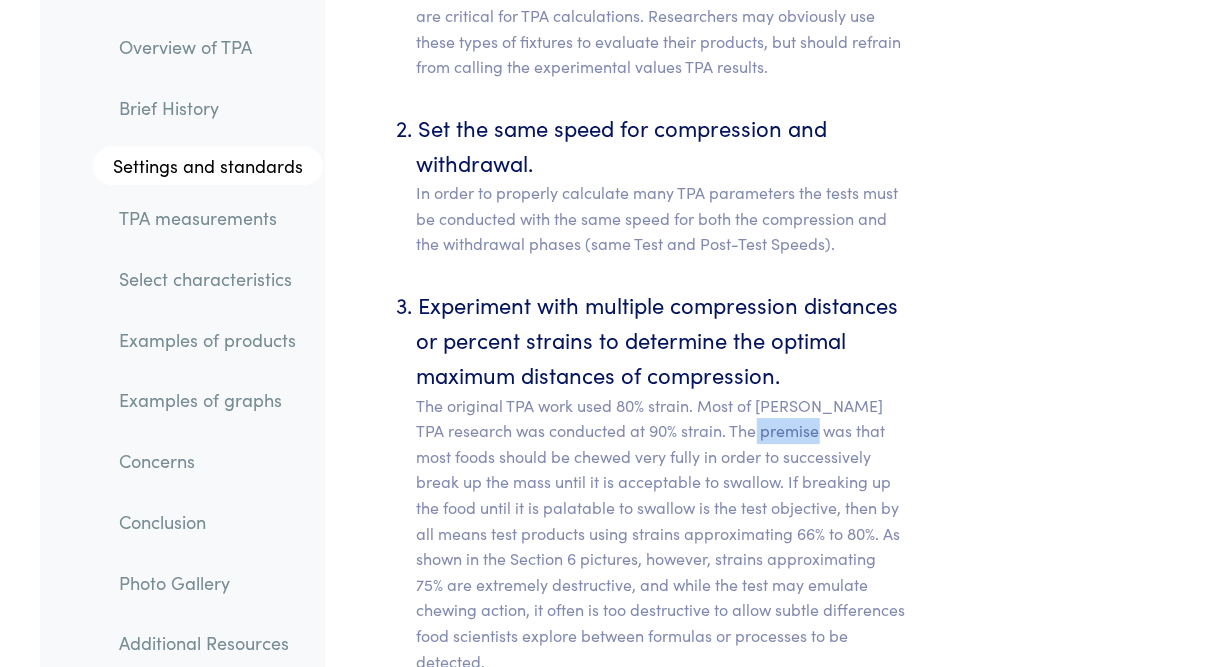 click on "The original TPA work used 80% strain. Most of [PERSON_NAME] TPA research was conducted at 90% strain. The premise was that most foods should be chewed very fully in order to successively break up the mass until it is acceptable to swallow. If breaking up the food until it is palatable to swallow is the test objective, then by all means test products using strains approximating 66% to 80%. As shown in the Section 6 pictures, however, strains approximating 75% are extremely destructive, and while the test may emulate chewing action, it often is too destructive to allow subtle differences food scientists explore between formulas or processes to be detected." at bounding box center [661, 534] 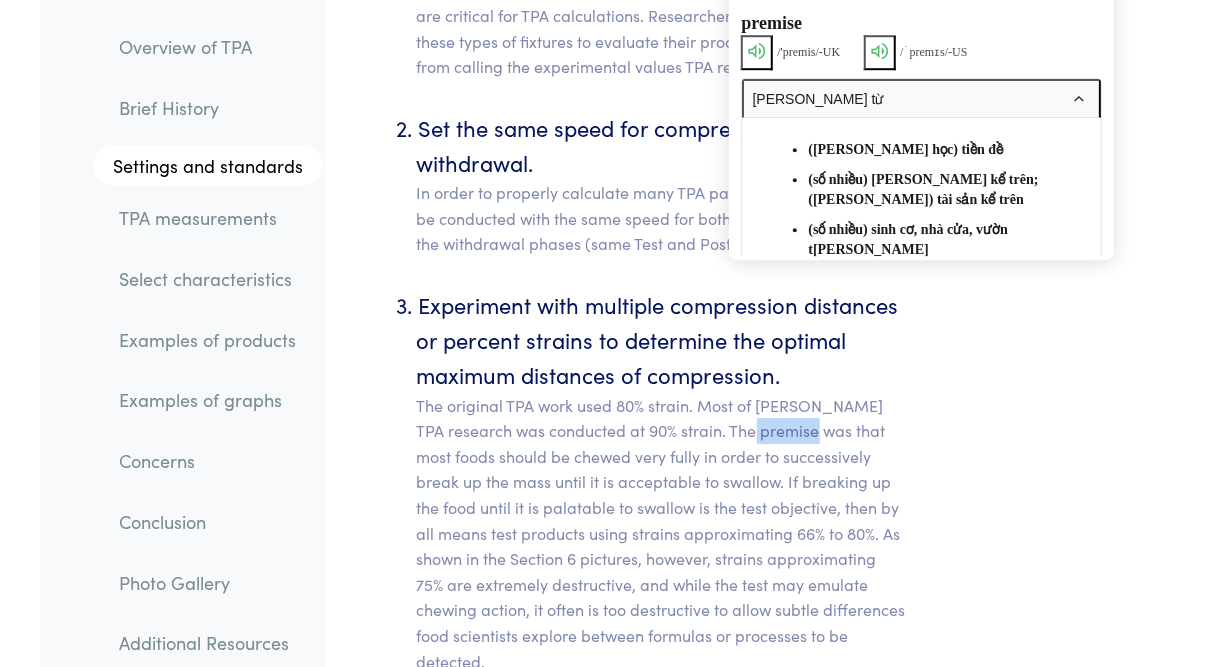 click 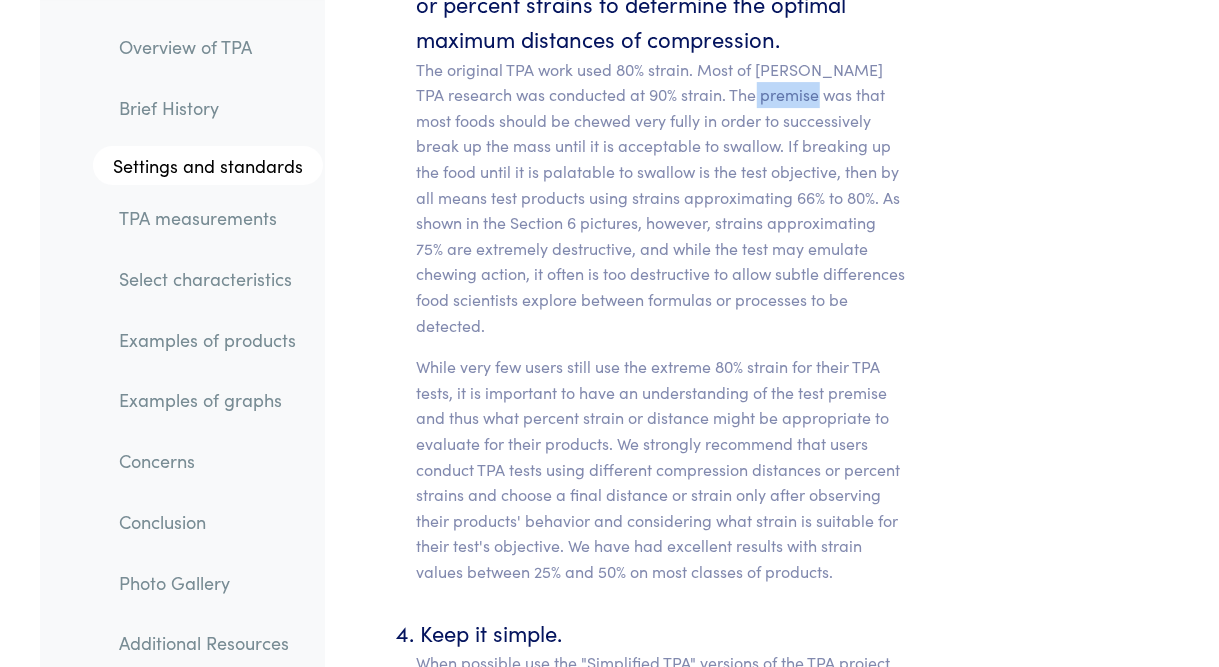 scroll, scrollTop: 10523, scrollLeft: 0, axis: vertical 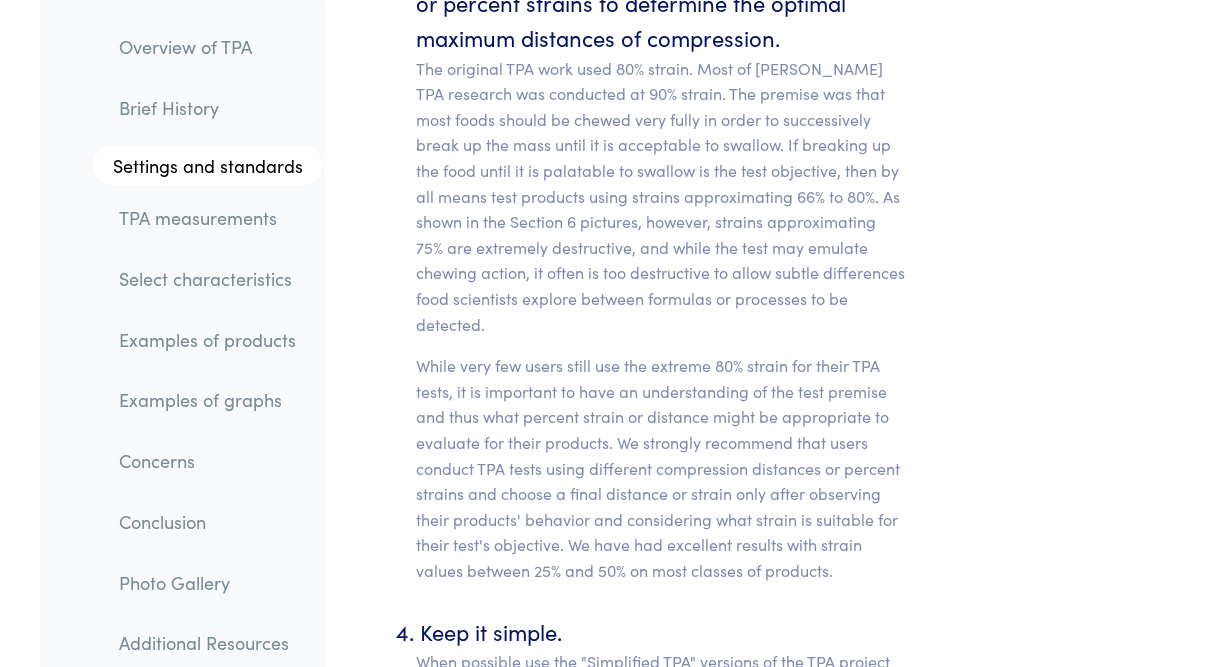 click on "While very few users still use the extreme 80% strain for their TPA tests, it is important to have an understanding of the test premise and thus what percent strain or distance might be appropriate to evaluate for their products. We strongly recommend that users conduct TPA tests using different compression distances or percent strains and choose a final distance or strain only after observing their products' behavior and considering what strain is suitable for their test's objective. We have had excellent results with strain values between 25% and 50% on most classes of products." at bounding box center (661, 468) 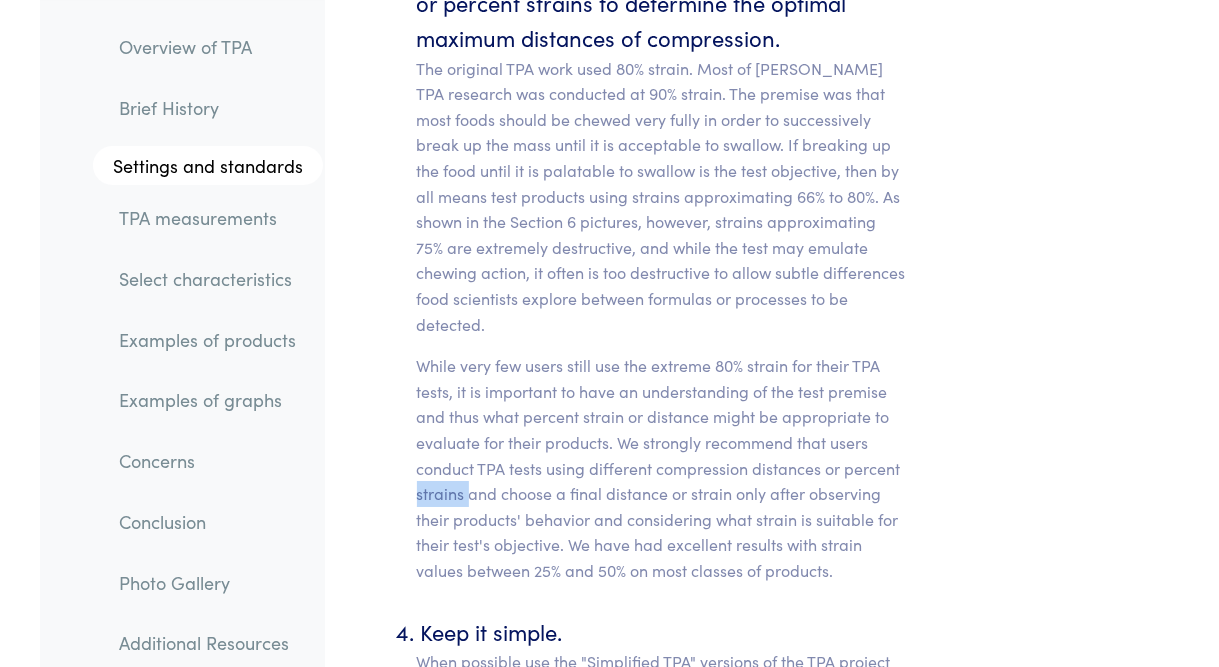 click on "While very few users still use the extreme 80% strain for their TPA tests, it is important to have an understanding of the test premise and thus what percent strain or distance might be appropriate to evaluate for their products. We strongly recommend that users conduct TPA tests using different compression distances or percent strains and choose a final distance or strain only after observing their products' behavior and considering what strain is suitable for their test's objective. We have had excellent results with strain values between 25% and 50% on most classes of products." at bounding box center (661, 468) 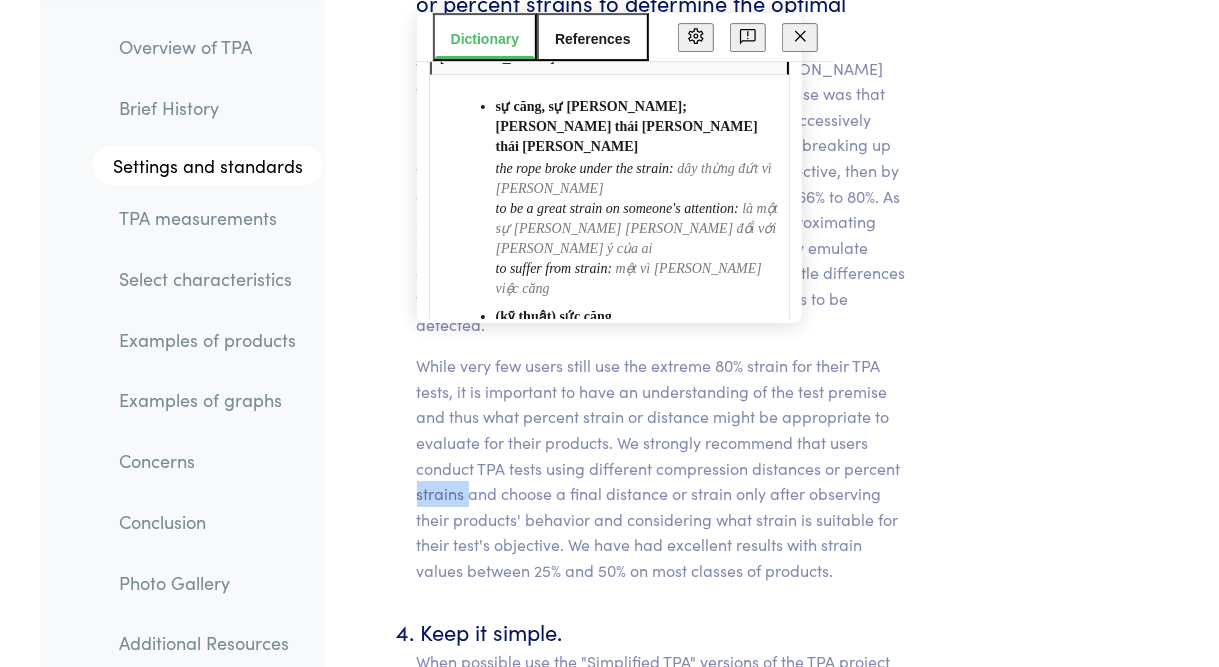 scroll, scrollTop: 107, scrollLeft: 0, axis: vertical 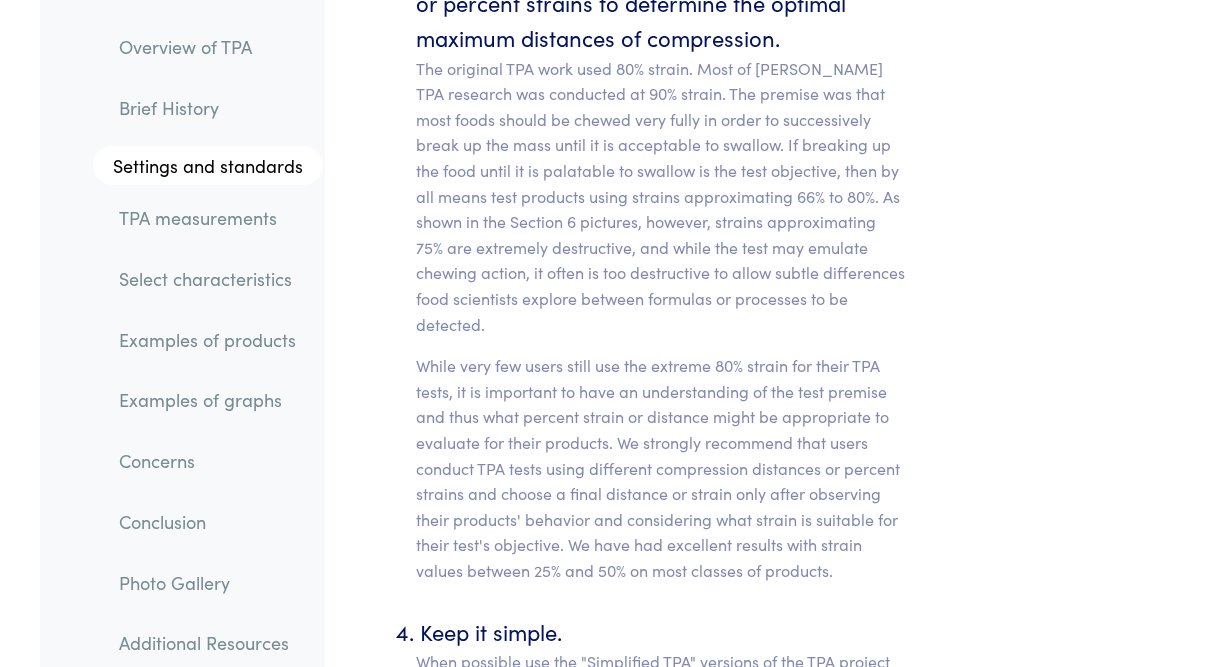 click on "While very few users still use the extreme 80% strain for their TPA tests, it is important to have an understanding of the test premise and thus what percent strain or distance might be appropriate to evaluate for their products. We strongly recommend that users conduct TPA tests using different compression distances or percent strains and choose a final distance or strain only after observing their products' behavior and considering what strain is suitable for their test's objective. We have had excellent results with strain values between 25% and 50% on most classes of products." at bounding box center (661, 468) 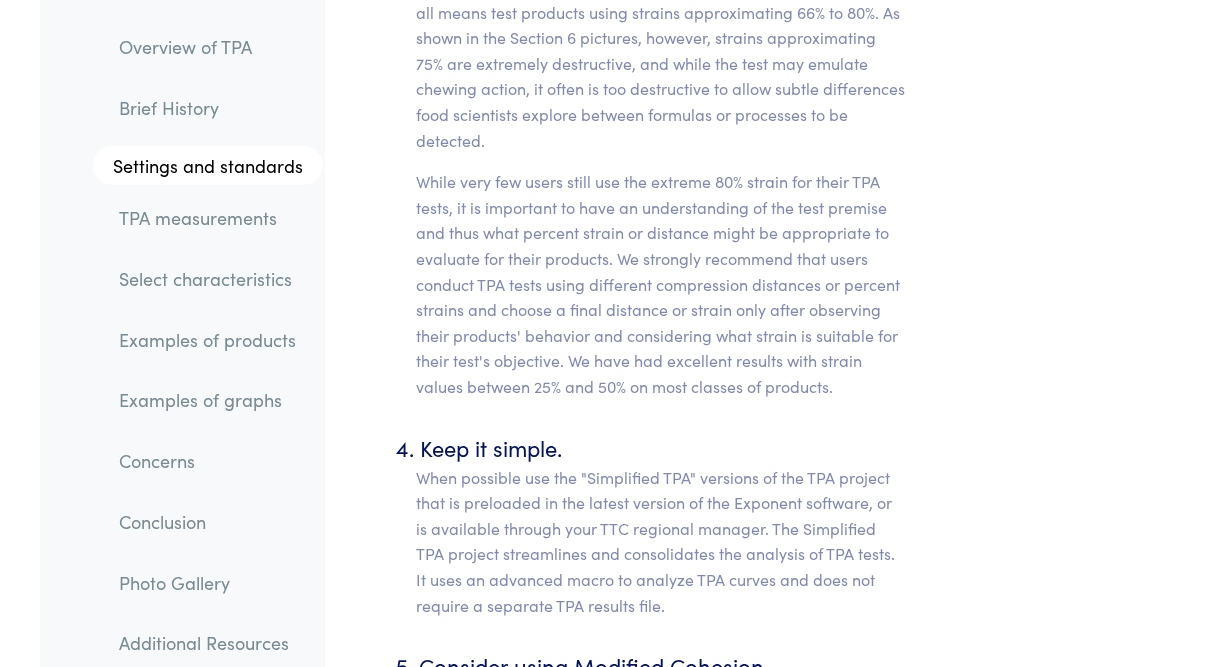 scroll, scrollTop: 10713, scrollLeft: 0, axis: vertical 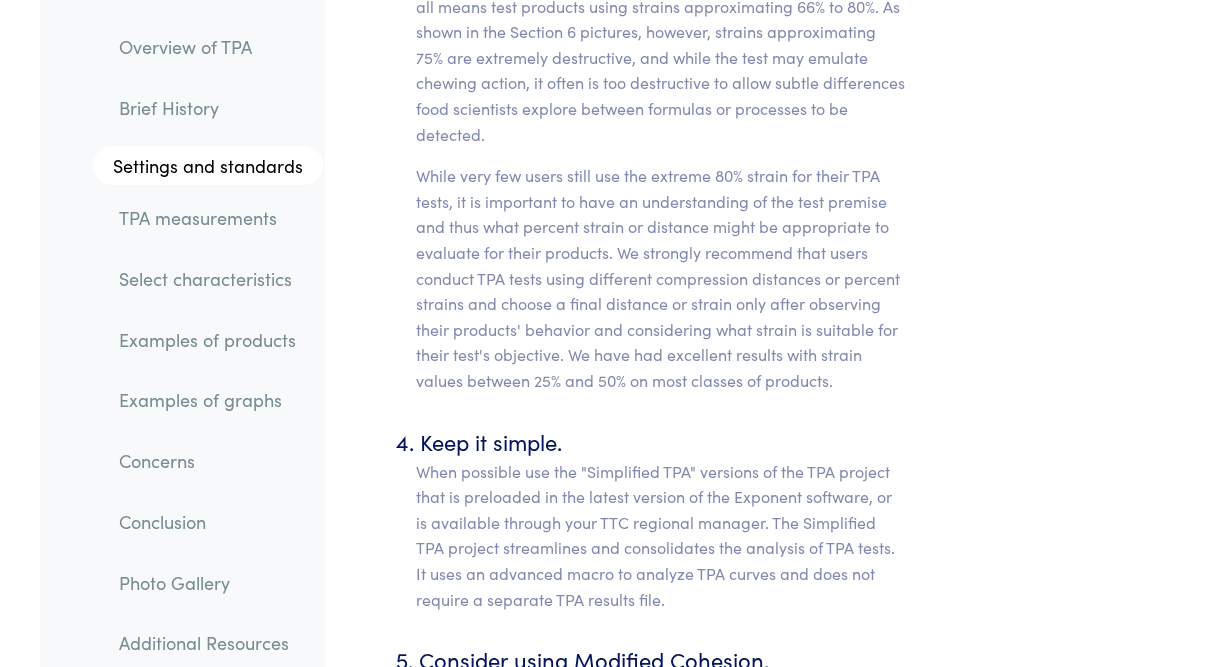 click on "When possible use the "Simplified TPA" versions of the TPA project that is preloaded in the latest version of the Exponent software, or is available through your TTC regional manager. The Simplified TPA project streamlines and consolidates the analysis of TPA tests. It uses an advanced macro to analyze TPA curves and does not require a separate TPA results file." at bounding box center [661, 536] 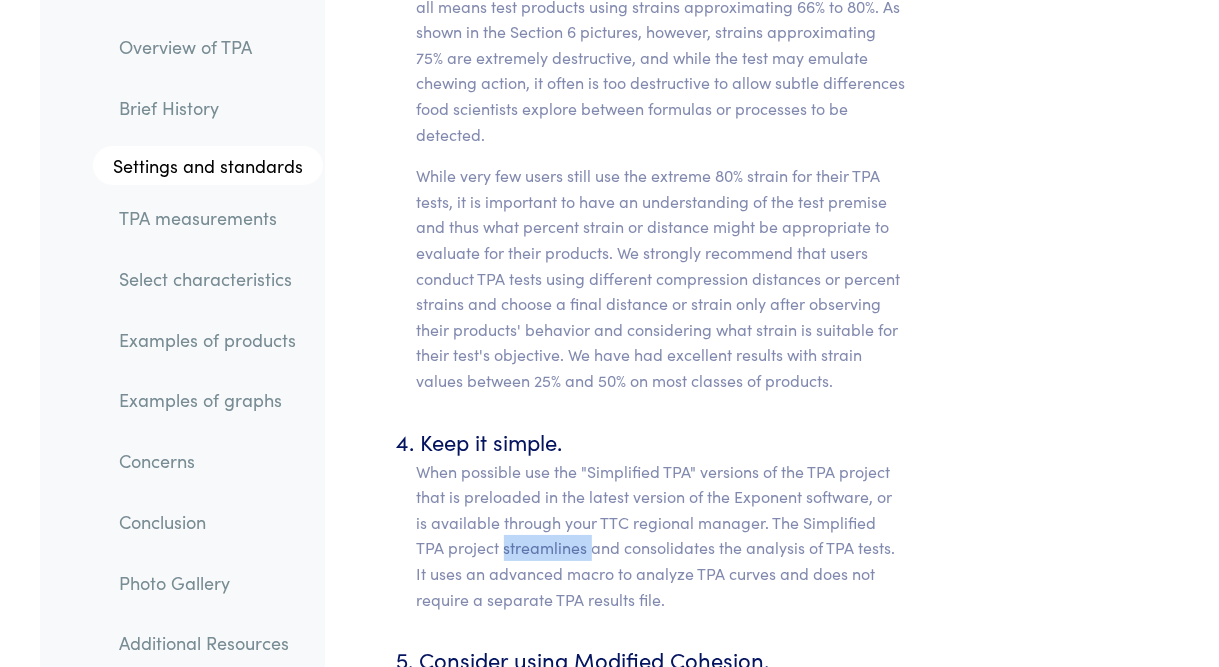 click on "When possible use the "Simplified TPA" versions of the TPA project that is preloaded in the latest version of the Exponent software, or is available through your TTC regional manager. The Simplified TPA project streamlines and consolidates the analysis of TPA tests. It uses an advanced macro to analyze TPA curves and does not require a separate TPA results file." at bounding box center (661, 536) 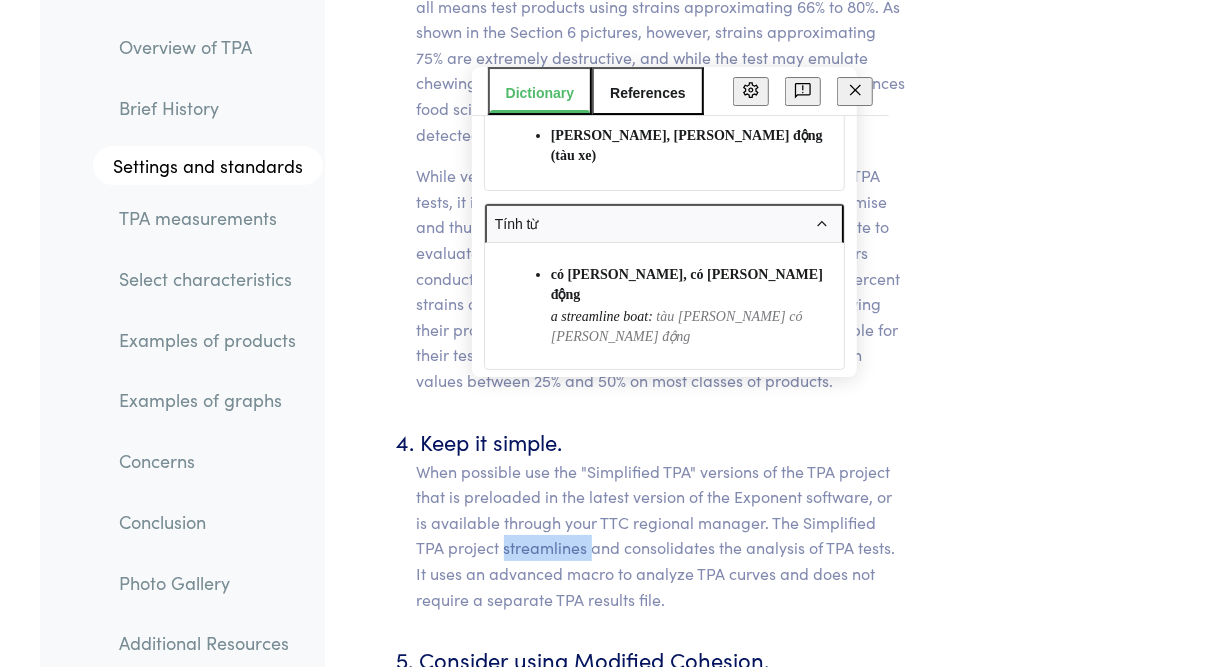 scroll, scrollTop: 162, scrollLeft: 0, axis: vertical 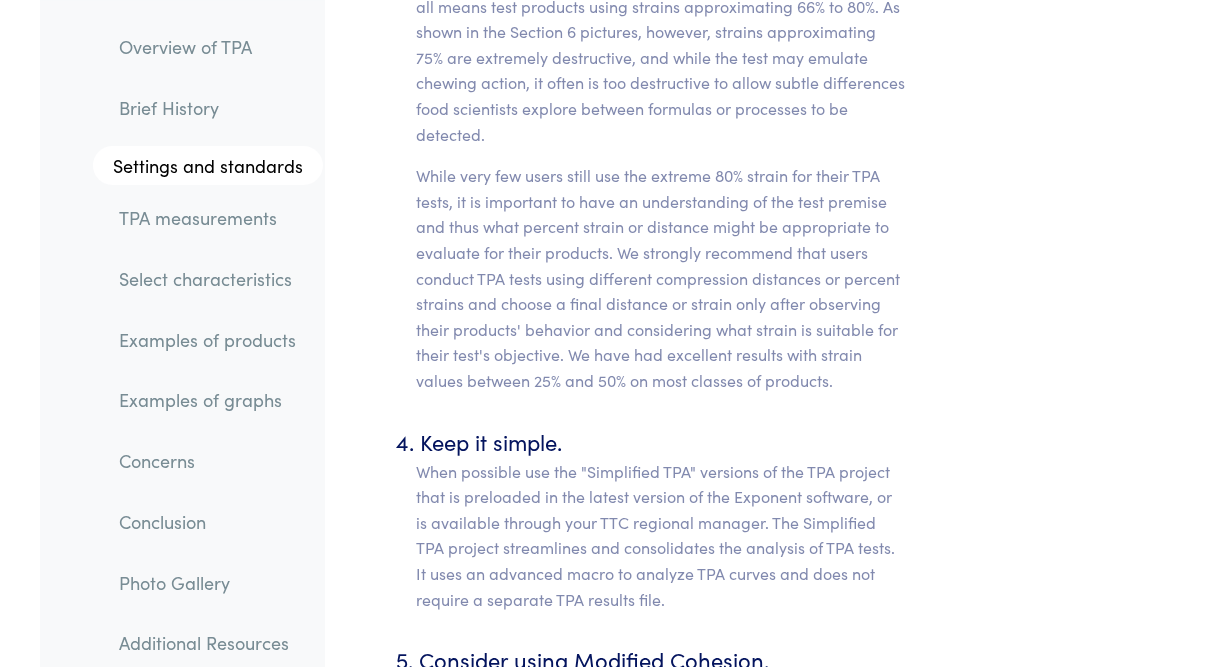 click on "When possible use the "Simplified TPA" versions of the TPA project that is preloaded in the latest version of the Exponent software, or is available through your TTC regional manager. The Simplified TPA project streamlines and consolidates the analysis of TPA tests. It uses an advanced macro to analyze TPA curves and does not require a separate TPA results file." at bounding box center (661, 536) 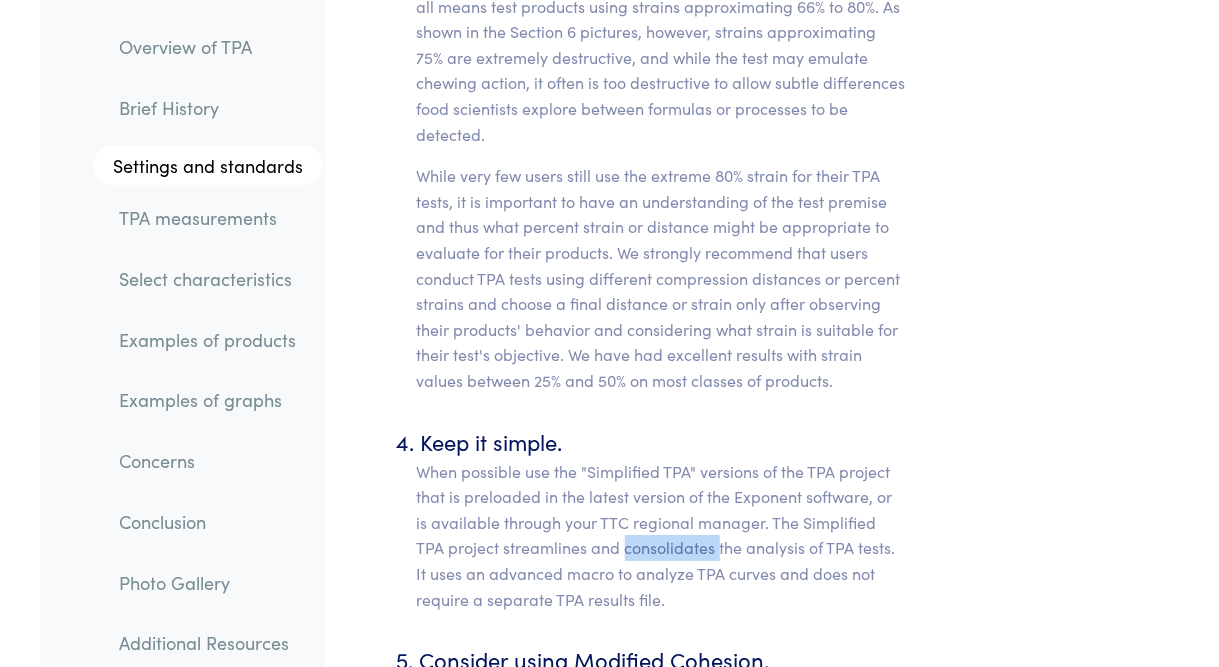 click on "When possible use the "Simplified TPA" versions of the TPA project that is preloaded in the latest version of the Exponent software, or is available through your TTC regional manager. The Simplified TPA project streamlines and consolidates the analysis of TPA tests. It uses an advanced macro to analyze TPA curves and does not require a separate TPA results file." at bounding box center [661, 536] 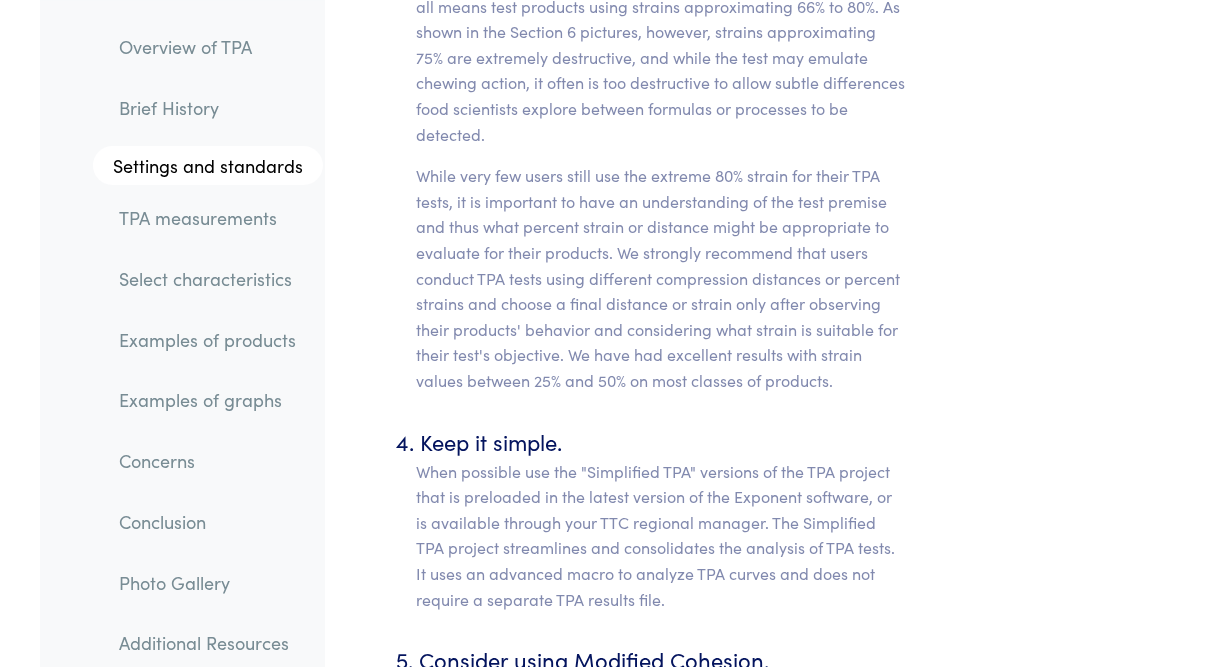 click on "When possible use the "Simplified TPA" versions of the TPA project that is preloaded in the latest version of the Exponent software, or is available through your TTC regional manager. The Simplified TPA project streamlines and consolidates the analysis of TPA tests. It uses an advanced macro to analyze TPA curves and does not require a separate TPA results file." at bounding box center [661, 536] 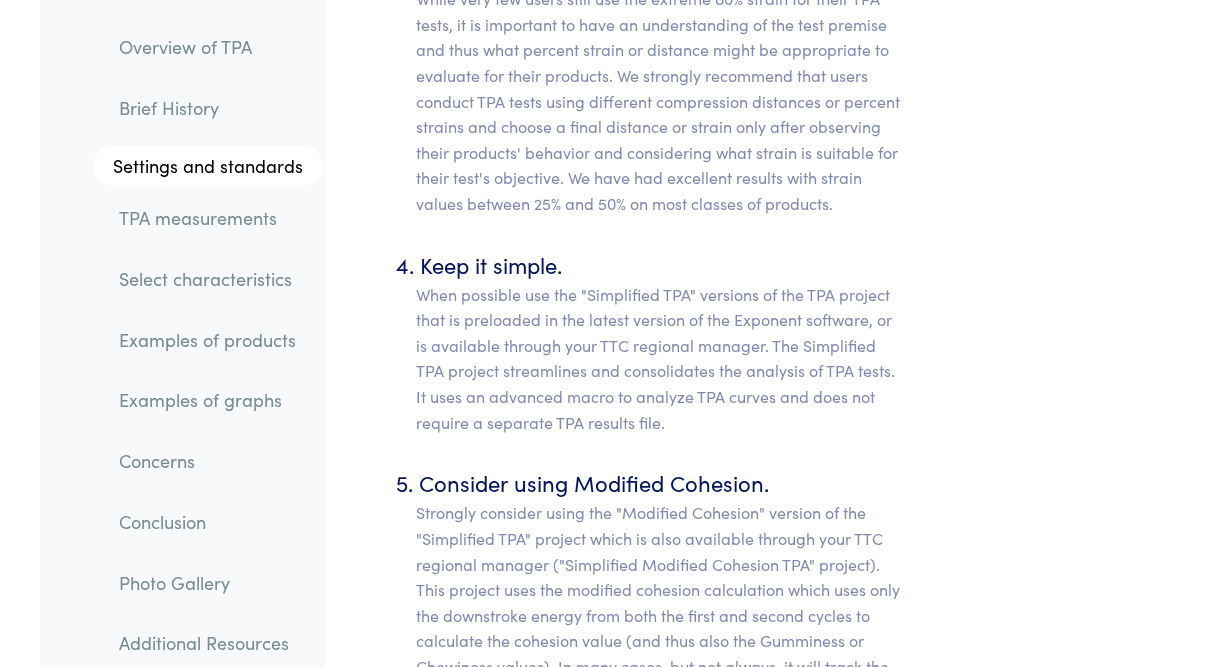 scroll, scrollTop: 10891, scrollLeft: 0, axis: vertical 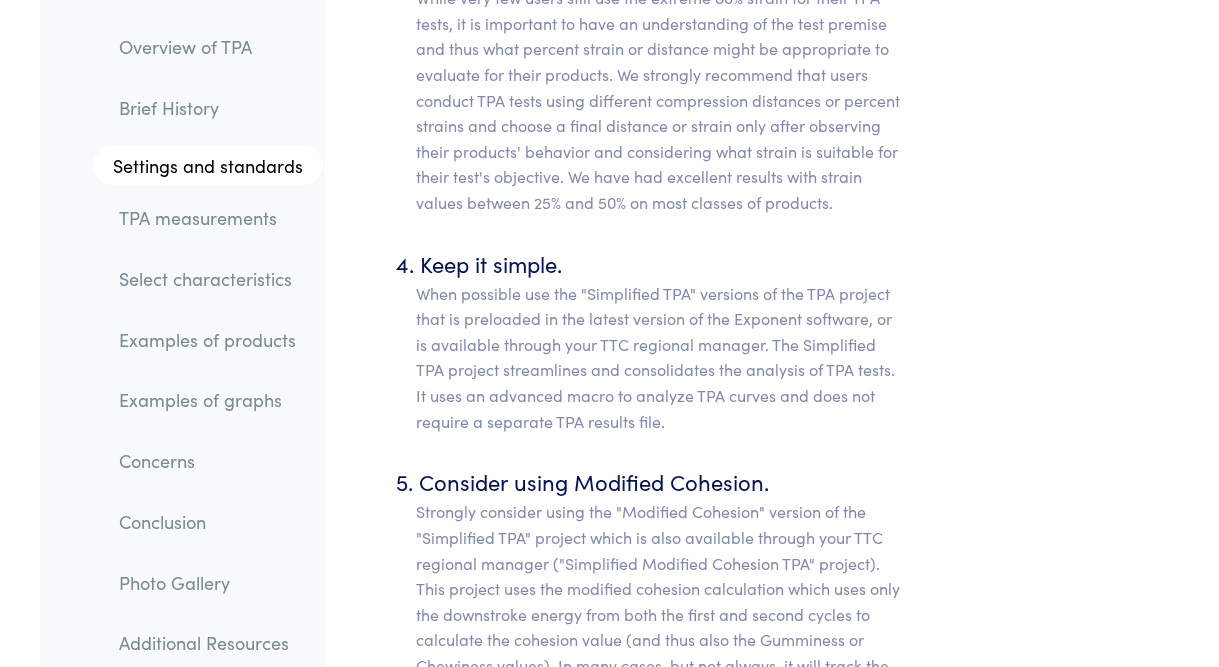 click on "Consider using Modified Cohesion.
Strongly consider using the "Modified Cohesion" version of the "Simplified TPA" project which is also available through your TTC regional manager ("Simplified Modified Cohesion TPA" project). This project uses the modified cohesion calculation which uses only the downstroke energy from both the first and second cycles to calculate the cohesion value (and thus also the Gumminess or Chewiness values). In many cases, but not always, it will track the original cohesiveness calculation." at bounding box center [661, 584] 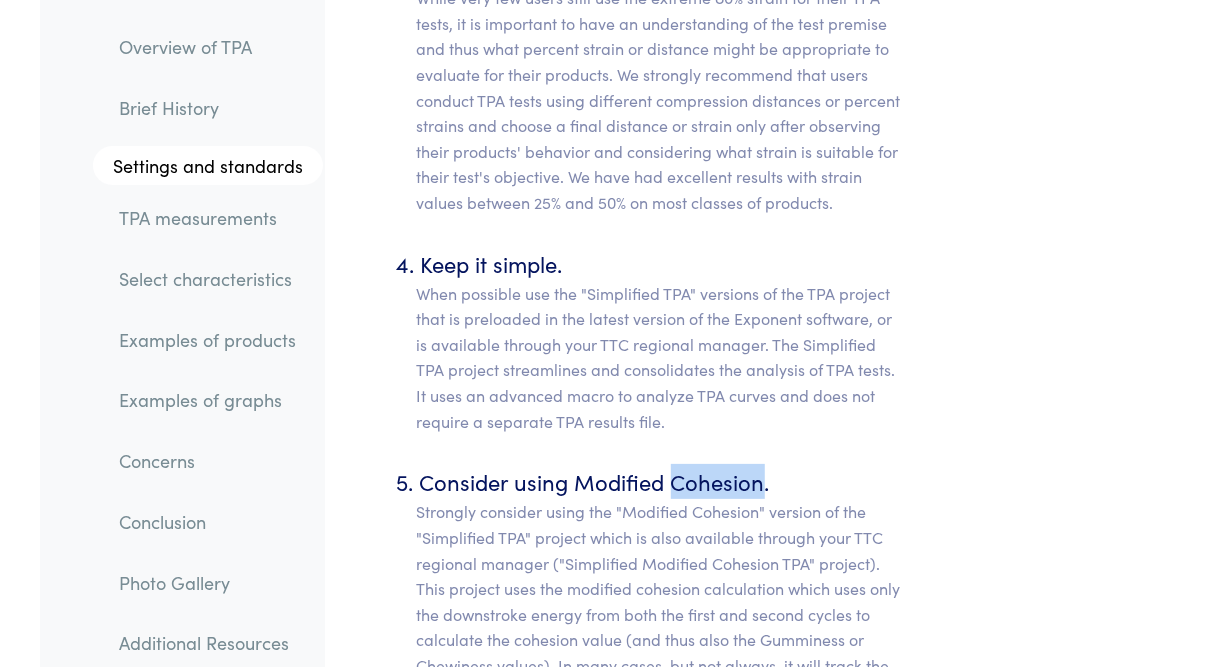 click on "Consider using Modified Cohesion.
Strongly consider using the "Modified Cohesion" version of the "Simplified TPA" project which is also available through your TTC regional manager ("Simplified Modified Cohesion TPA" project). This project uses the modified cohesion calculation which uses only the downstroke energy from both the first and second cycles to calculate the cohesion value (and thus also the Gumminess or Chewiness values). In many cases, but not always, it will track the original cohesiveness calculation." at bounding box center (661, 584) 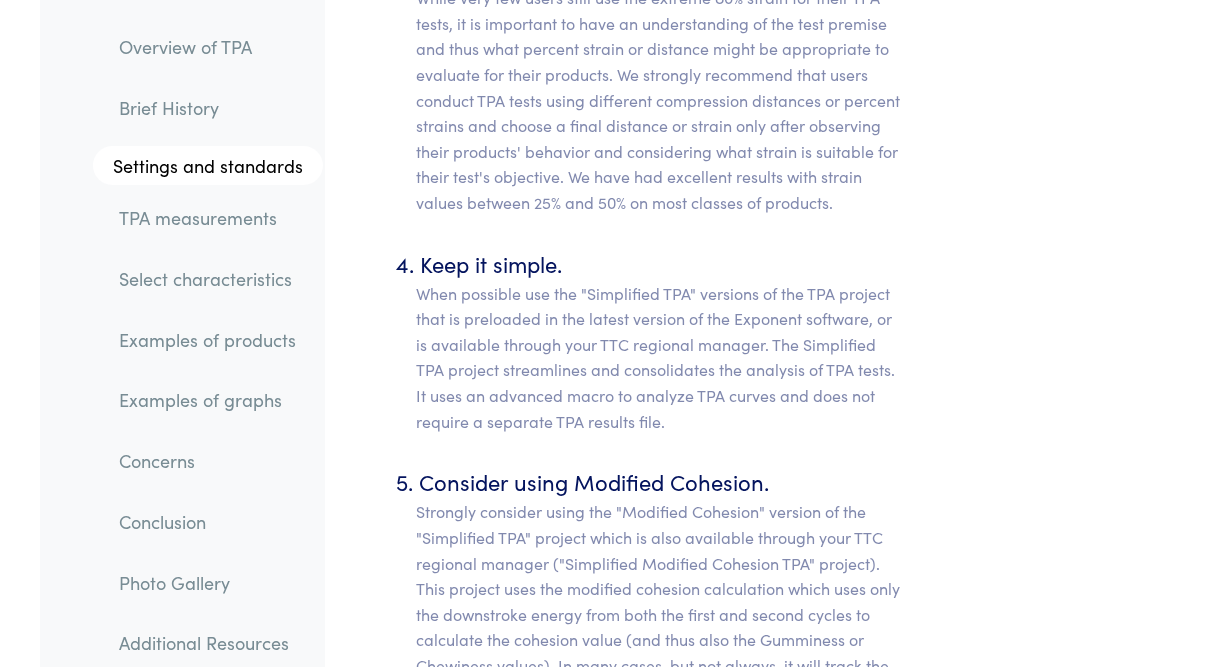 click on "Strongly consider using the "Modified Cohesion" version of the "Simplified TPA" project which is also available through your TTC regional manager ("Simplified Modified Cohesion TPA" project). This project uses the modified cohesion calculation which uses only the downstroke energy from both the first and second cycles to calculate the cohesion value (and thus also the Gumminess or Chewiness values). In many cases, but not always, it will track the original cohesiveness calculation." at bounding box center (661, 601) 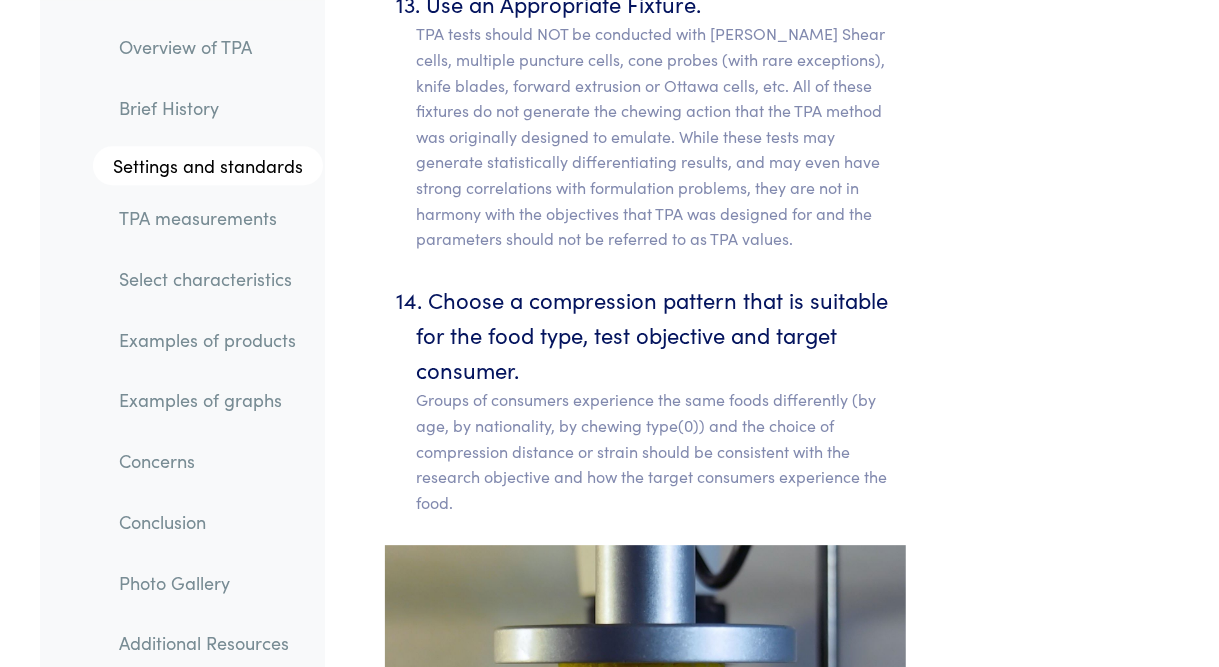 scroll, scrollTop: 13501, scrollLeft: 0, axis: vertical 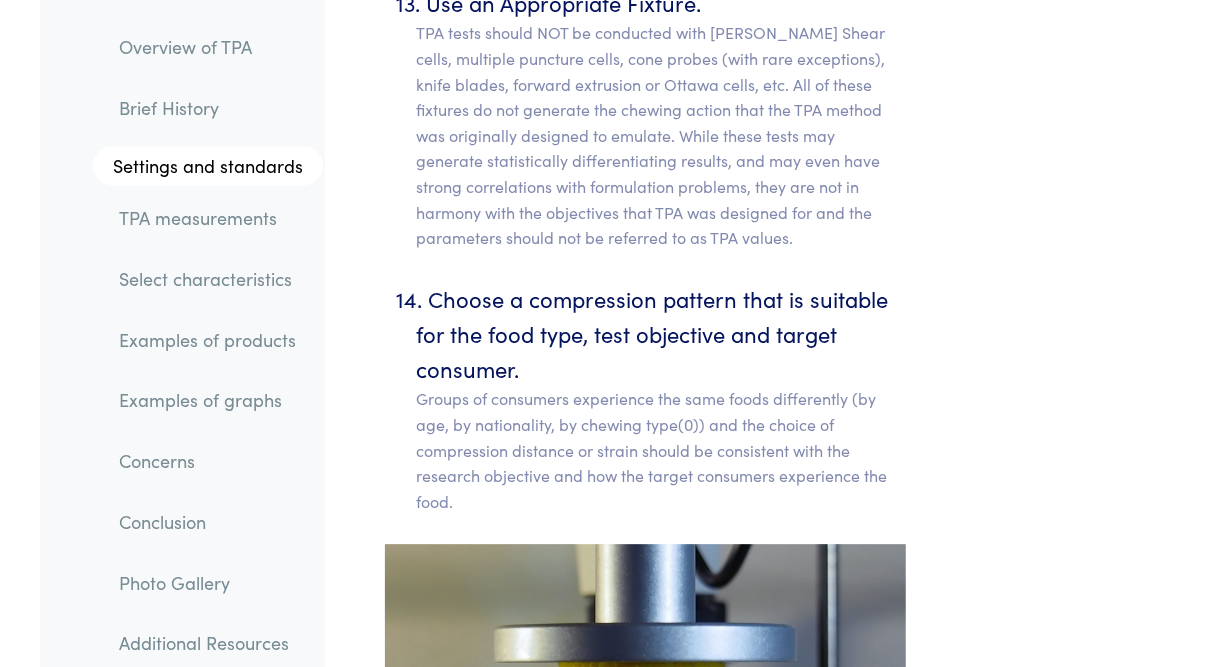 click on "Choose a compression pattern that is suitable for the food type, test objective and target consumer. Groups of consumers experience the same foods differently (by age, by nationality, by chewing type(0)) and the choice of compression distance or strain should be consistent with the research objective and how the target consumers experience the food." at bounding box center (661, 398) 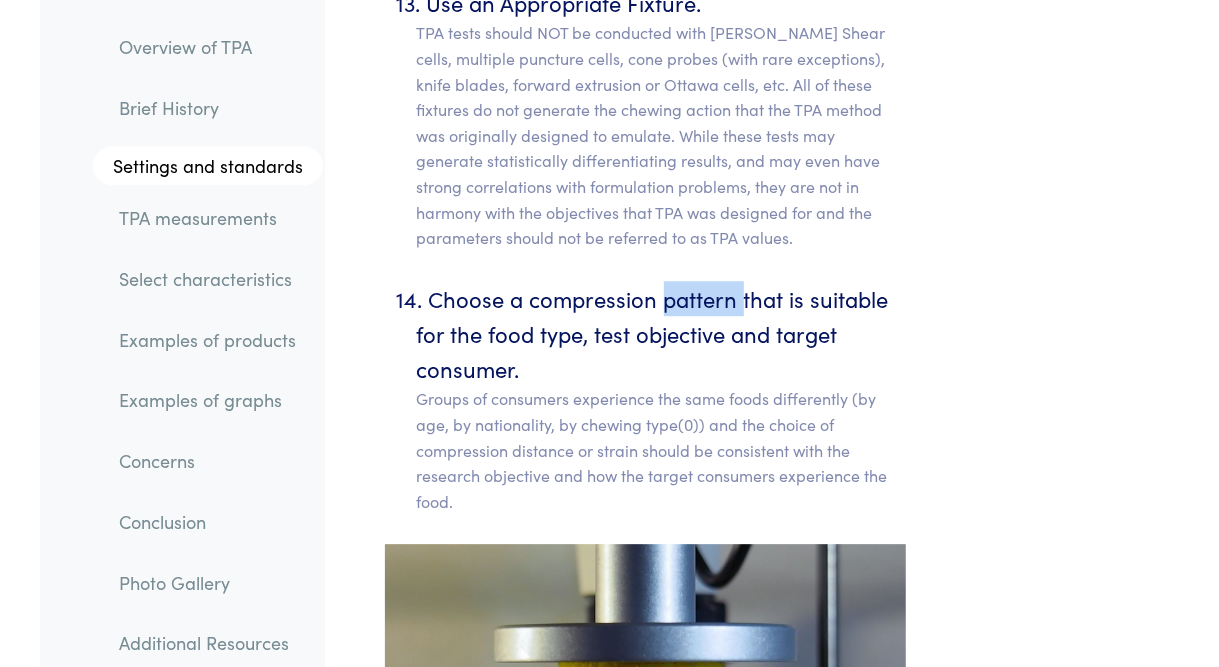 click on "Choose a compression pattern that is suitable for the food type, test objective and target consumer. Groups of consumers experience the same foods differently (by age, by nationality, by chewing type(0)) and the choice of compression distance or strain should be consistent with the research objective and how the target consumers experience the food." at bounding box center (661, 398) 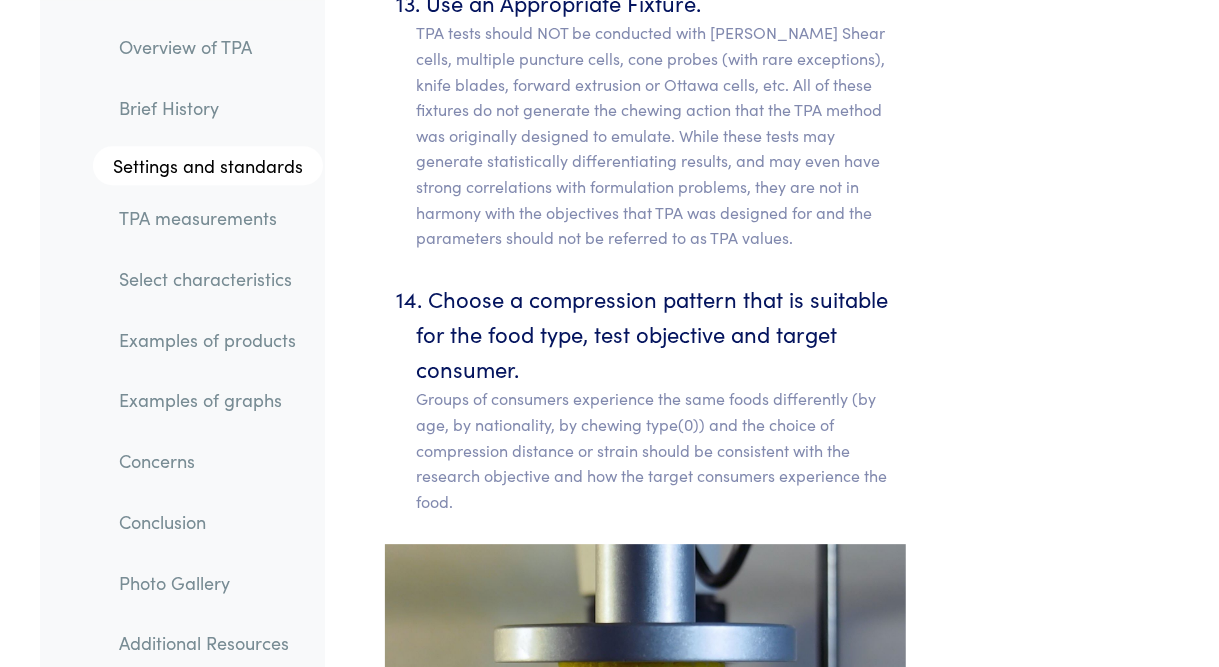 click on "Choose a compression pattern that is suitable for the food type, test objective and target consumer. Groups of consumers experience the same foods differently (by age, by nationality, by chewing type(0)) and the choice of compression distance or strain should be consistent with the research objective and how the target consumers experience the food." at bounding box center (661, 398) 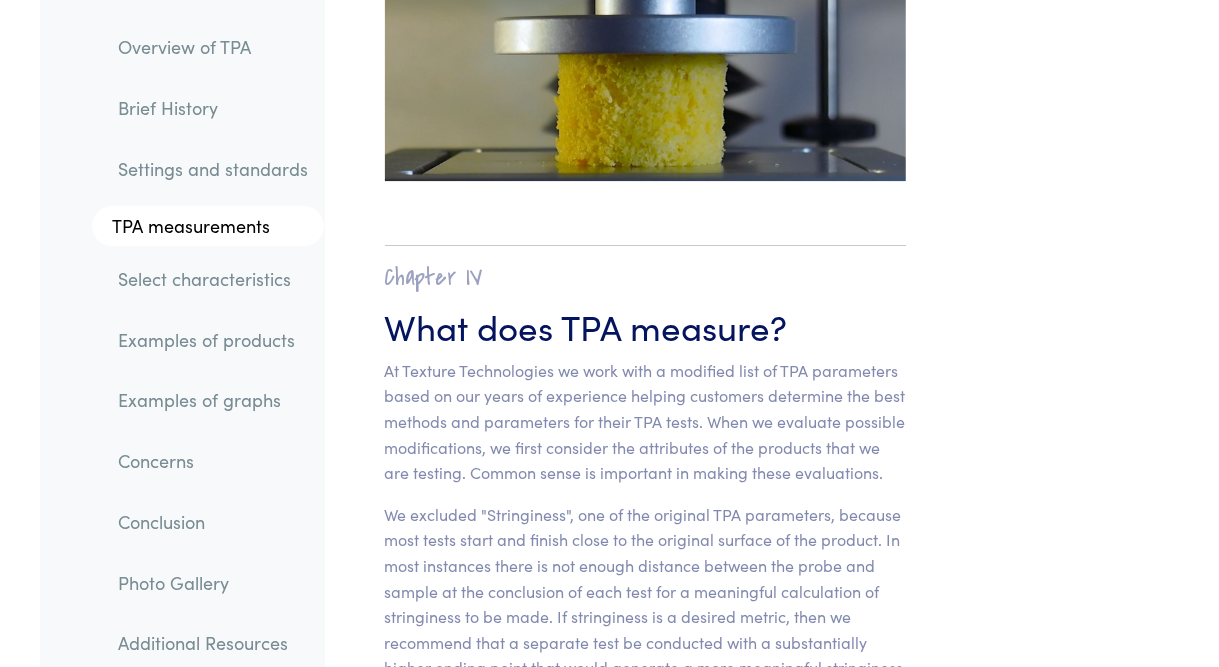 scroll, scrollTop: 14110, scrollLeft: 0, axis: vertical 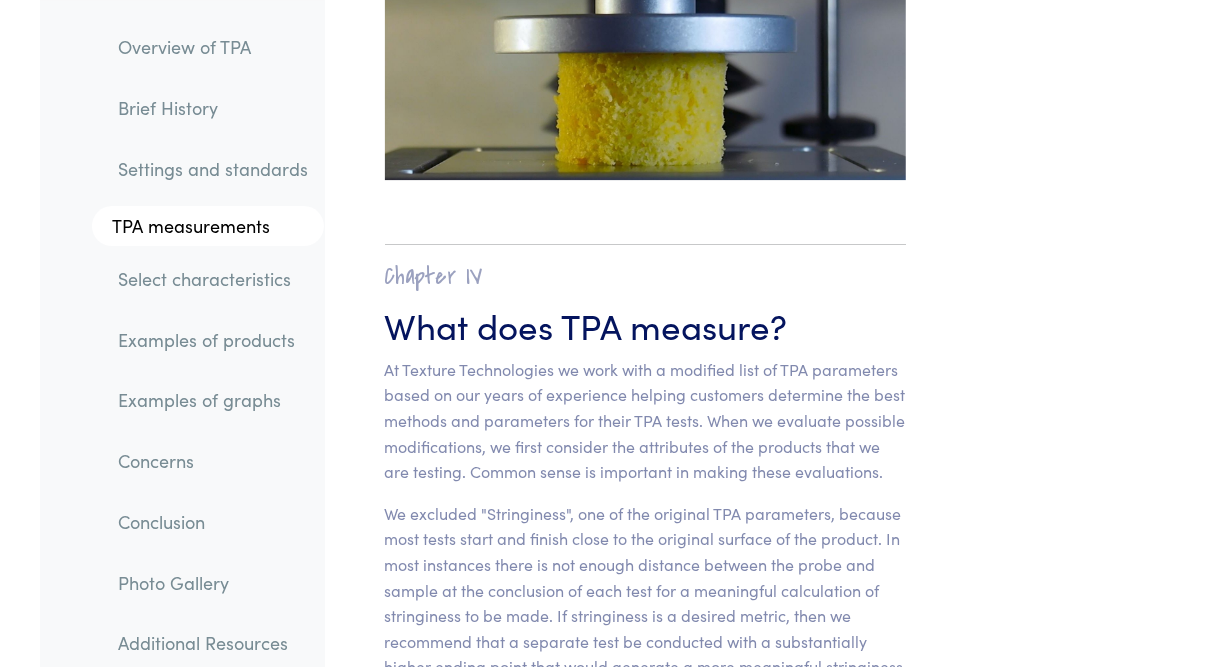 click on "We excluded "Stringiness", one of the original TPA parameters, because most tests start and finish close to the original surface of the product. In most instances there is not enough distance between the probe and sample at the conclusion of each test for a meaningful calculation of stringiness to be made. If stringiness is a desired metric, then we recommend that a separate test be conducted with a substantially higher ending point that would generate a more meaningful stringiness value." at bounding box center (645, 603) 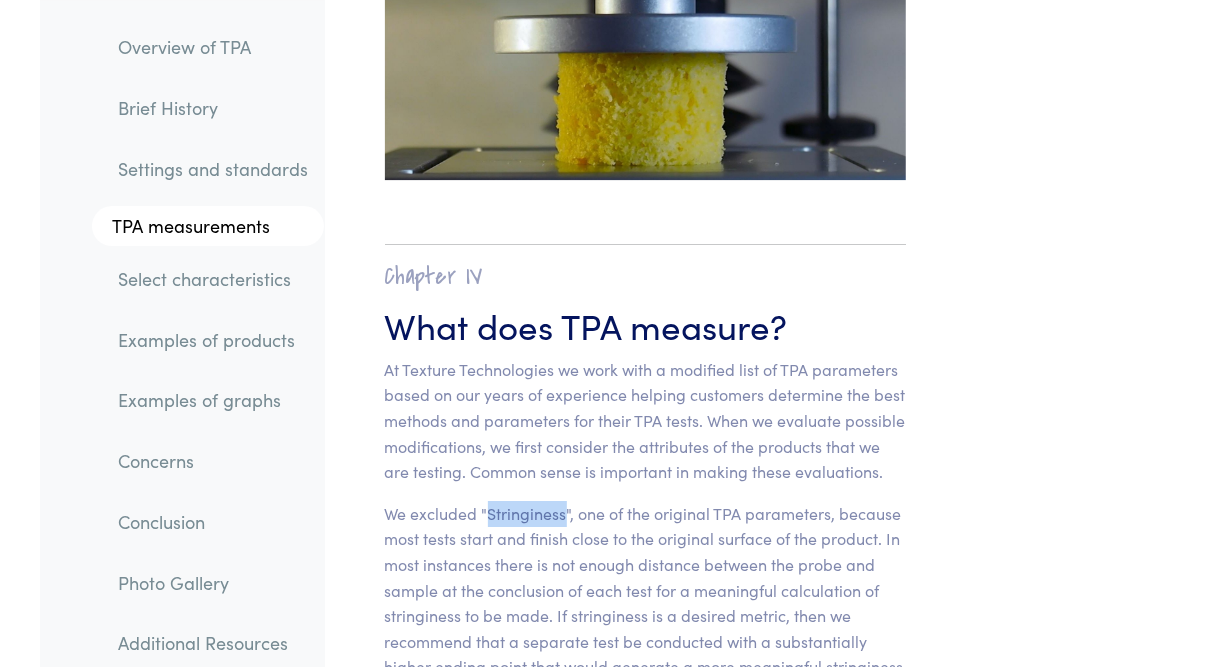 click on "We excluded "Stringiness", one of the original TPA parameters, because most tests start and finish close to the original surface of the product. In most instances there is not enough distance between the probe and sample at the conclusion of each test for a meaningful calculation of stringiness to be made. If stringiness is a desired metric, then we recommend that a separate test be conducted with a substantially higher ending point that would generate a more meaningful stringiness value." at bounding box center (645, 603) 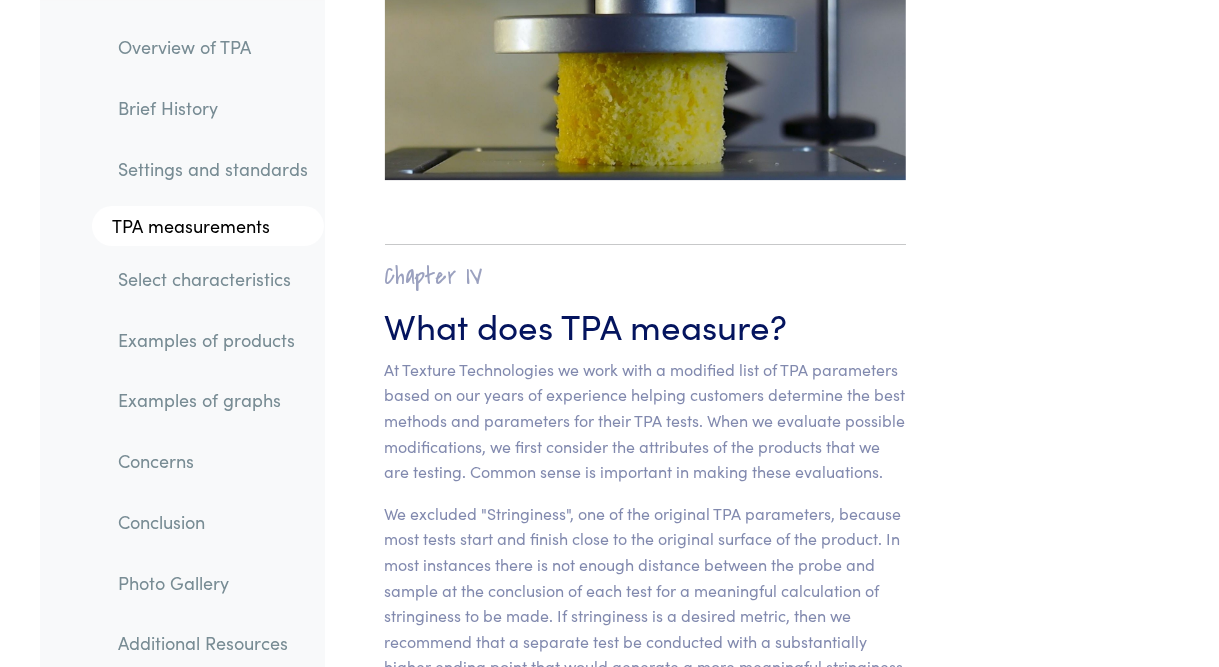 click on "We excluded "Stringiness", one of the original TPA parameters, because most tests start and finish close to the original surface of the product. In most instances there is not enough distance between the probe and sample at the conclusion of each test for a meaningful calculation of stringiness to be made. If stringiness is a desired metric, then we recommend that a separate test be conducted with a substantially higher ending point that would generate a more meaningful stringiness value." at bounding box center (645, 603) 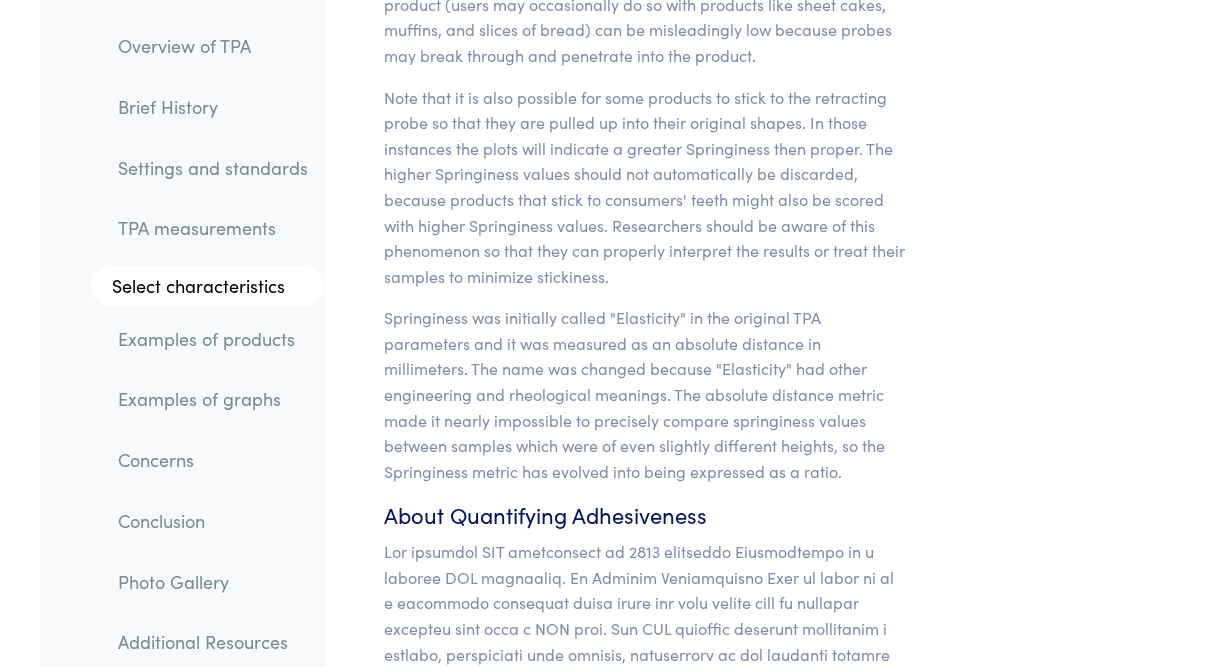 scroll, scrollTop: 20580, scrollLeft: 0, axis: vertical 